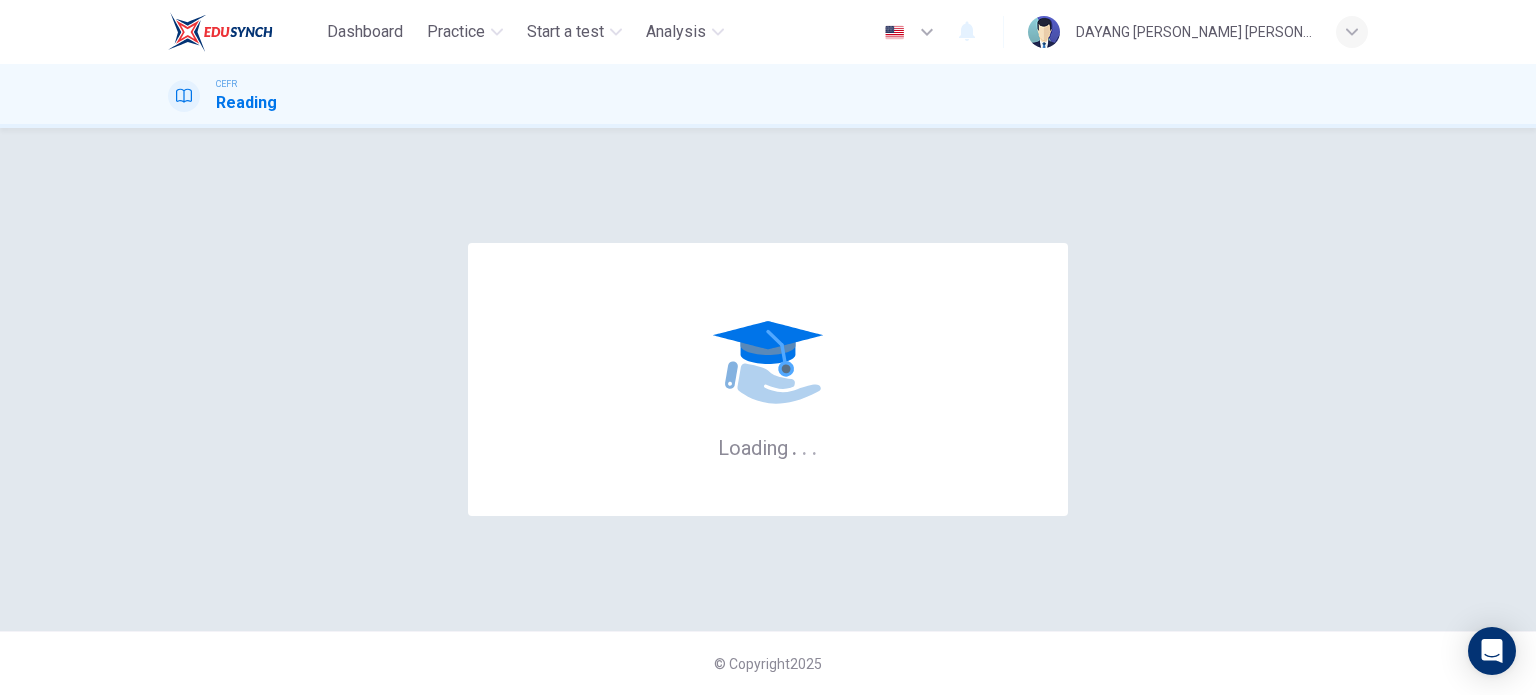 scroll, scrollTop: 0, scrollLeft: 0, axis: both 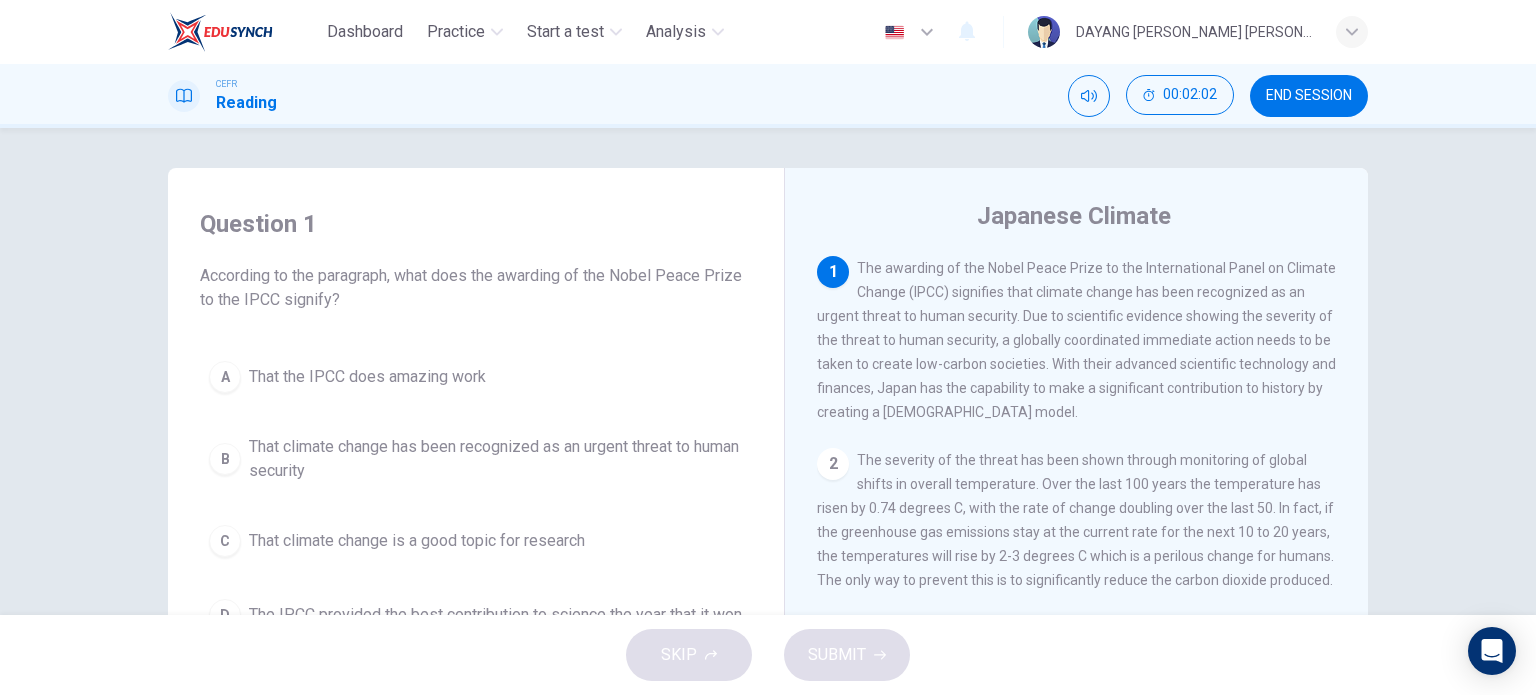 click on "That climate change has been recognized as an urgent threat to human security" at bounding box center (496, 459) 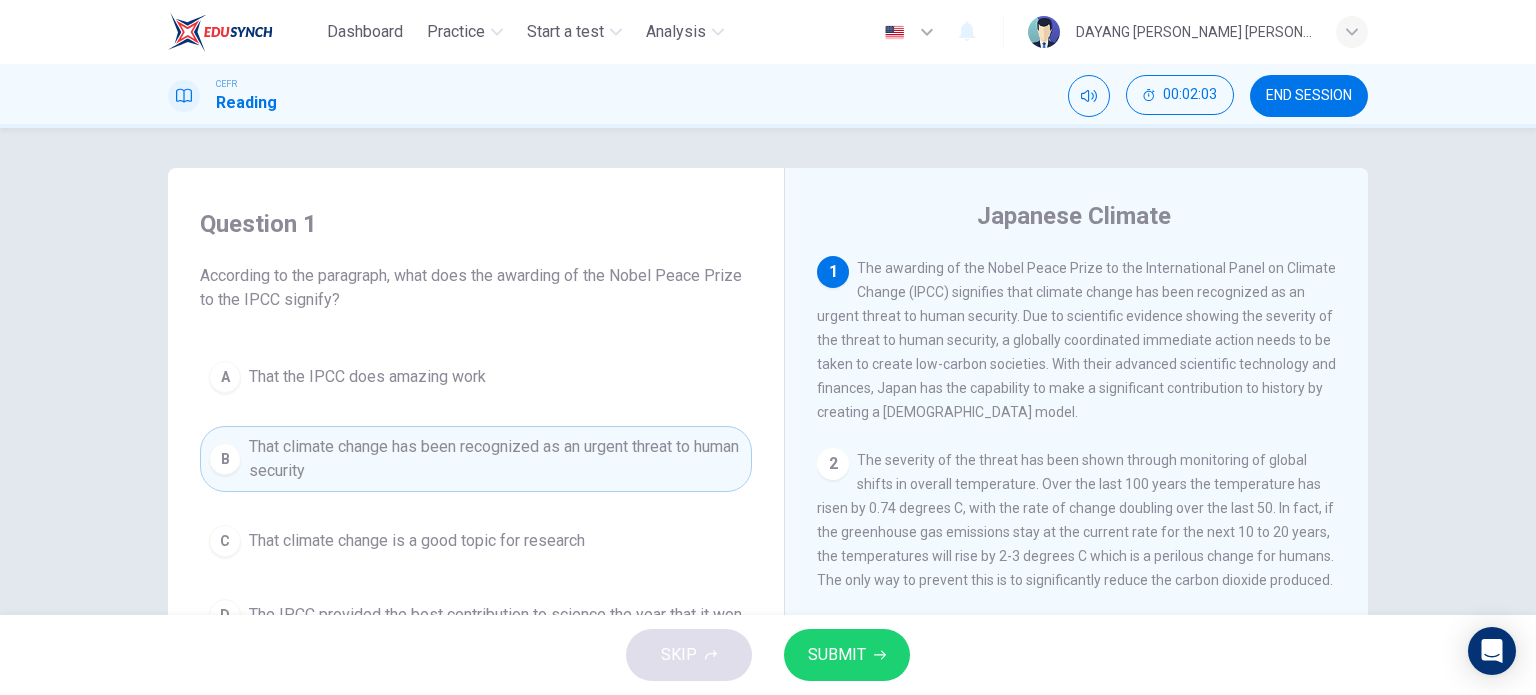 click on "SUBMIT" at bounding box center (837, 655) 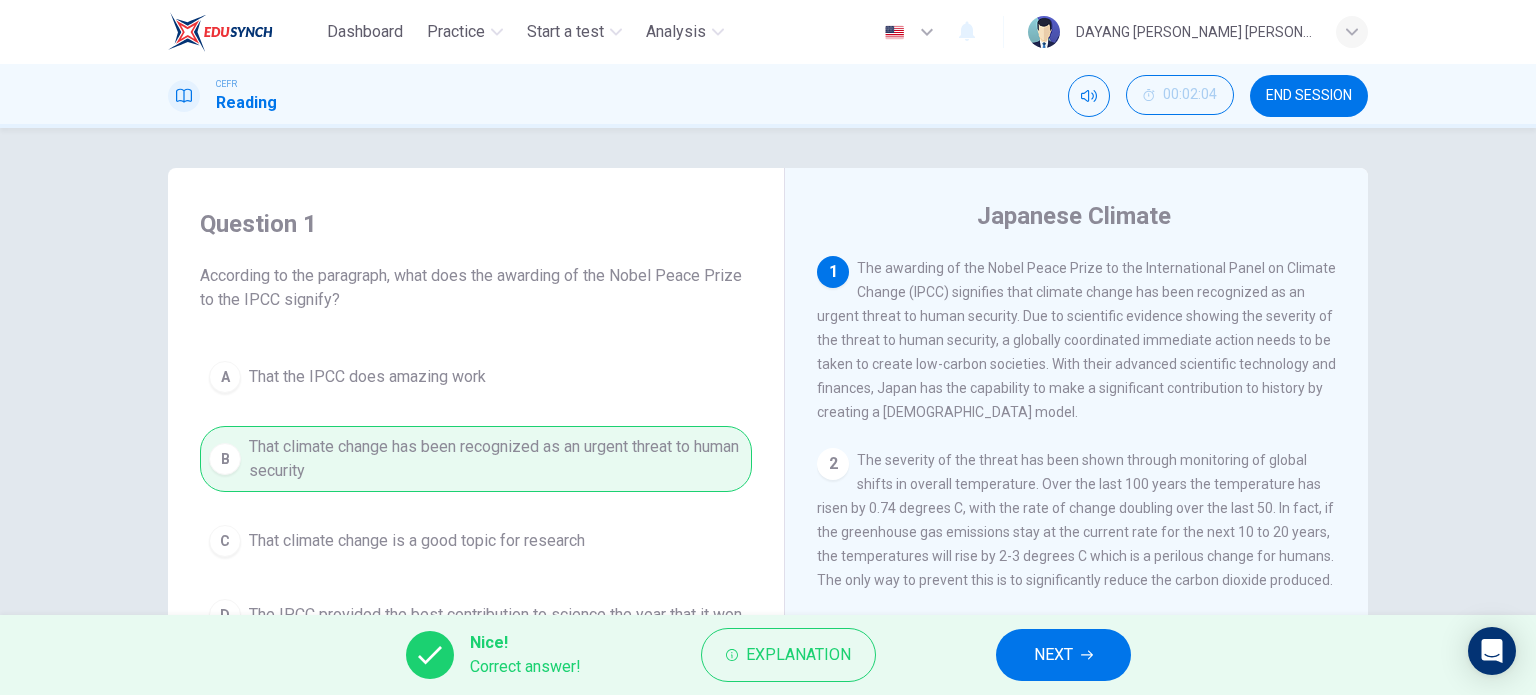click on "NEXT" at bounding box center [1053, 655] 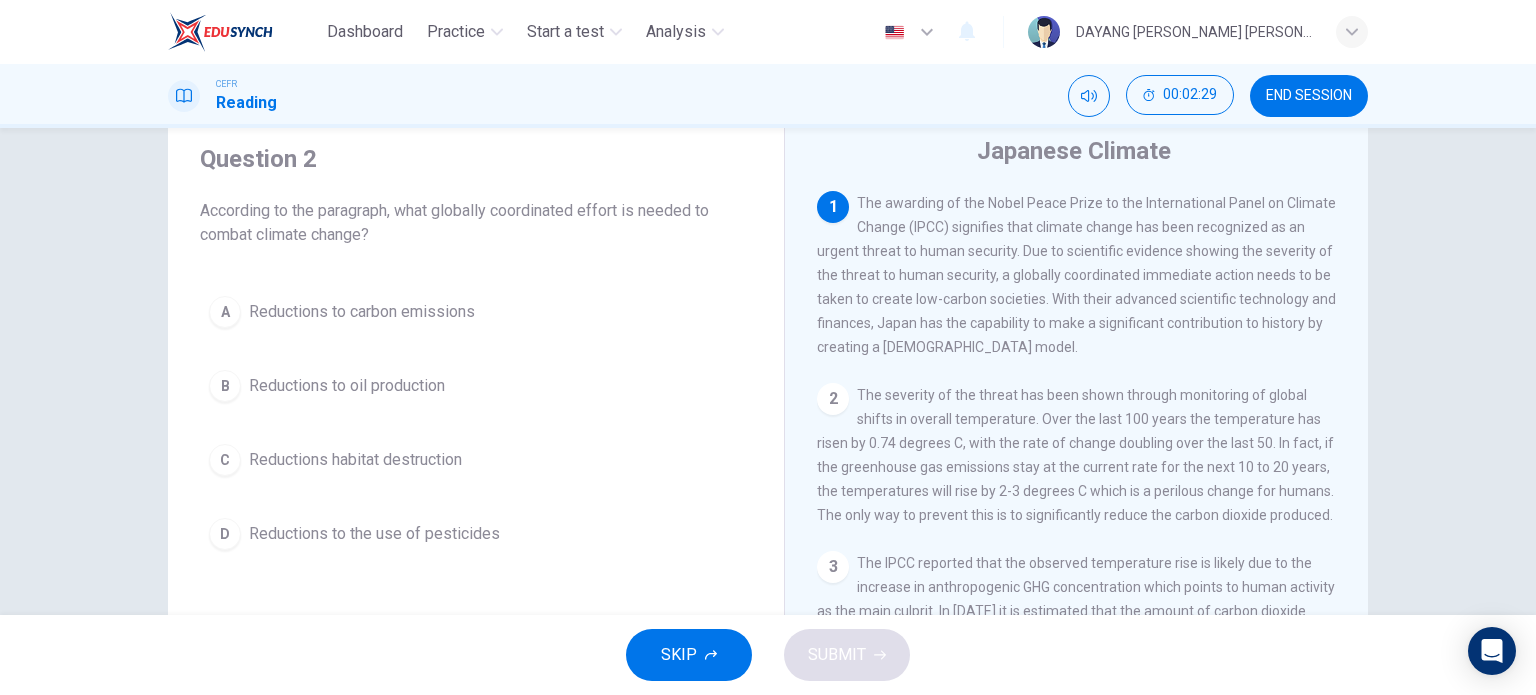 scroll, scrollTop: 100, scrollLeft: 0, axis: vertical 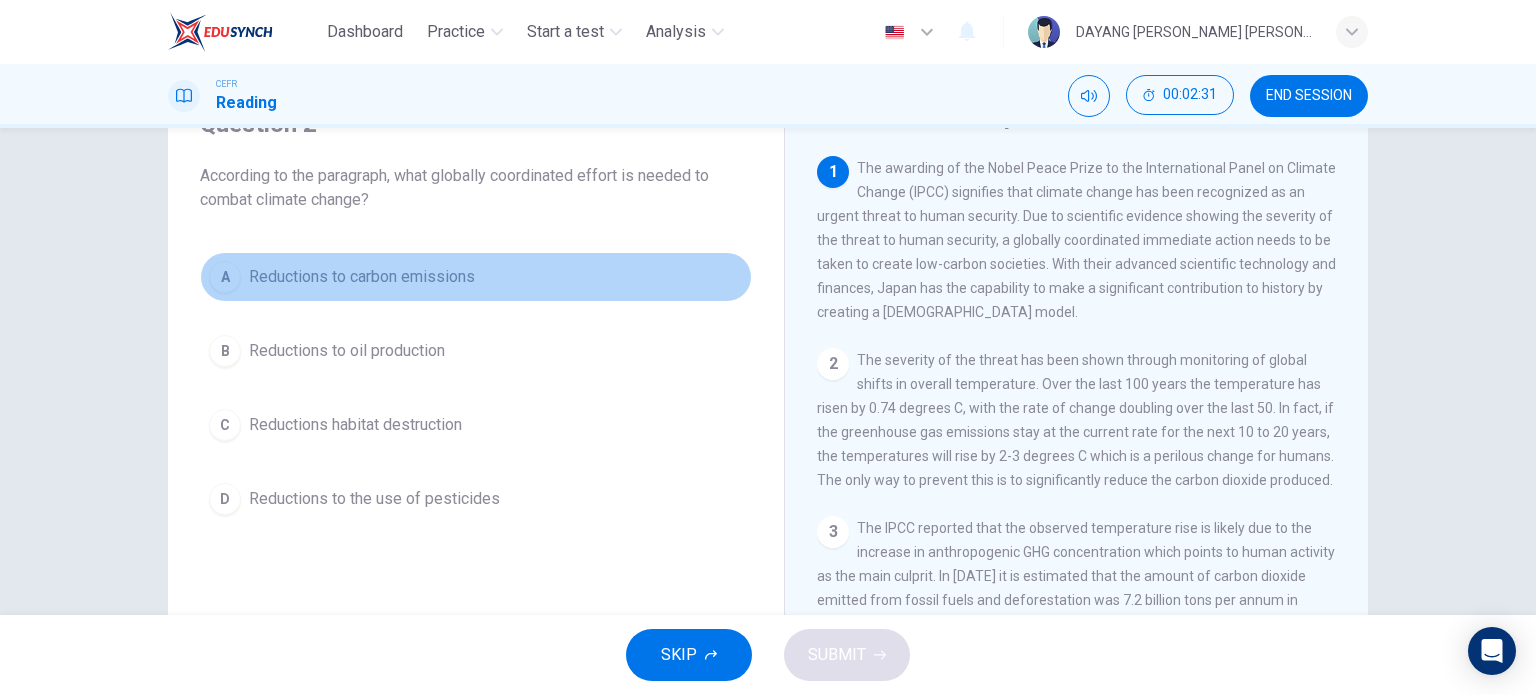 click on "A Reductions to carbon emissions" at bounding box center (476, 277) 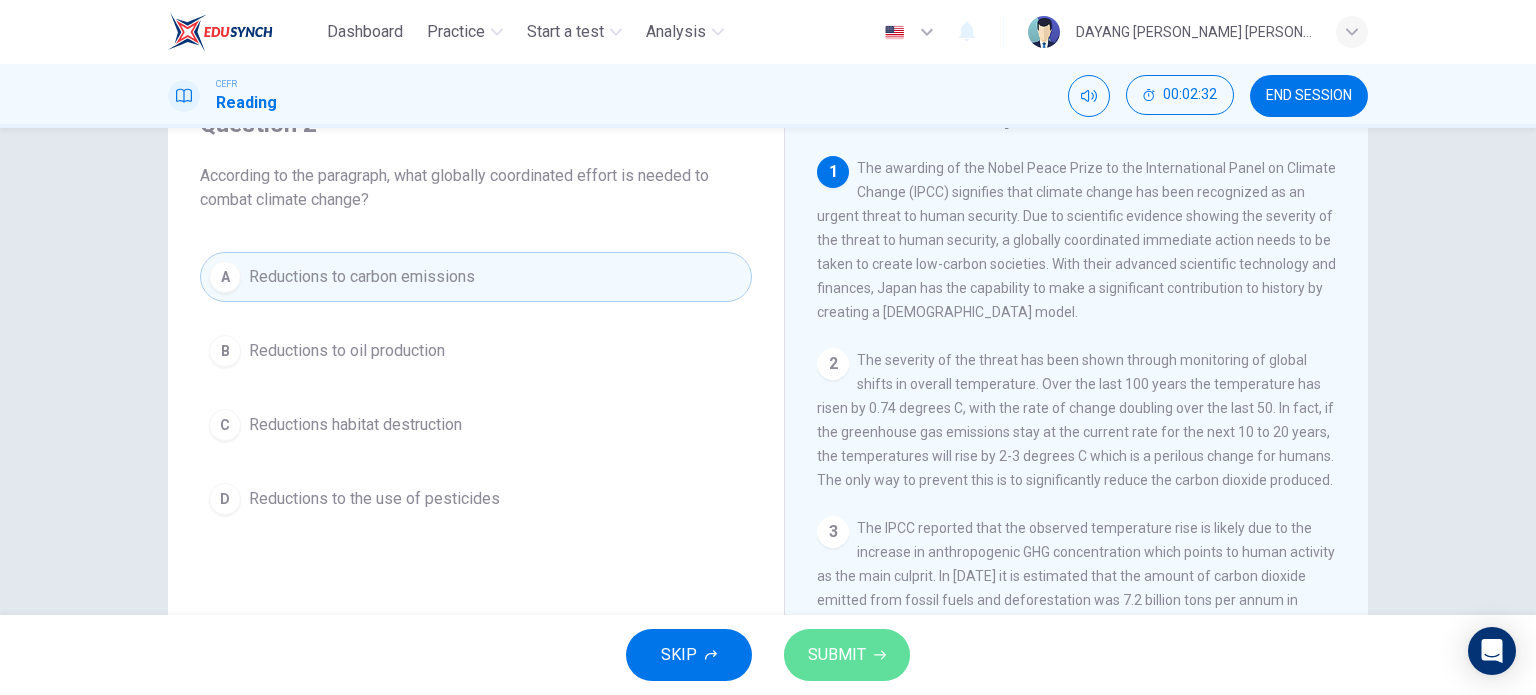 click on "SUBMIT" at bounding box center [837, 655] 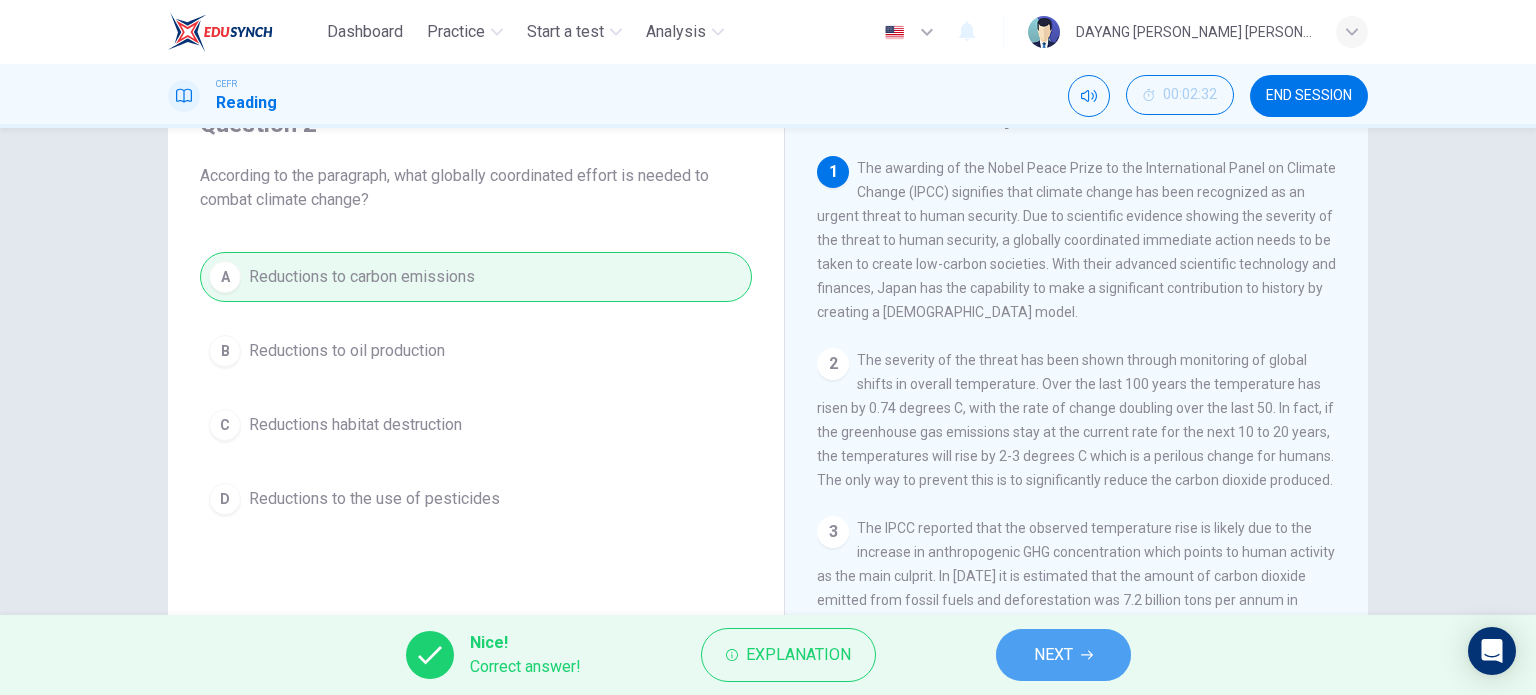 click on "NEXT" at bounding box center [1063, 655] 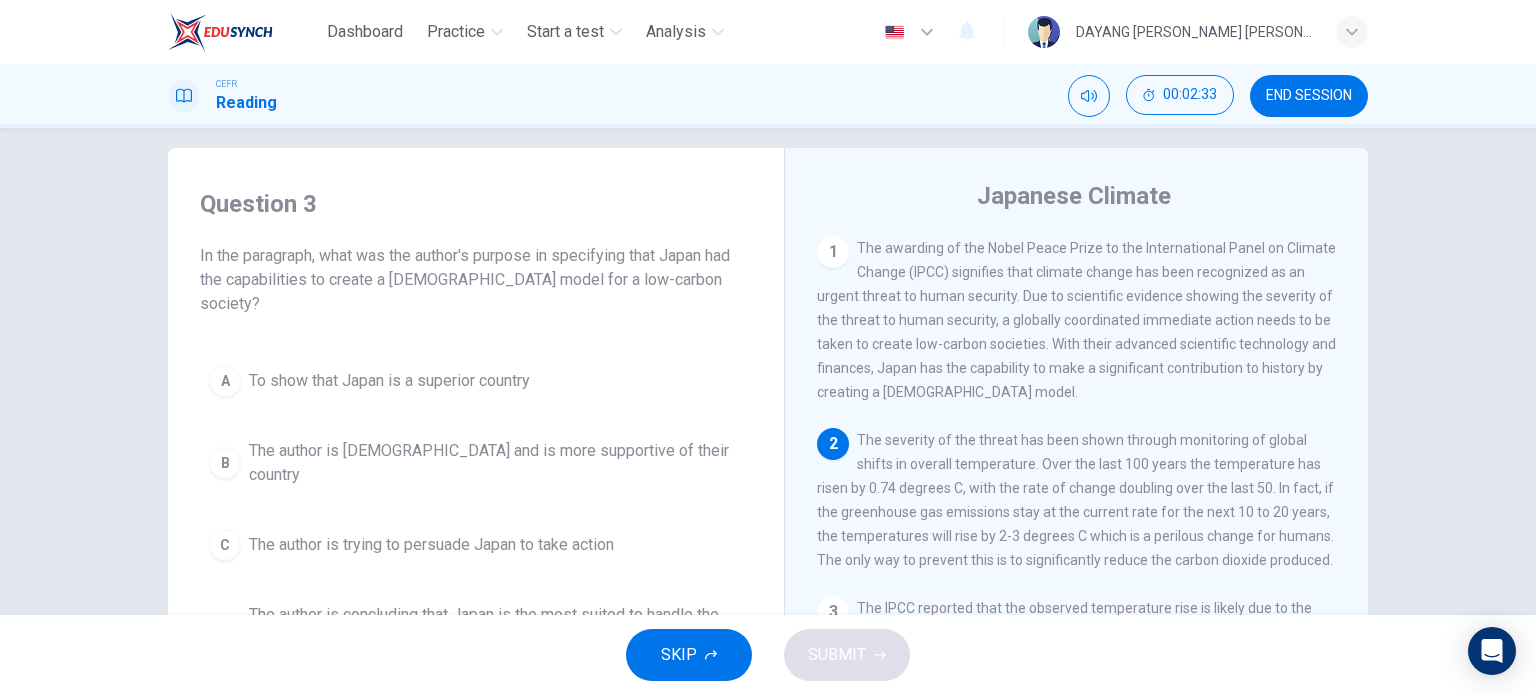 scroll, scrollTop: 0, scrollLeft: 0, axis: both 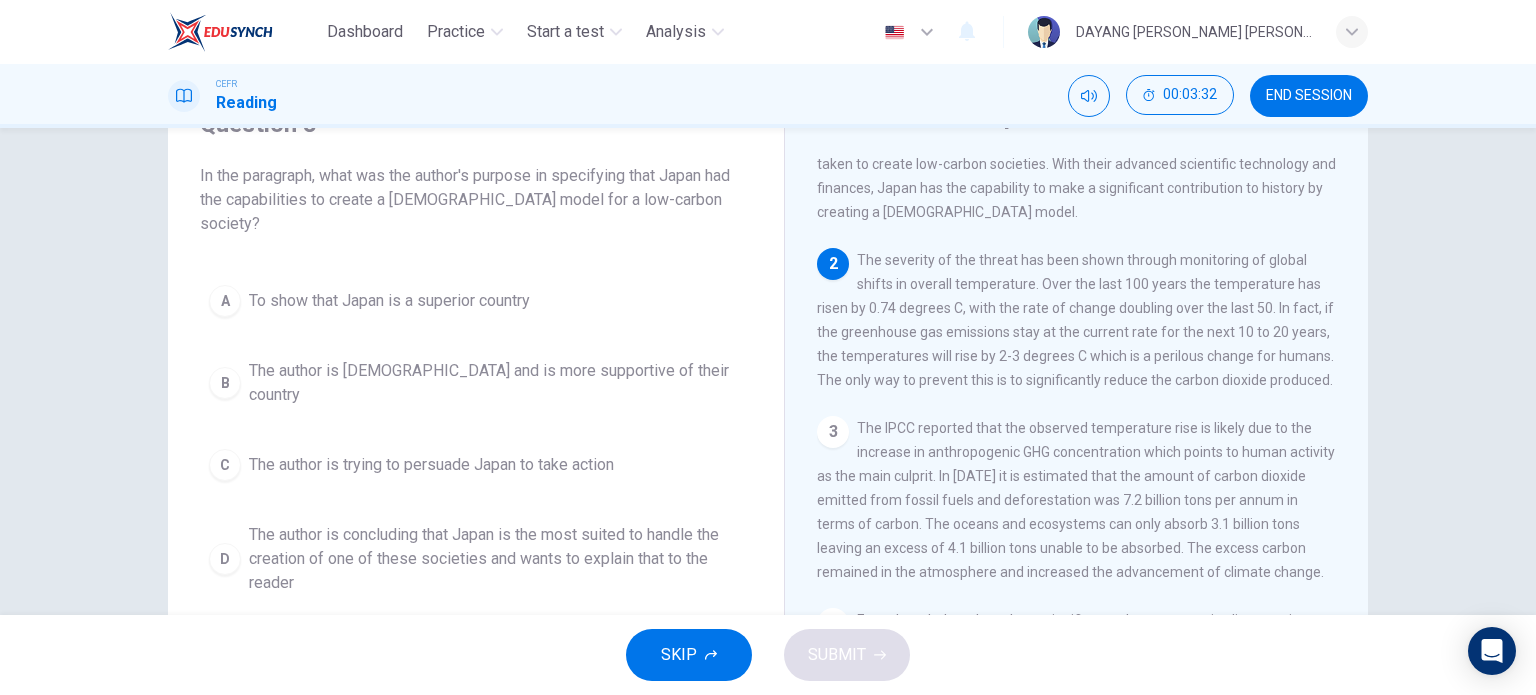 click on "The author is concluding that Japan is the most suited to handle the creation of one of these societies and wants to explain that to the reader" at bounding box center [496, 559] 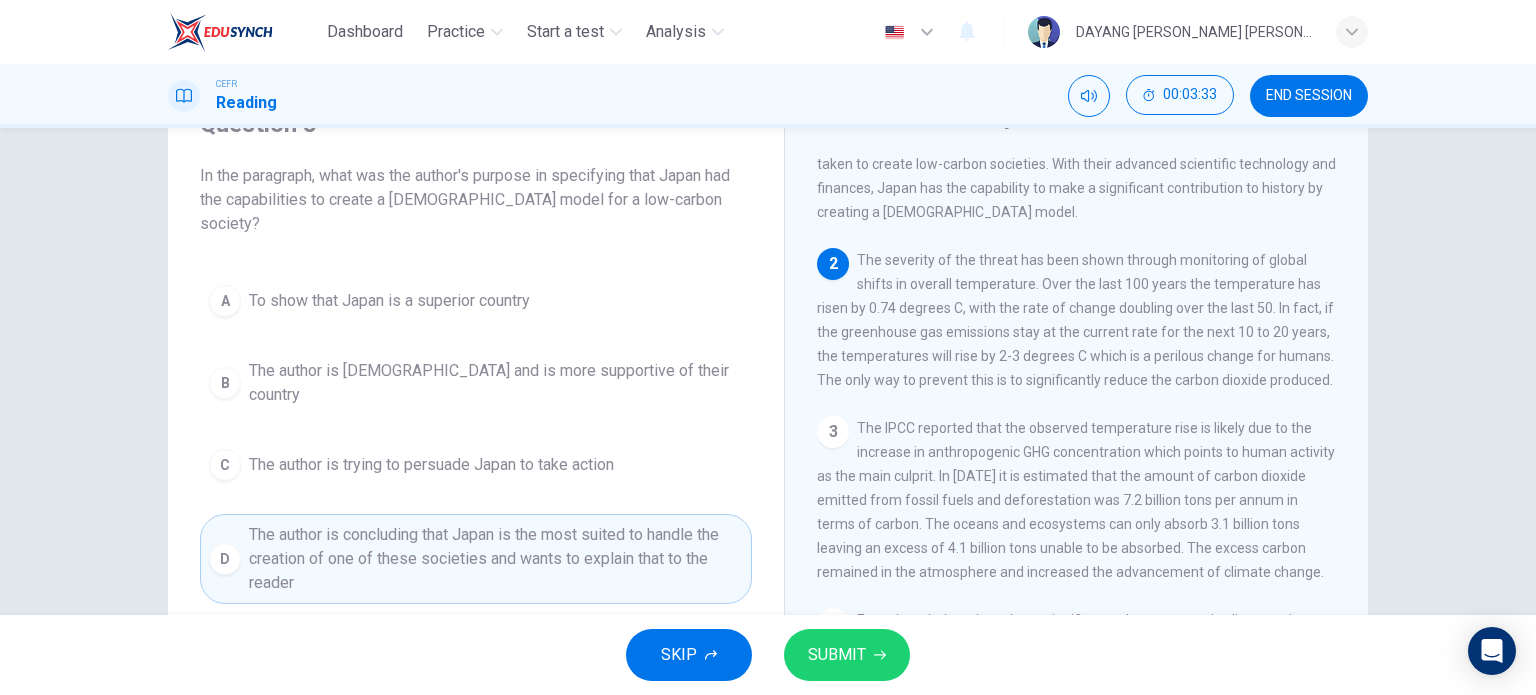 click 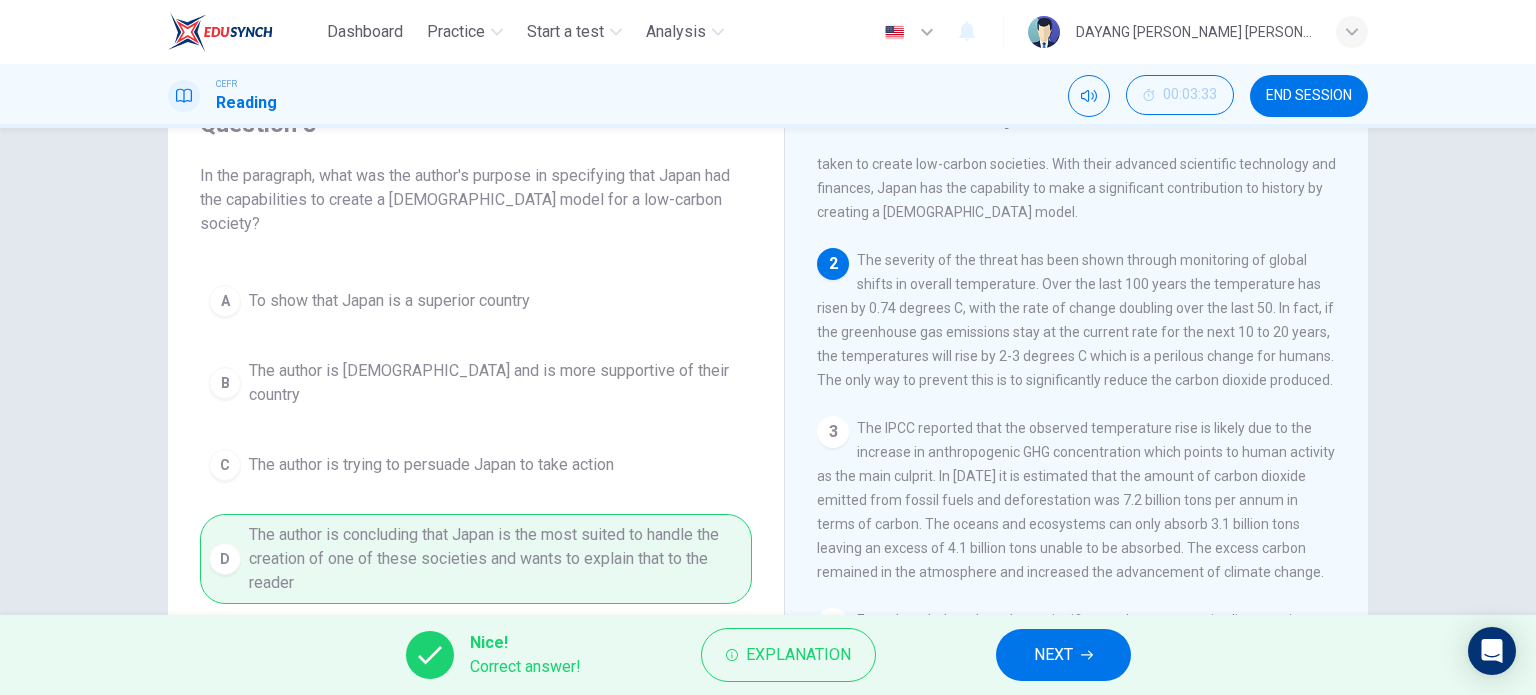 click on "NEXT" at bounding box center (1063, 655) 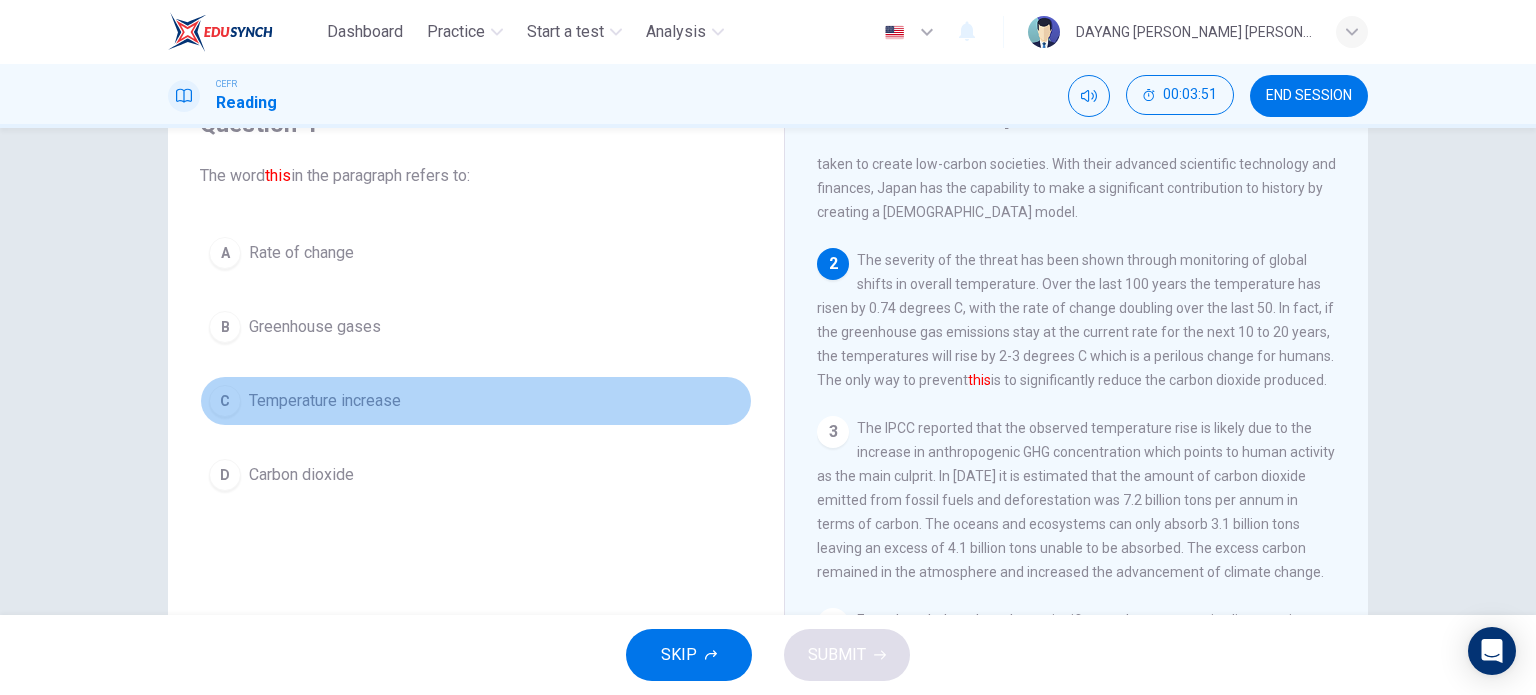 click on "Temperature increase" at bounding box center [325, 401] 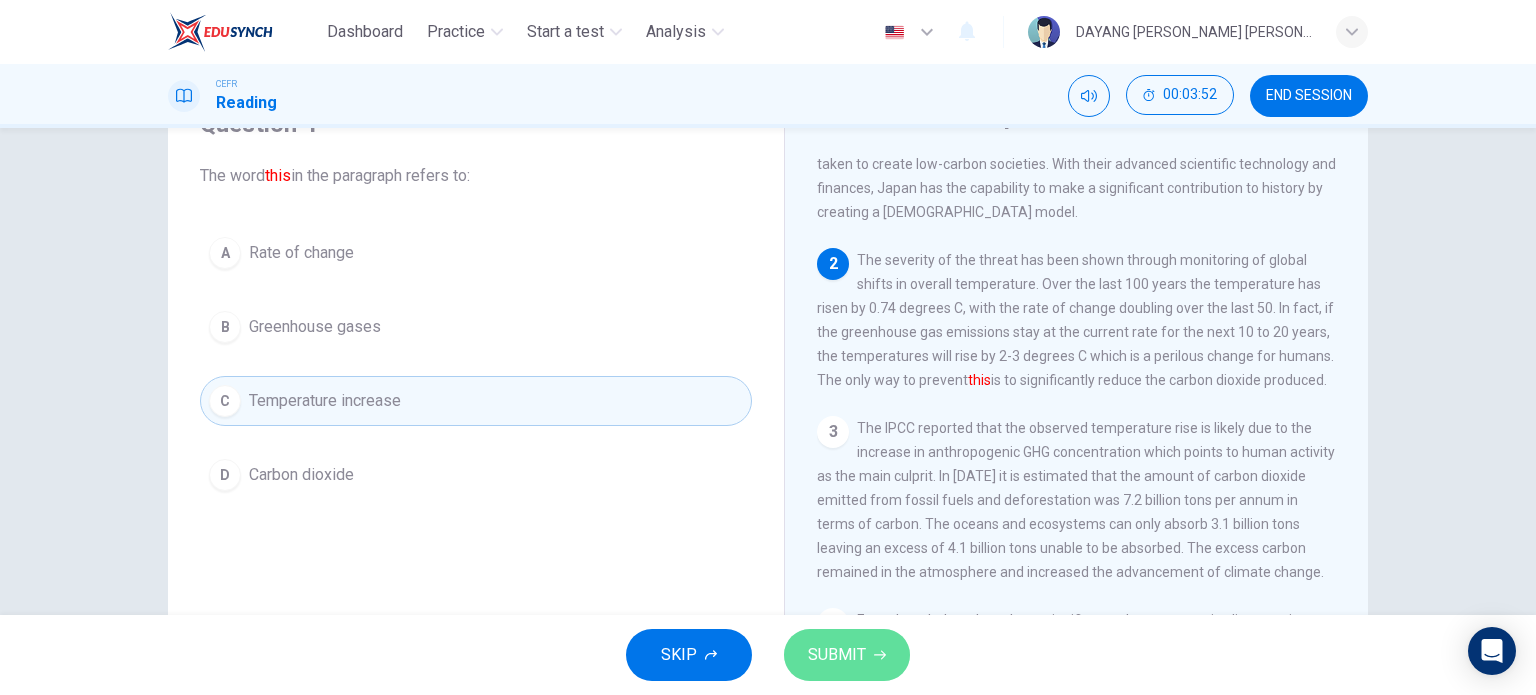 click 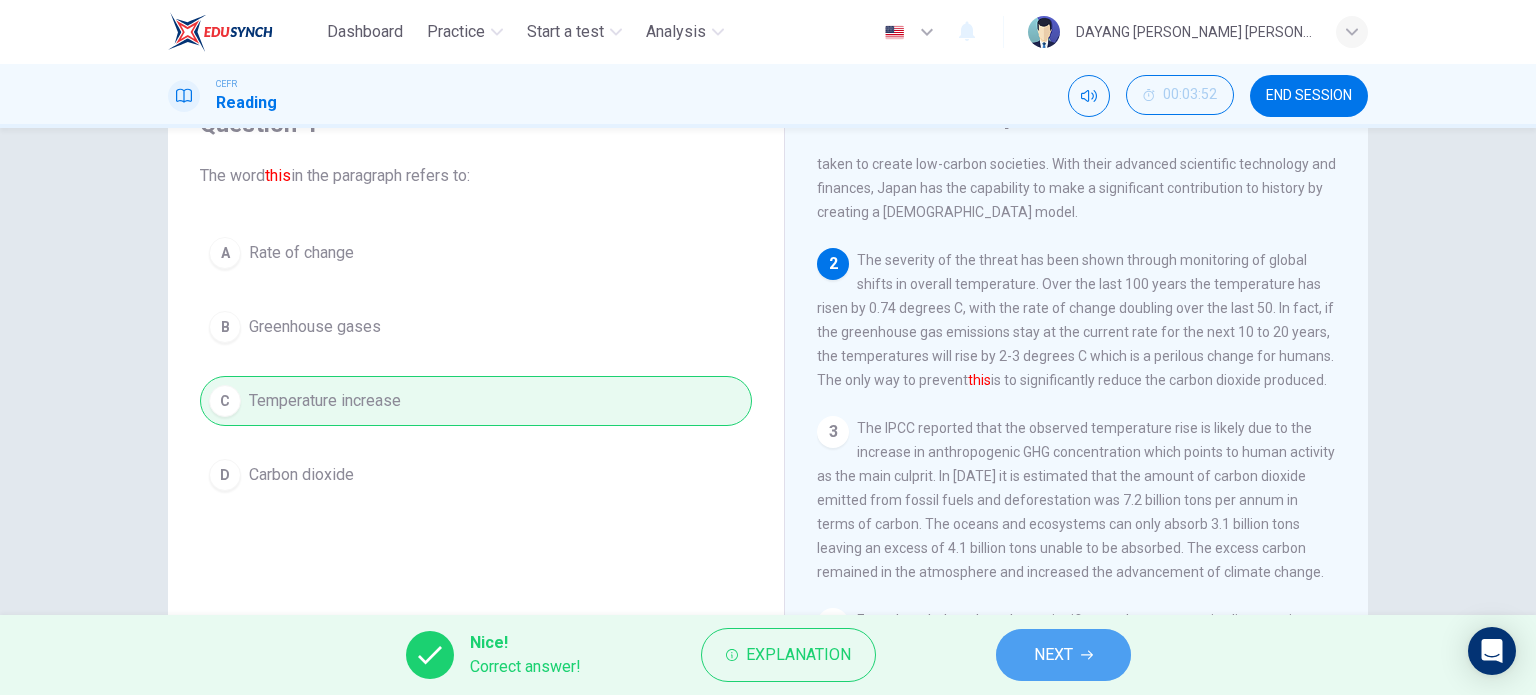 click on "NEXT" at bounding box center (1063, 655) 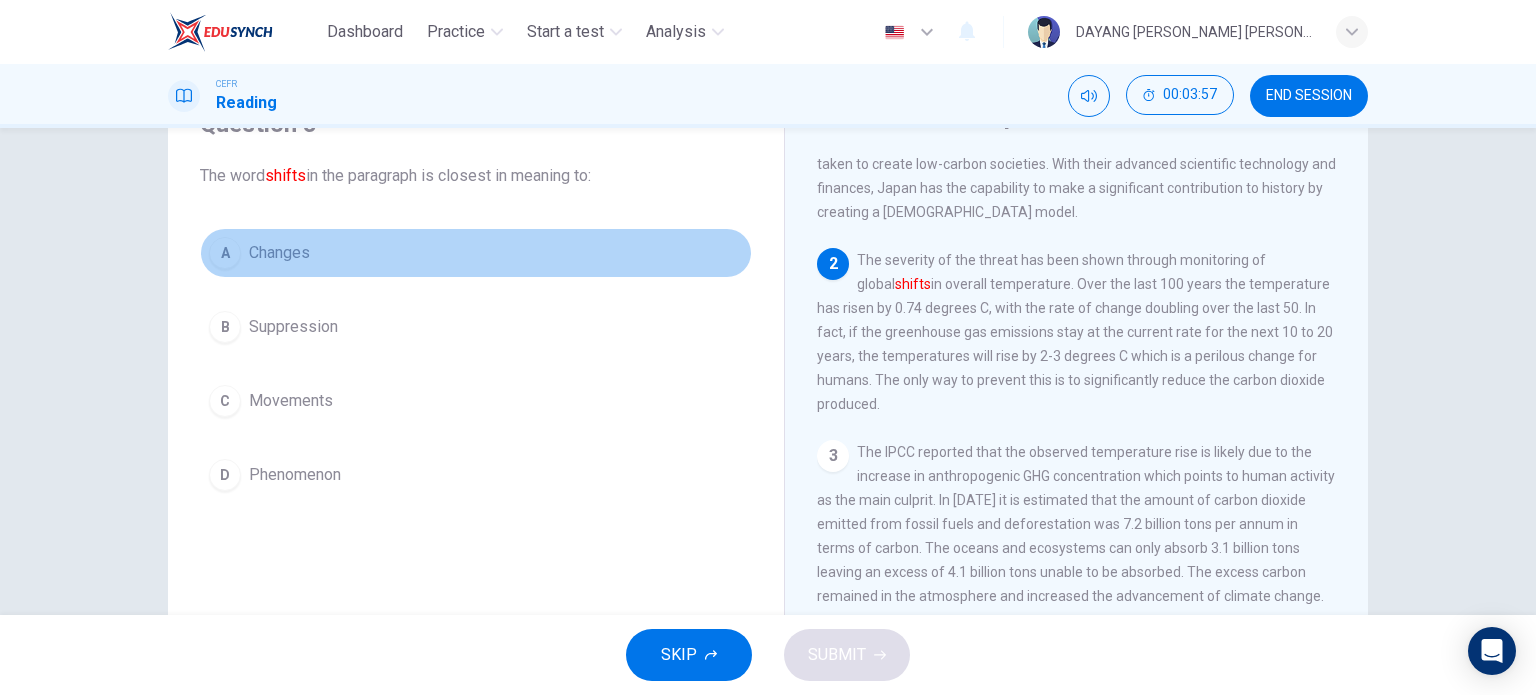 click on "A" at bounding box center [225, 253] 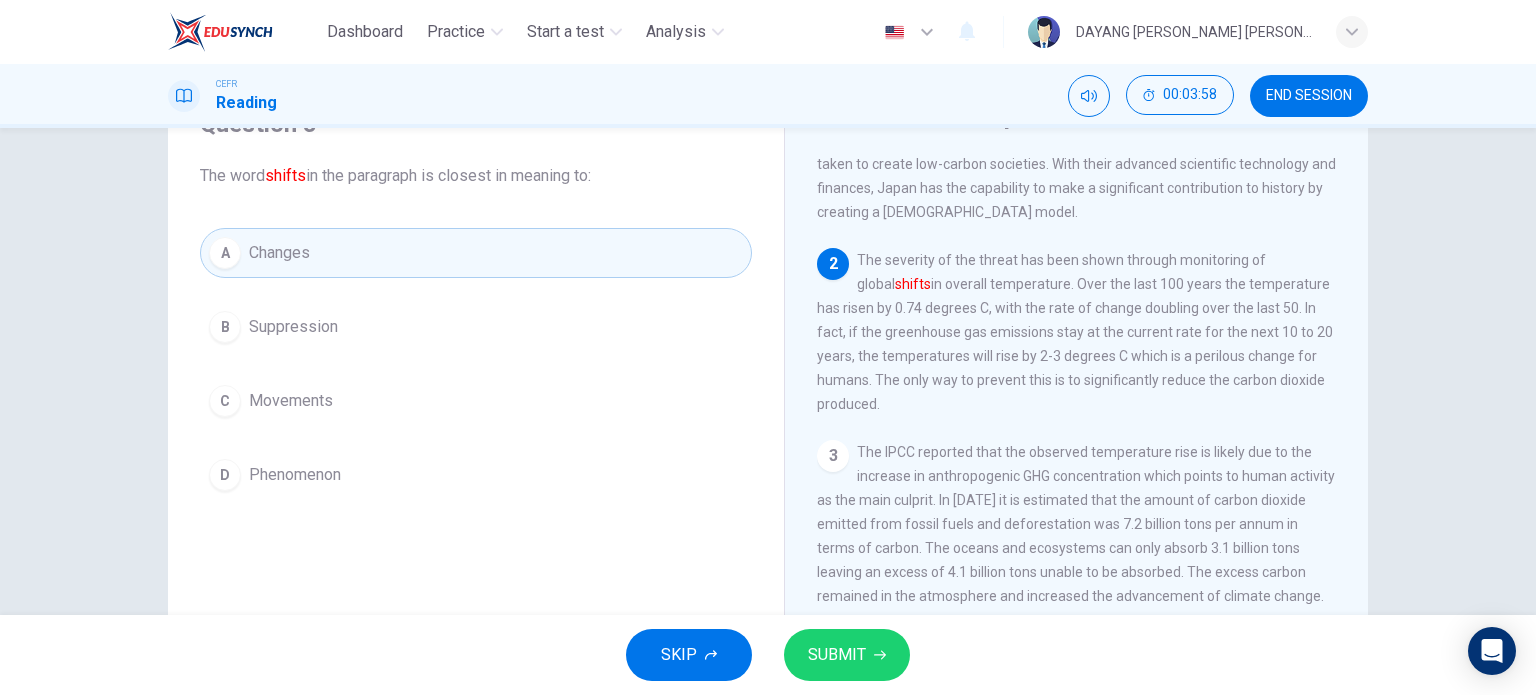 click on "SUBMIT" at bounding box center [847, 655] 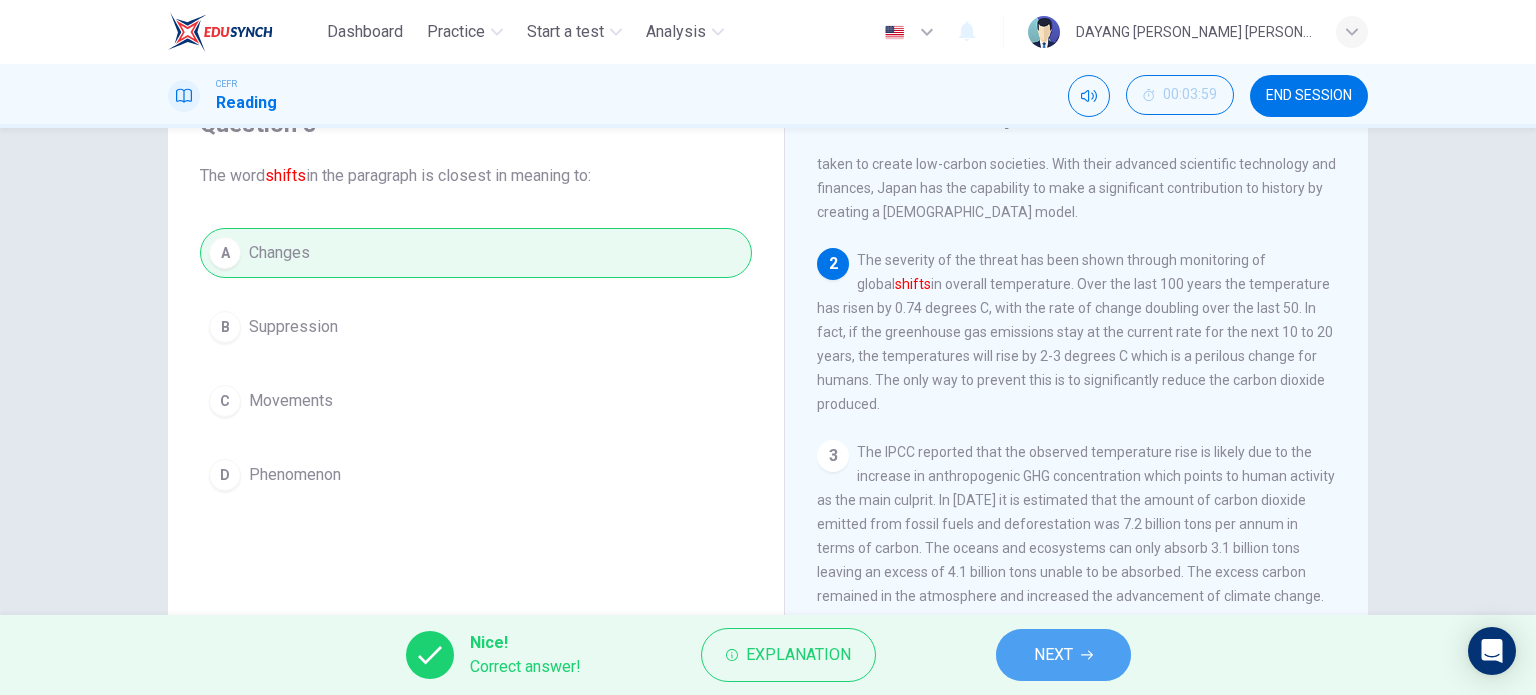 click on "NEXT" at bounding box center [1063, 655] 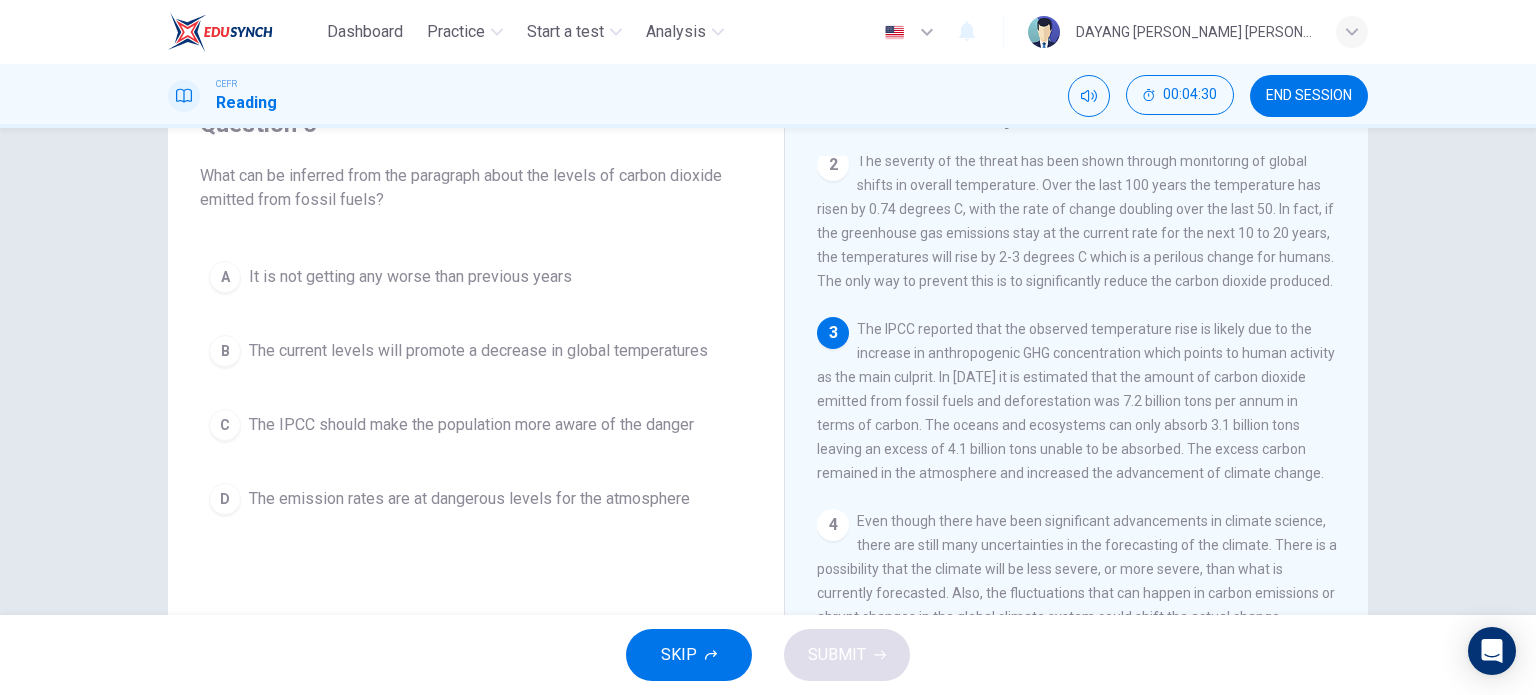 scroll, scrollTop: 200, scrollLeft: 0, axis: vertical 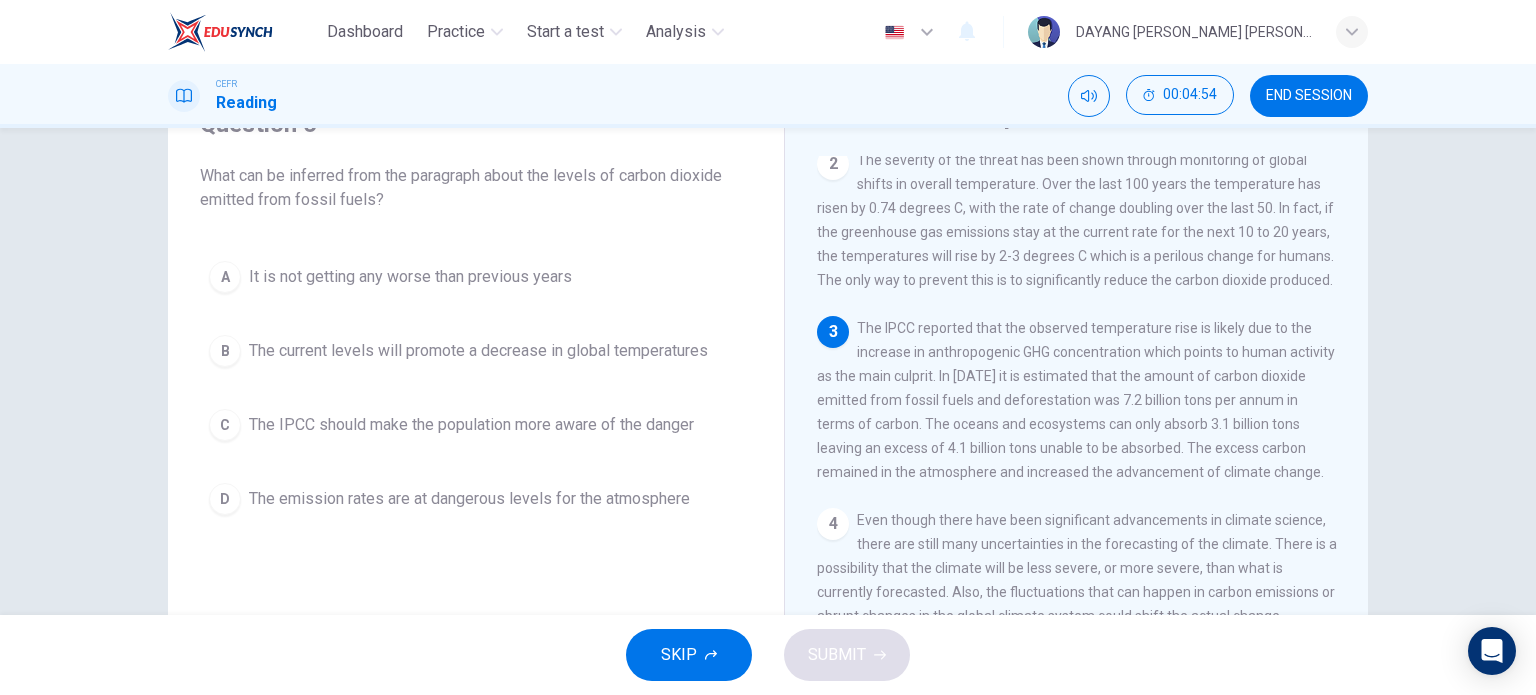 click on "The emission rates are at dangerous levels for the atmosphere" at bounding box center (469, 499) 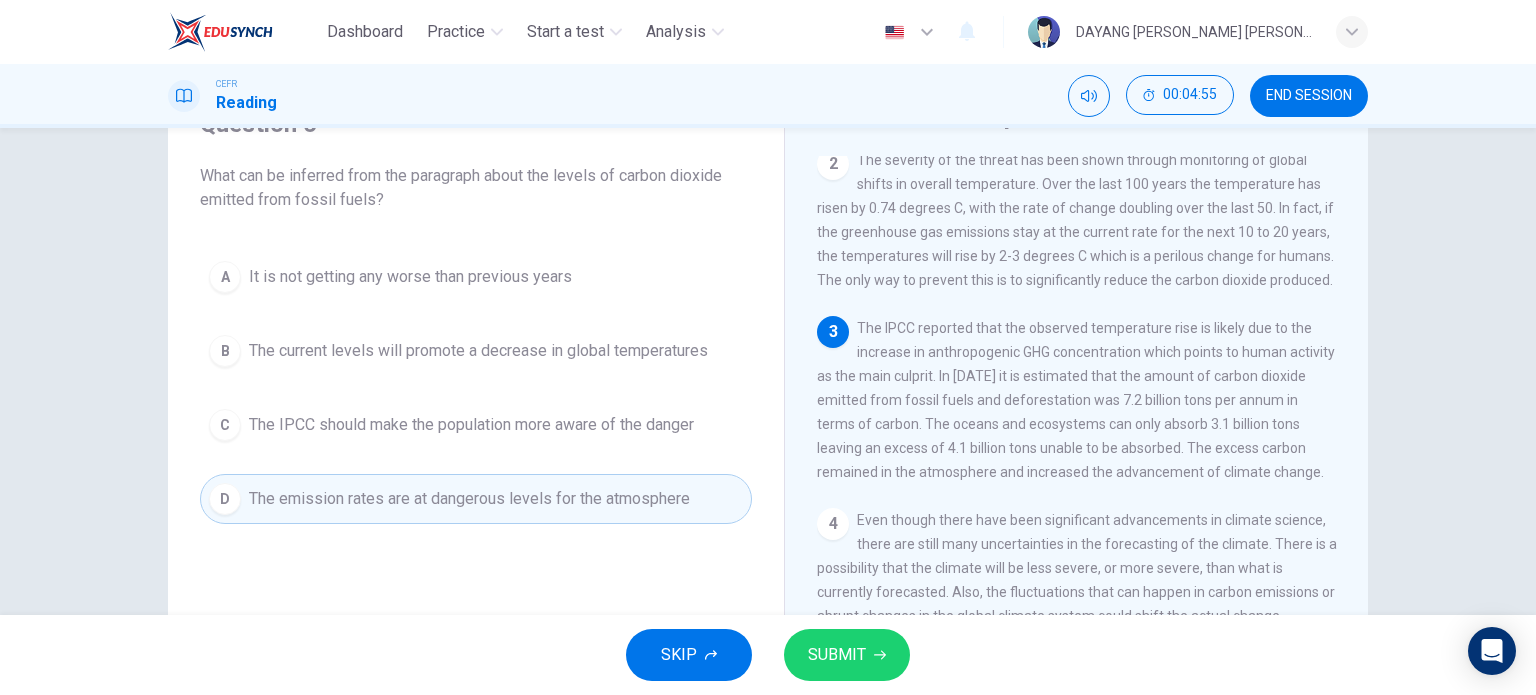 click on "SUBMIT" at bounding box center [847, 655] 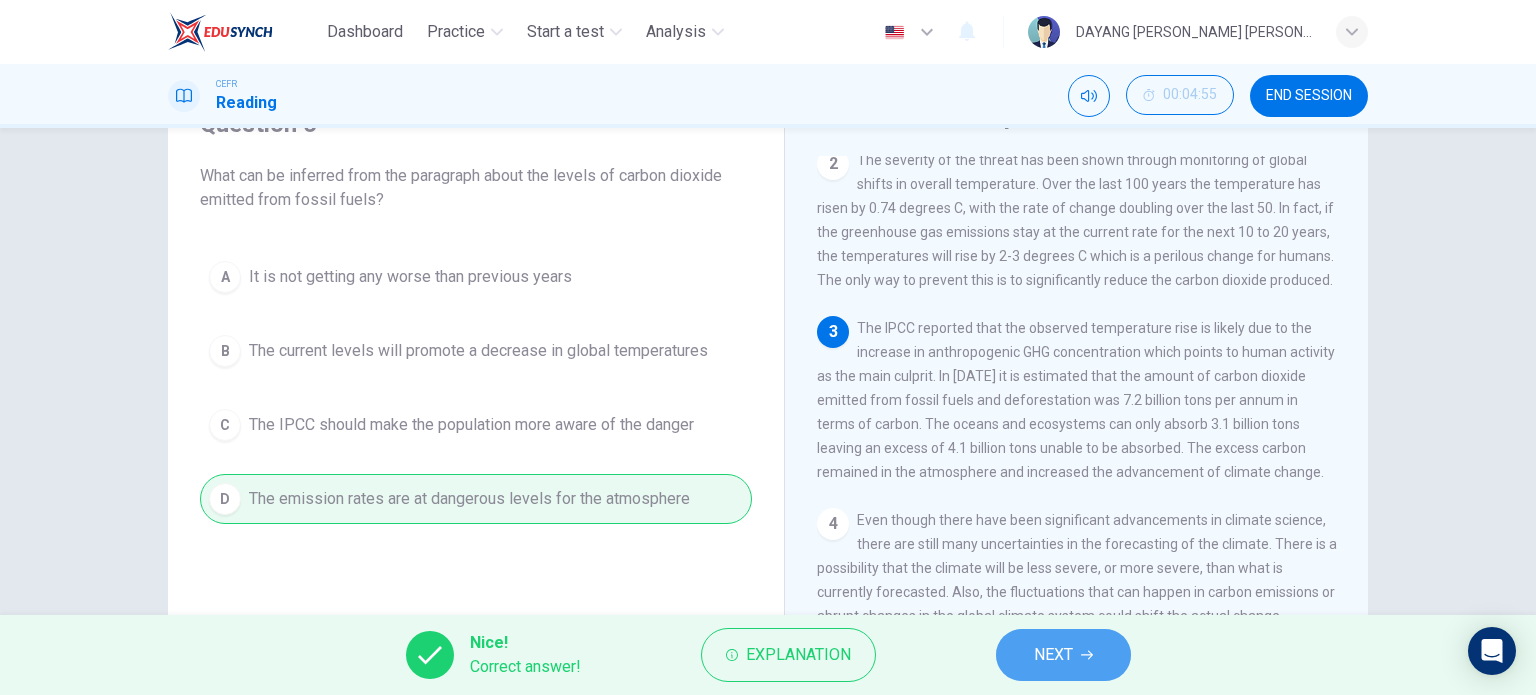 click on "NEXT" at bounding box center (1053, 655) 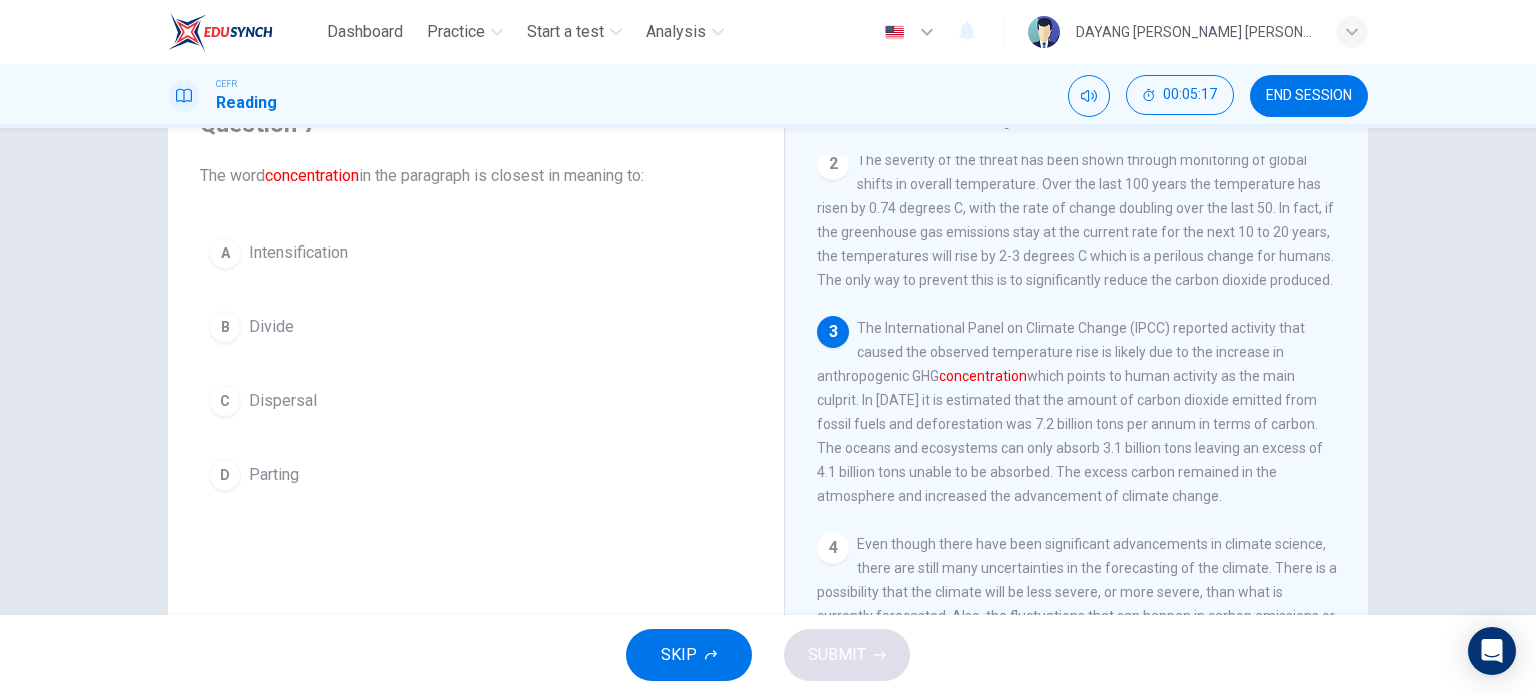 click on "A Intensification" at bounding box center (476, 253) 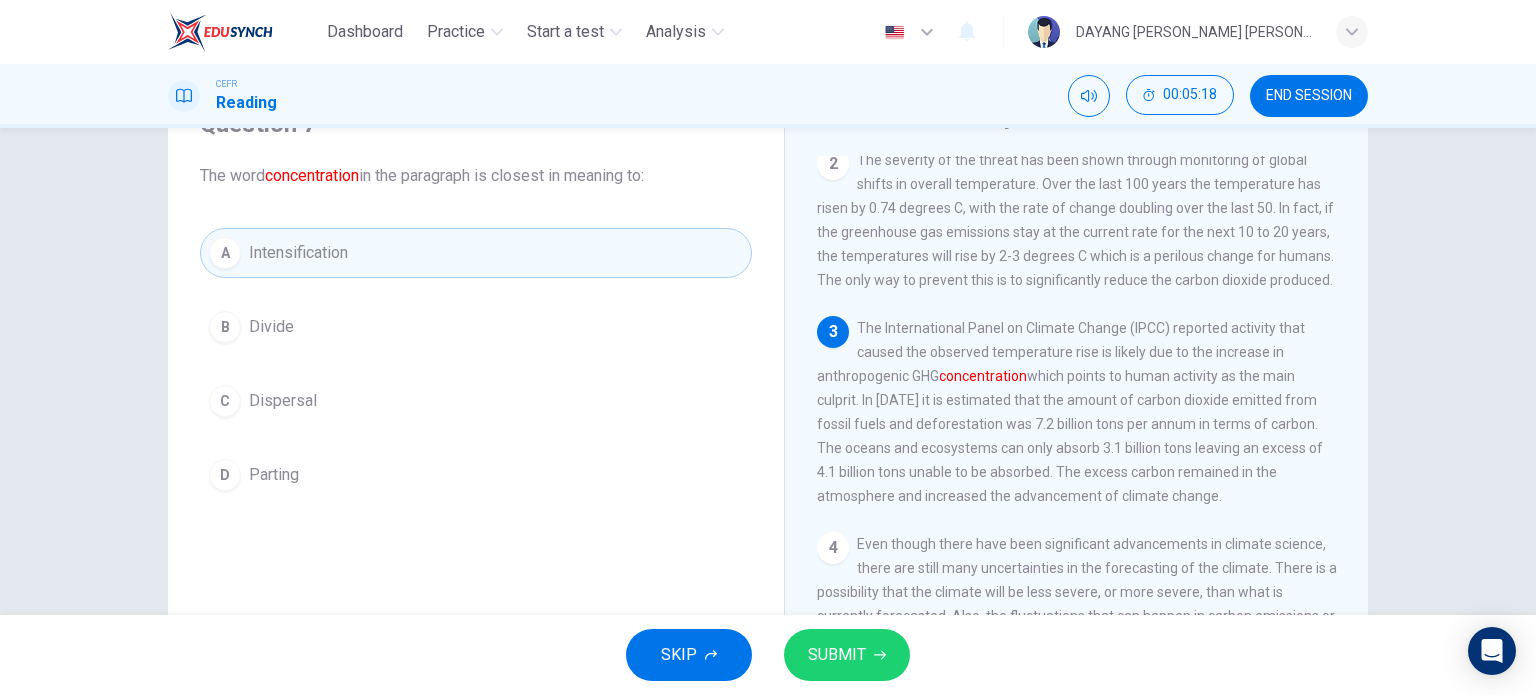 click on "SUBMIT" at bounding box center (837, 655) 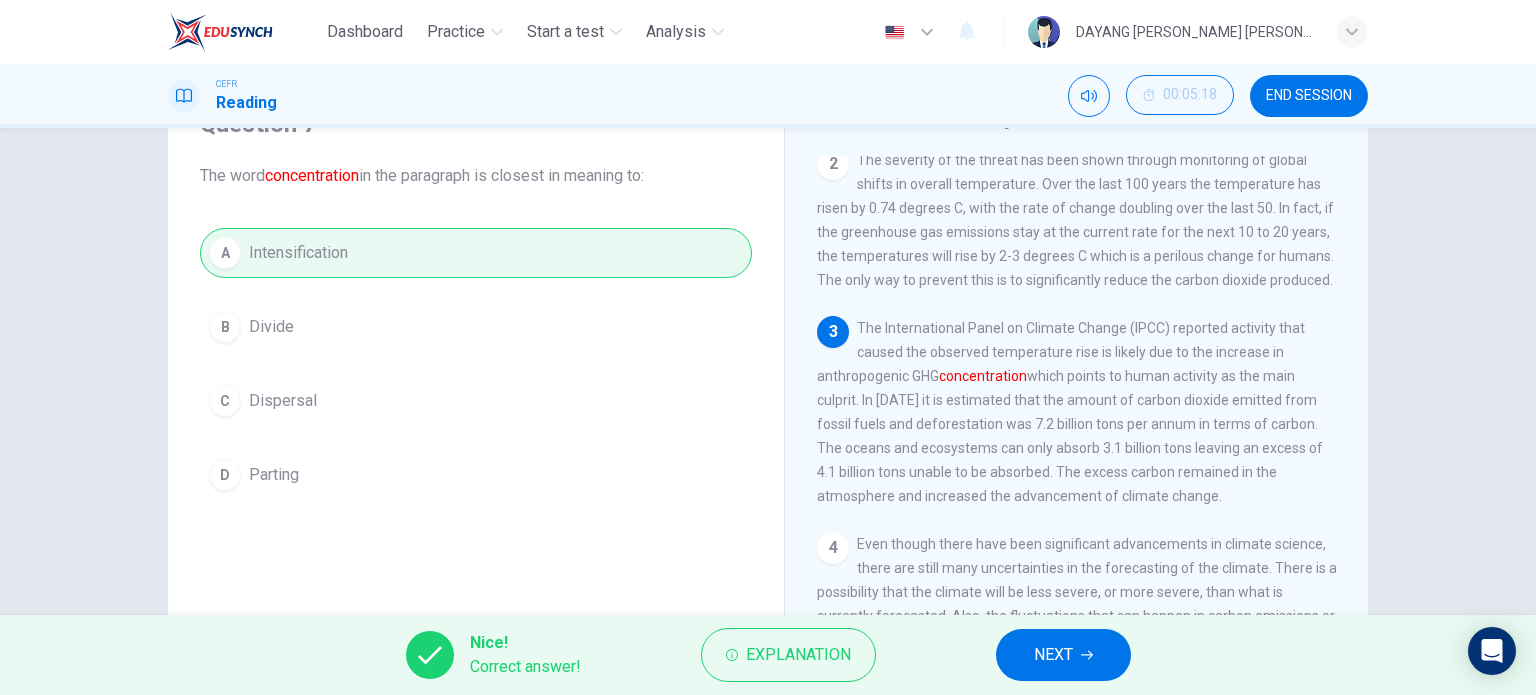 click on "Nice! Correct answer! Explanation NEXT" at bounding box center [768, 655] 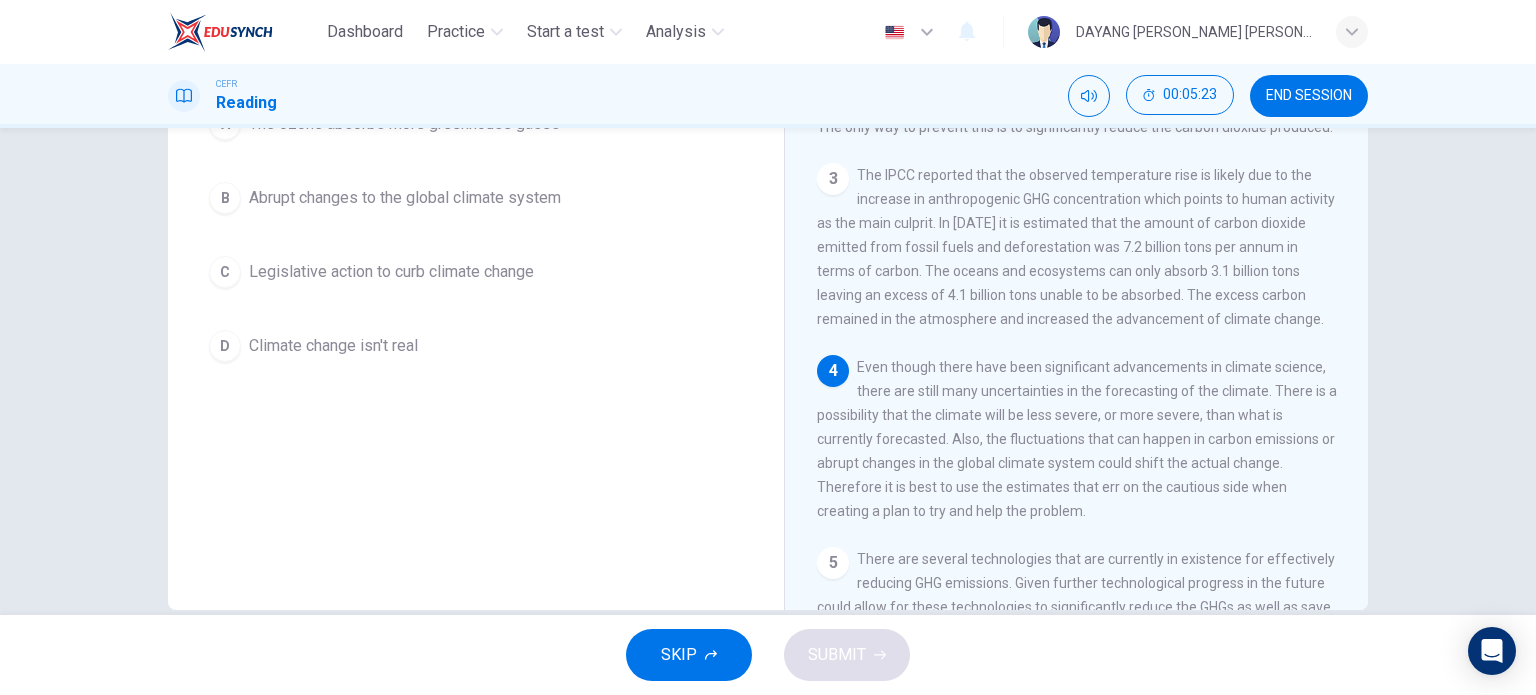 scroll, scrollTop: 288, scrollLeft: 0, axis: vertical 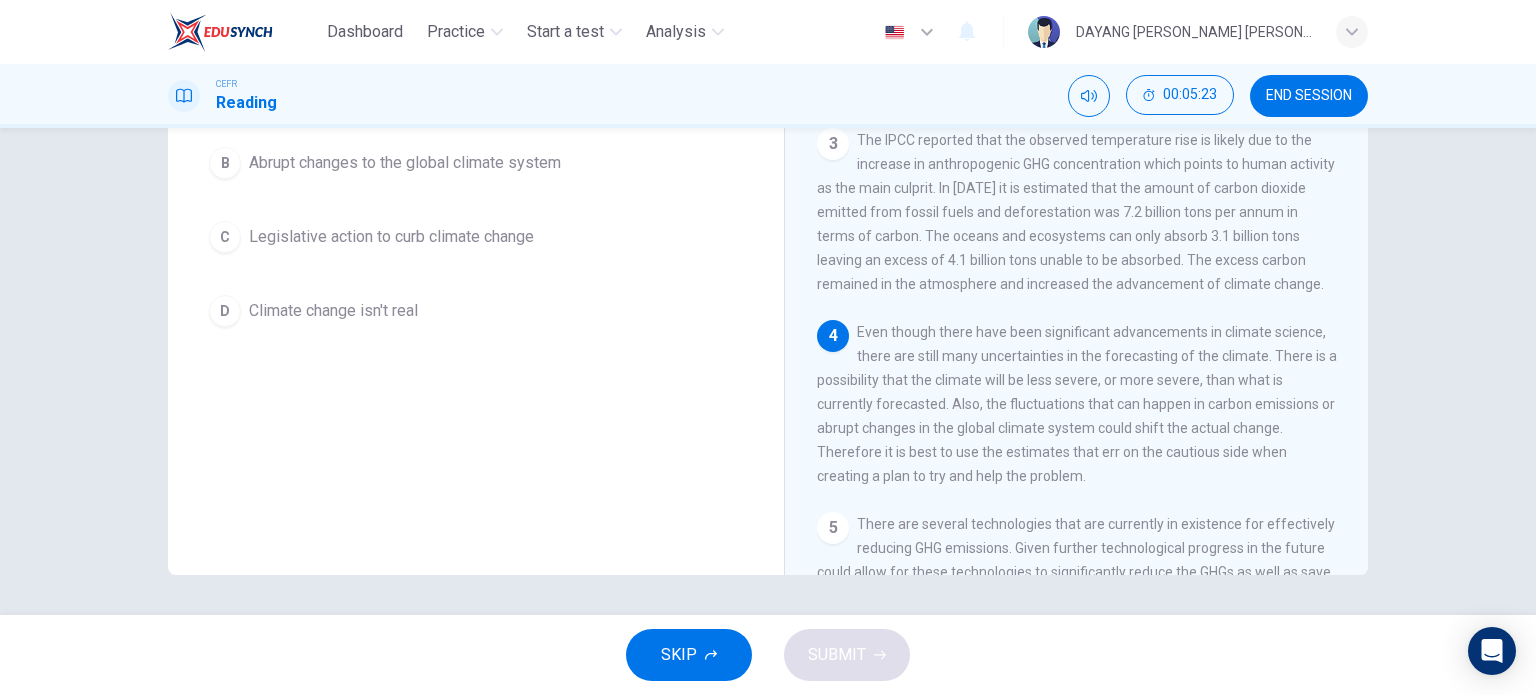click on "4 Even though there have been significant advancements in climate science, there are still many uncertainties in the forecasting of the climate. There is a possibility that the climate will be less severe, or more severe, than what is currently forecasted. Also, the fluctuations that can happen in carbon emissions or abrupt changes in the global climate system could shift the actual change. Therefore it is best to use the estimates that err on the cautious side when creating a plan to try and help the problem." at bounding box center (1077, 404) 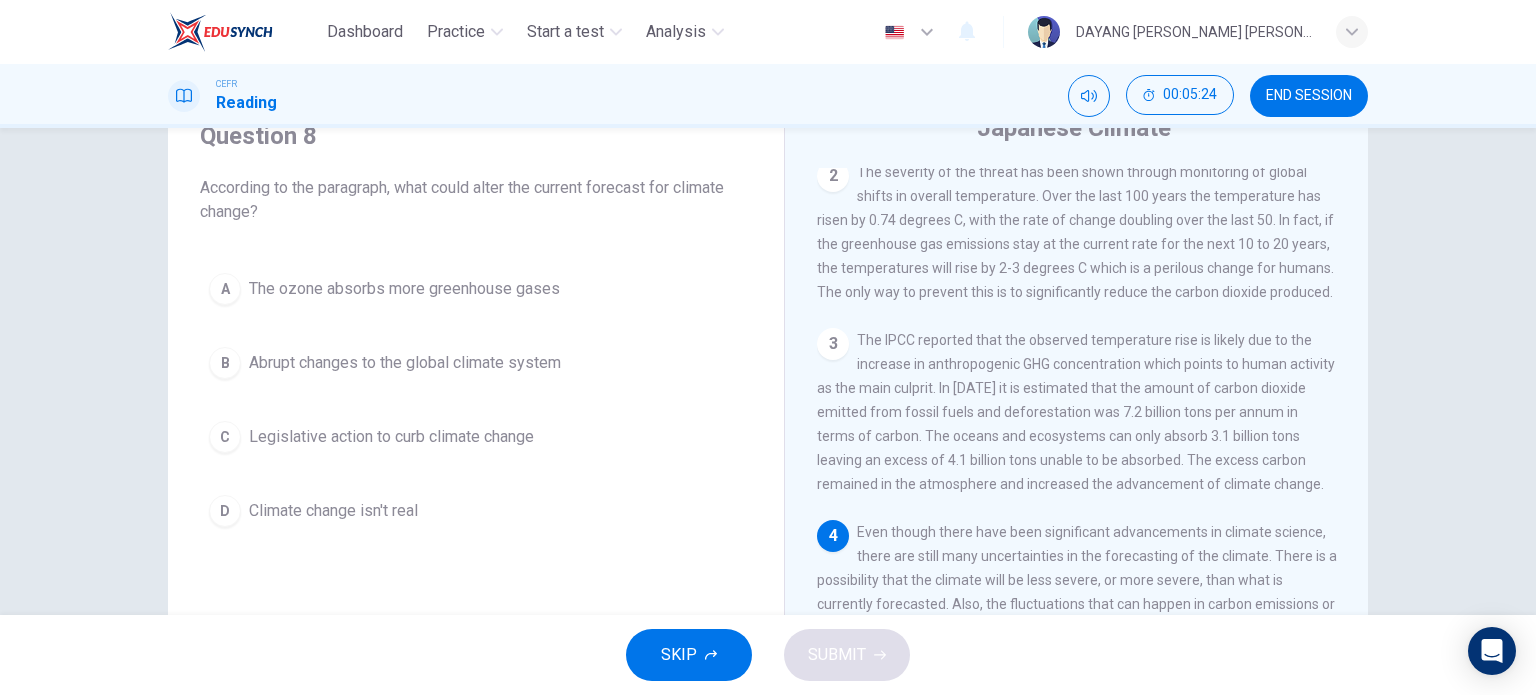 scroll, scrollTop: 0, scrollLeft: 0, axis: both 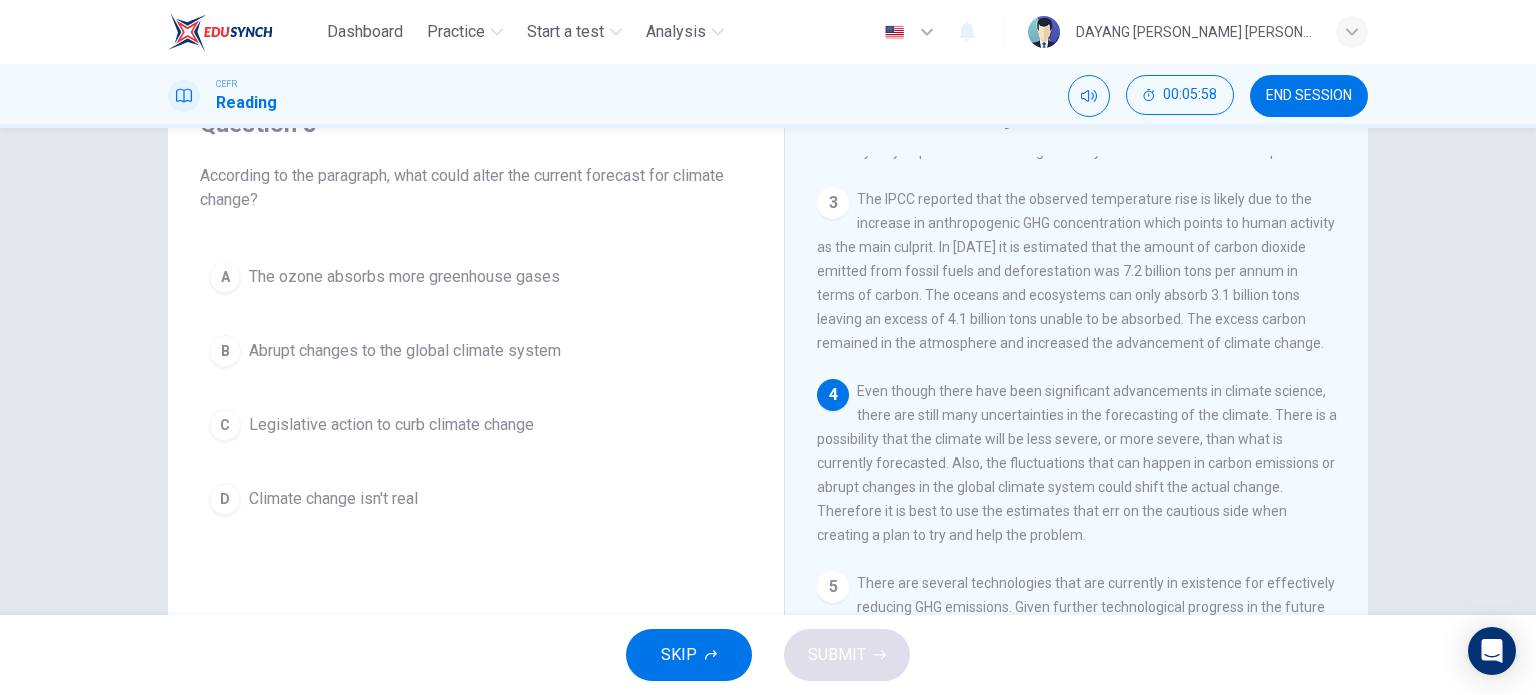 click on "Abrupt changes to the global climate system" at bounding box center [405, 351] 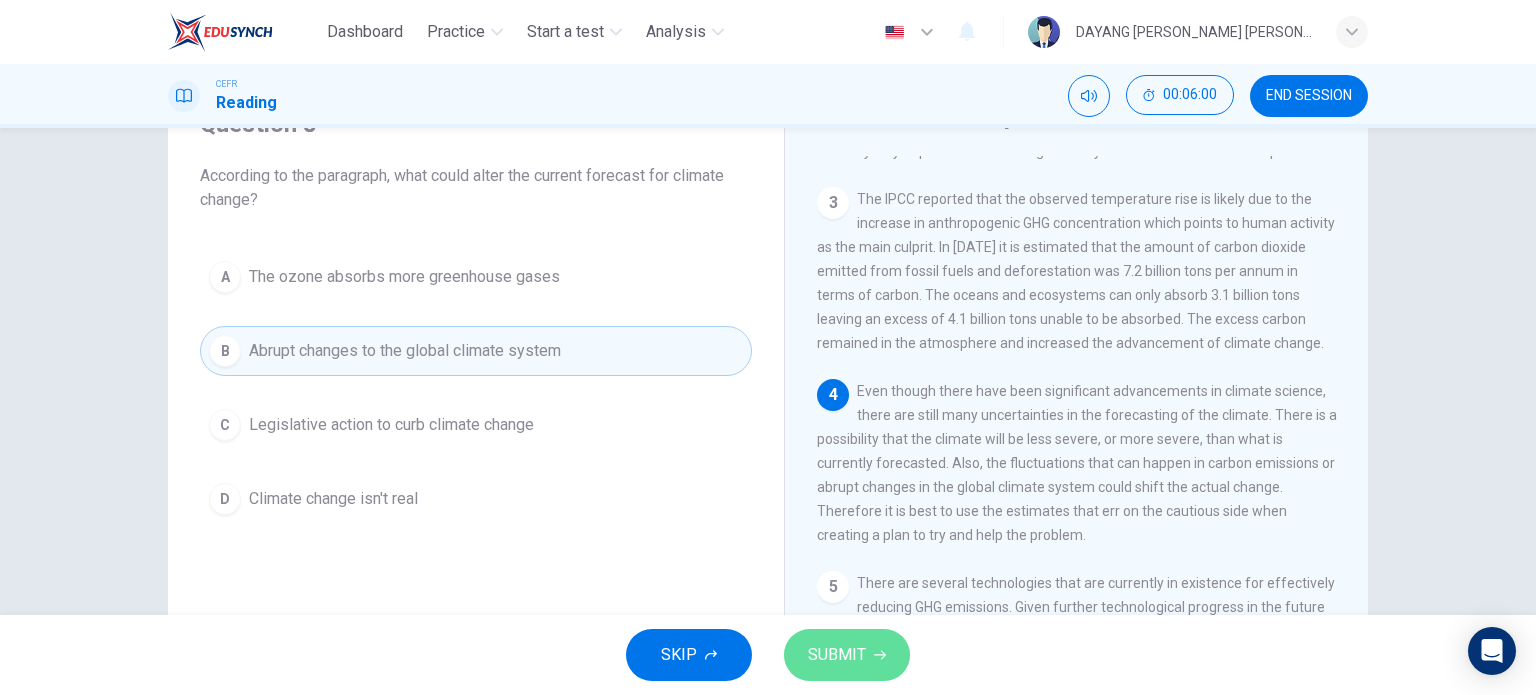 click on "SUBMIT" at bounding box center [847, 655] 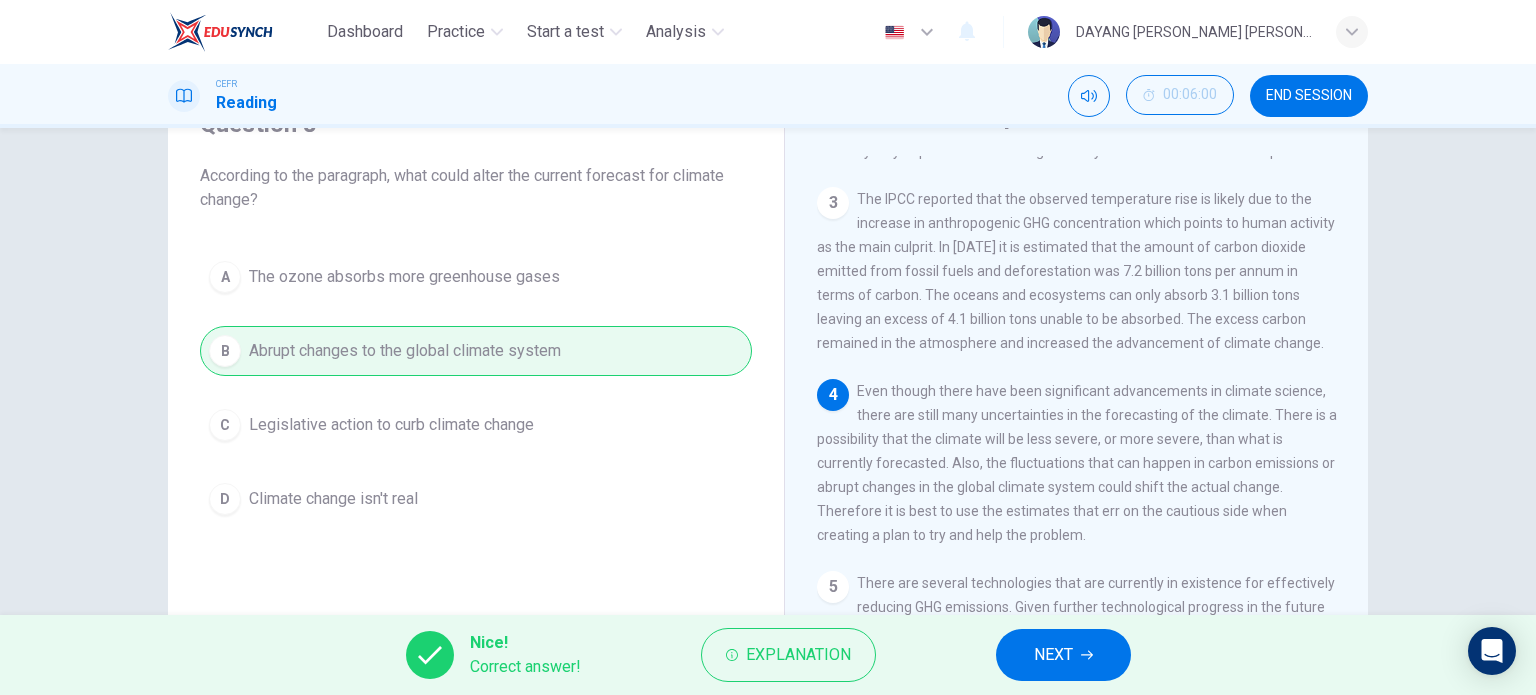 click on "NEXT" at bounding box center (1063, 655) 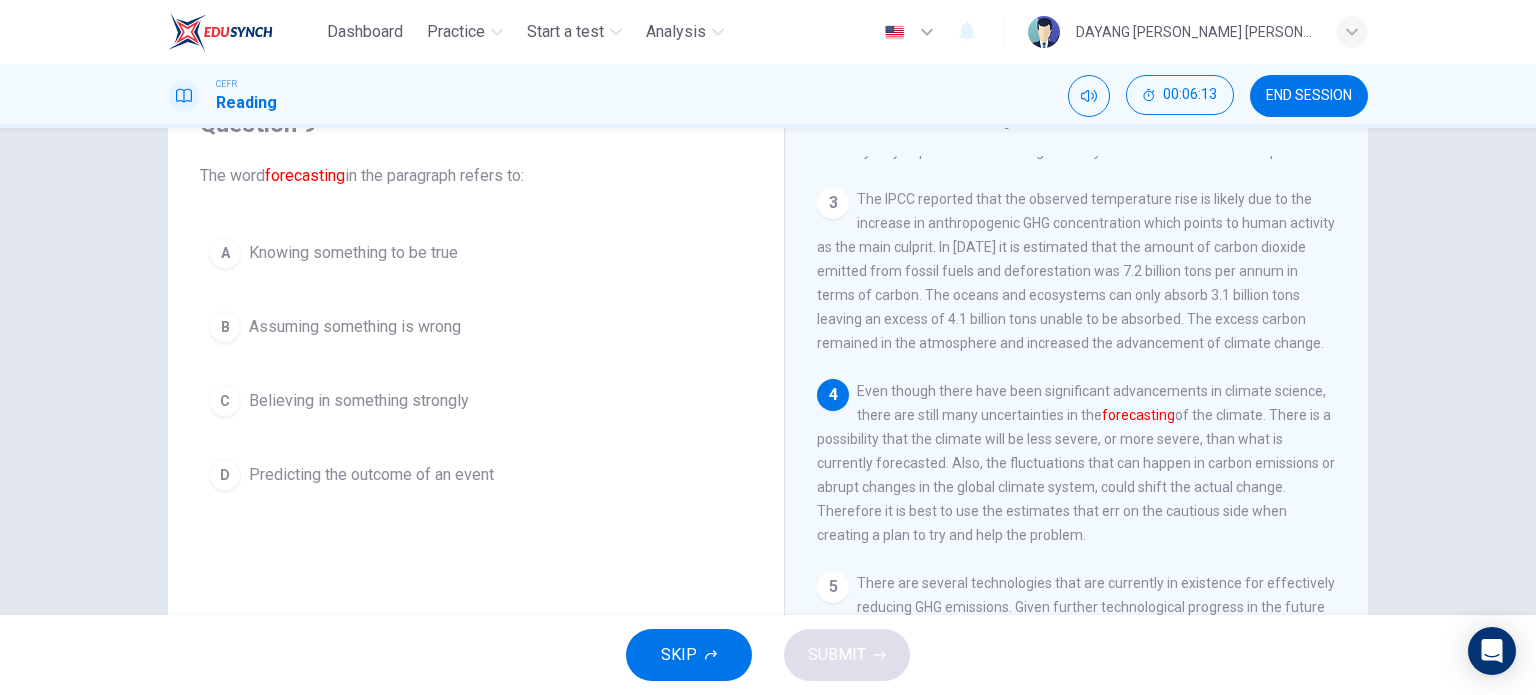 click on "Predicting the outcome of an event" at bounding box center [371, 475] 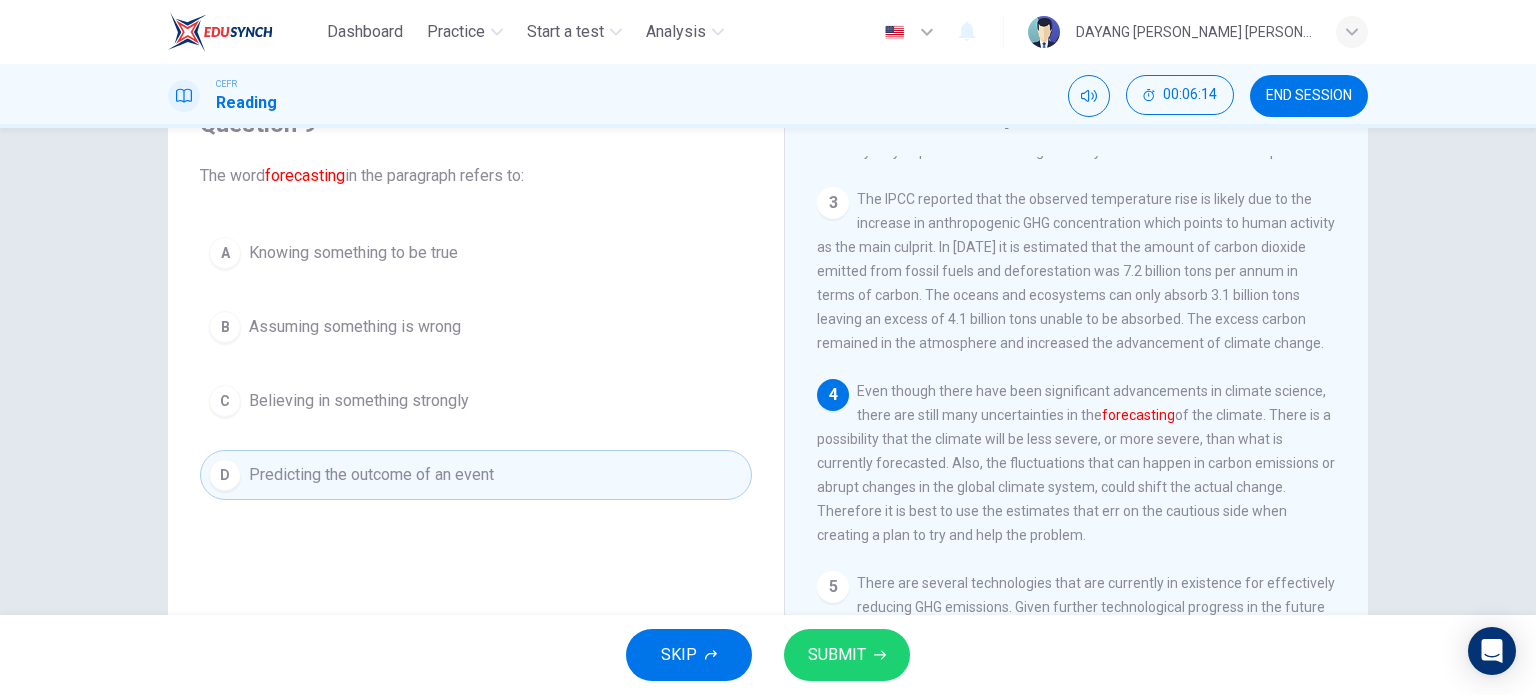click on "SUBMIT" at bounding box center [837, 655] 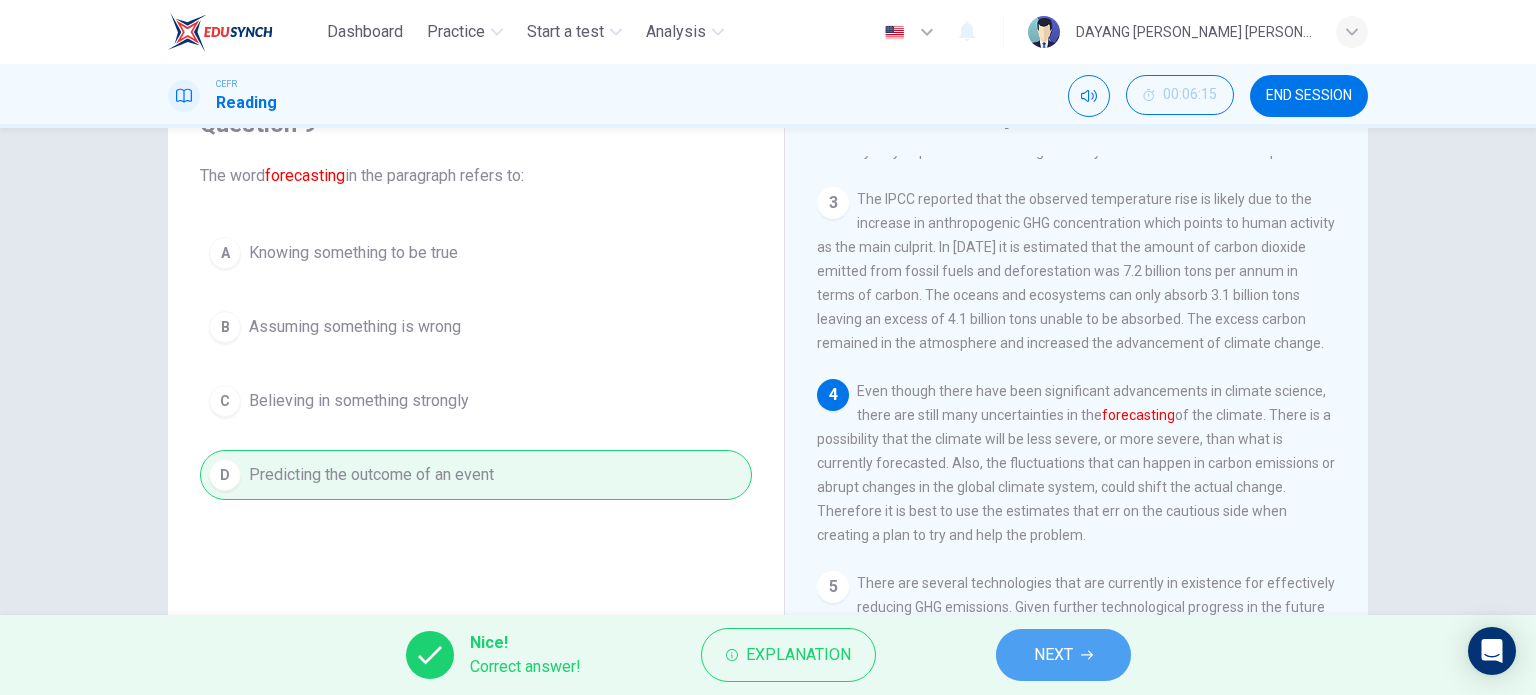 click on "NEXT" at bounding box center (1053, 655) 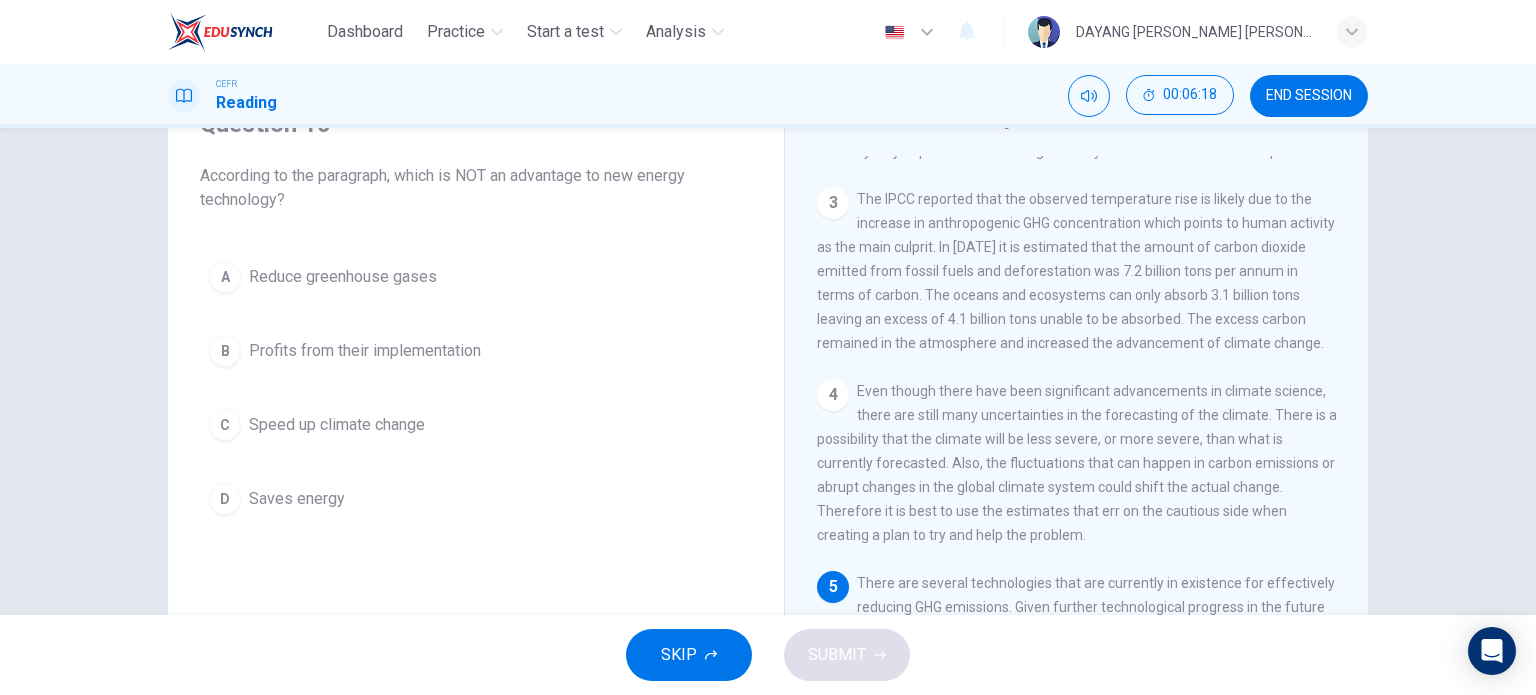 click on "Even though there have been significant advancements in climate science, there are still many uncertainties in the forecasting of the climate. There is a possibility that the climate will be less severe, or more severe, than what is currently forecasted. Also, the fluctuations that can happen in carbon emissions or abrupt changes in the global climate system could shift the actual change. Therefore it is best to use the estimates that err on the cautious side when creating a plan to try and help the problem." at bounding box center [1077, 463] 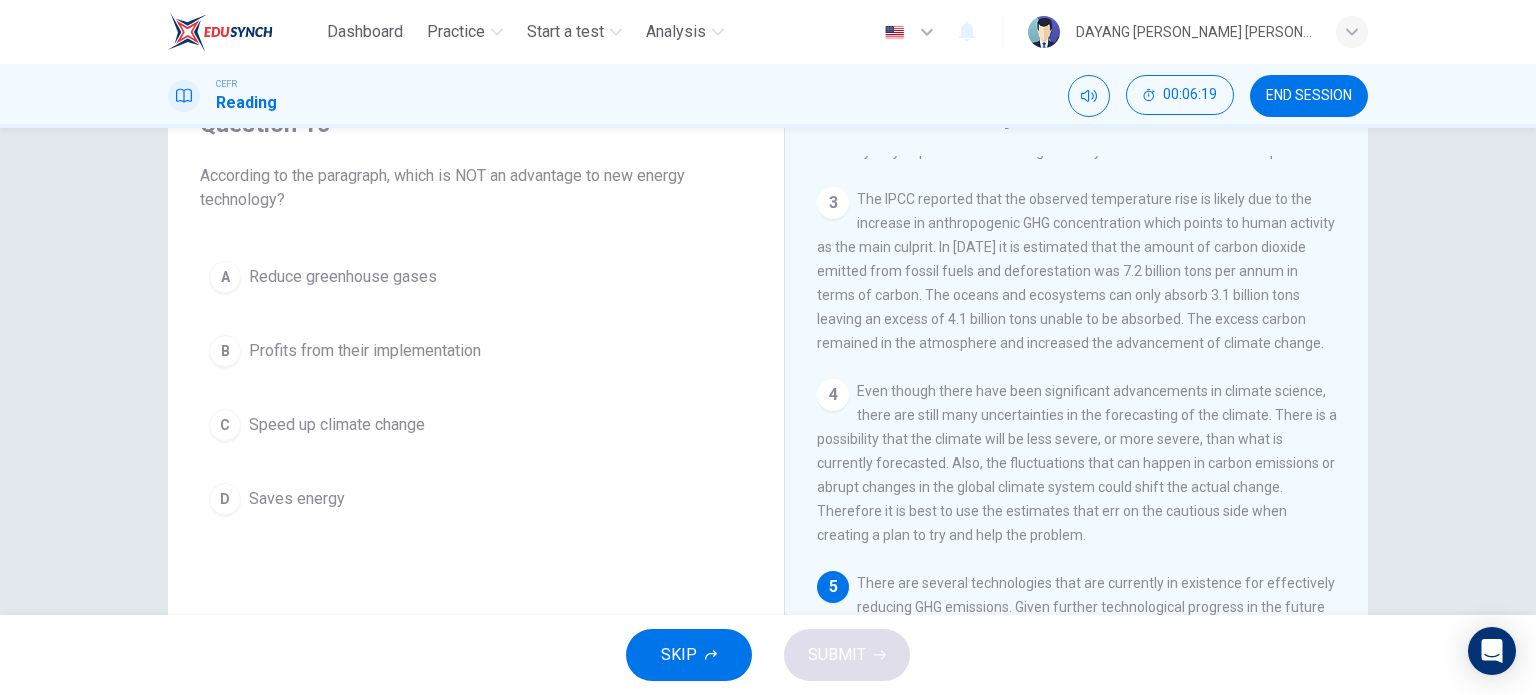 scroll, scrollTop: 288, scrollLeft: 0, axis: vertical 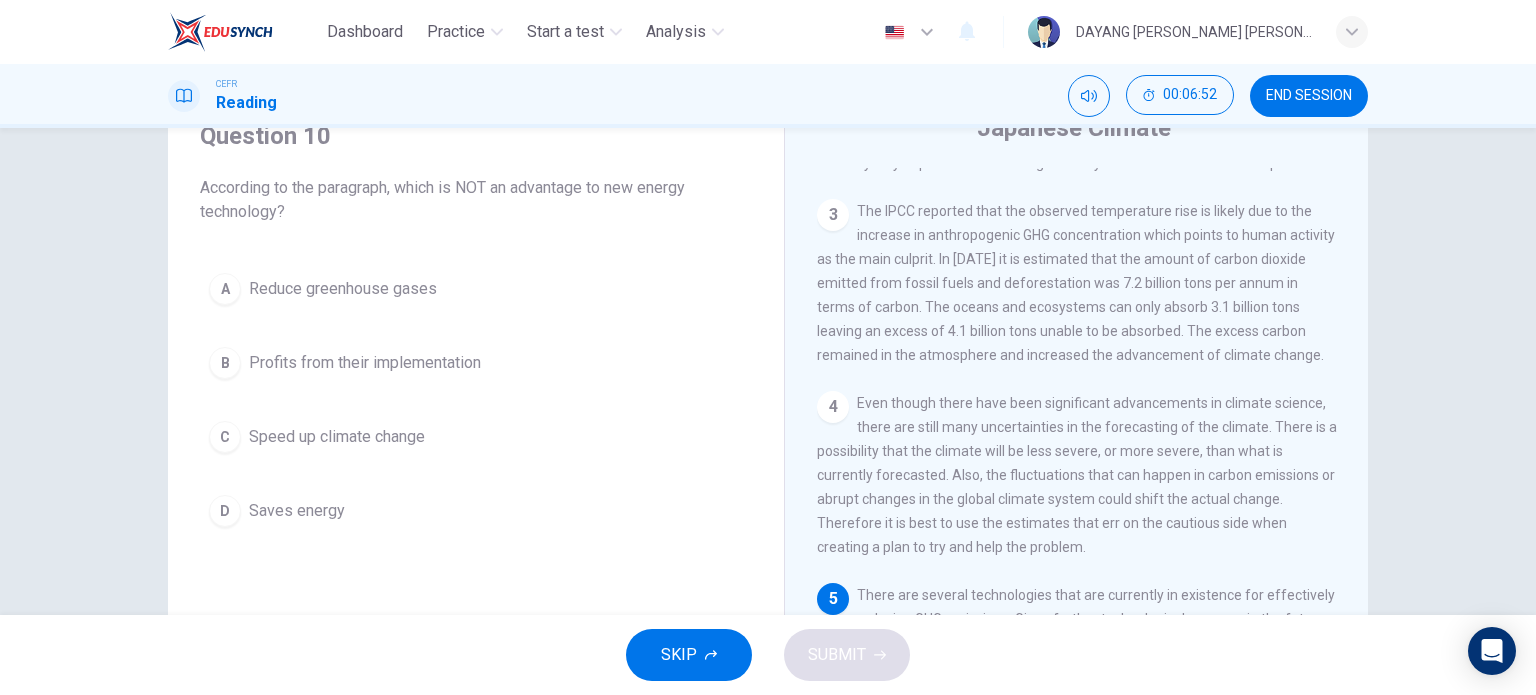 click on "Speed up climate change" at bounding box center (337, 437) 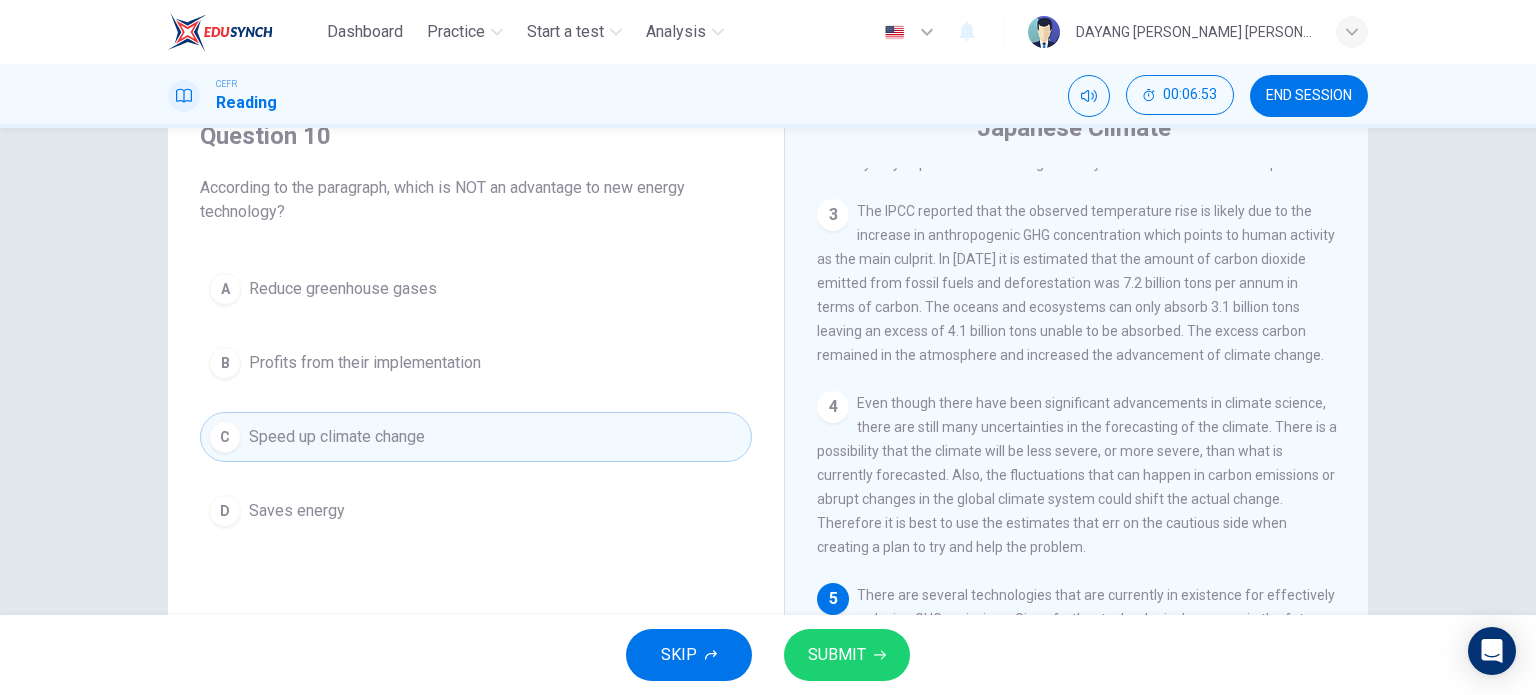 click on "SUBMIT" at bounding box center [837, 655] 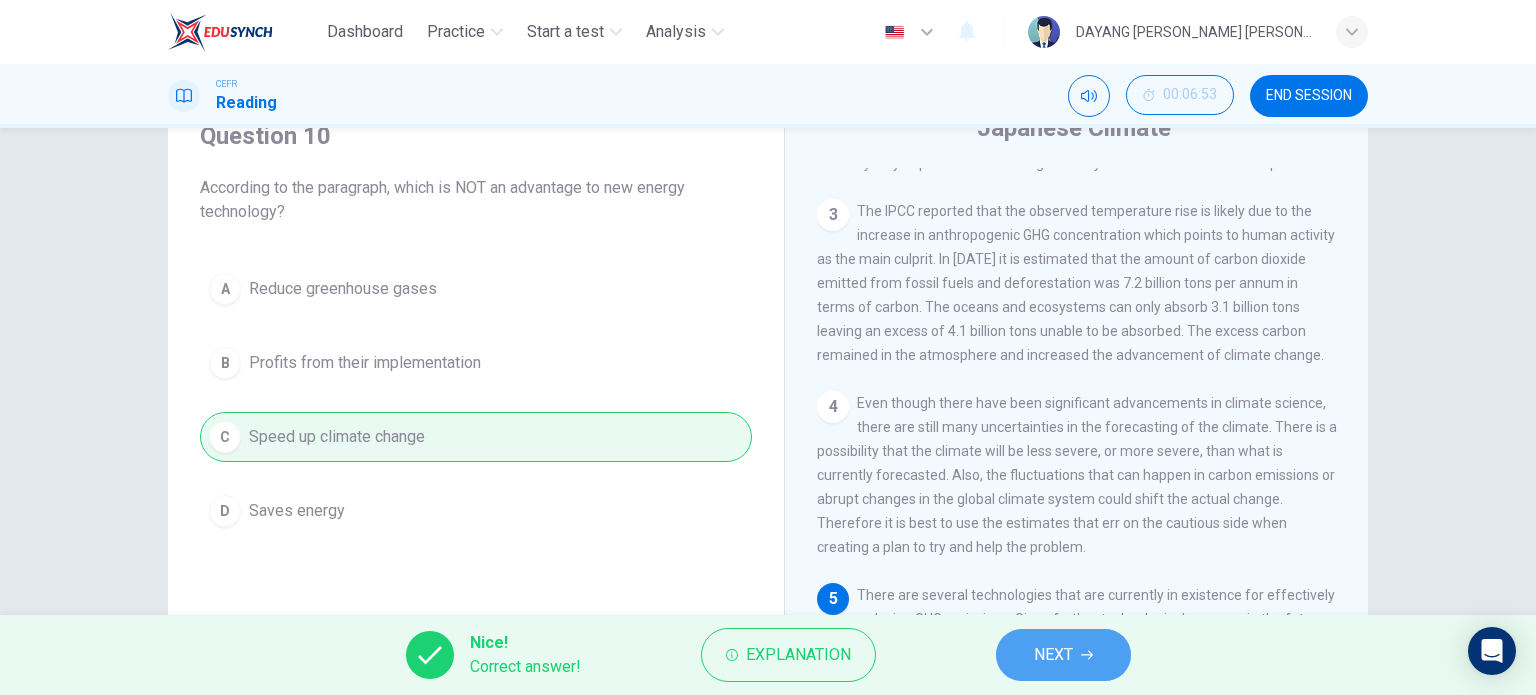 click on "NEXT" at bounding box center [1053, 655] 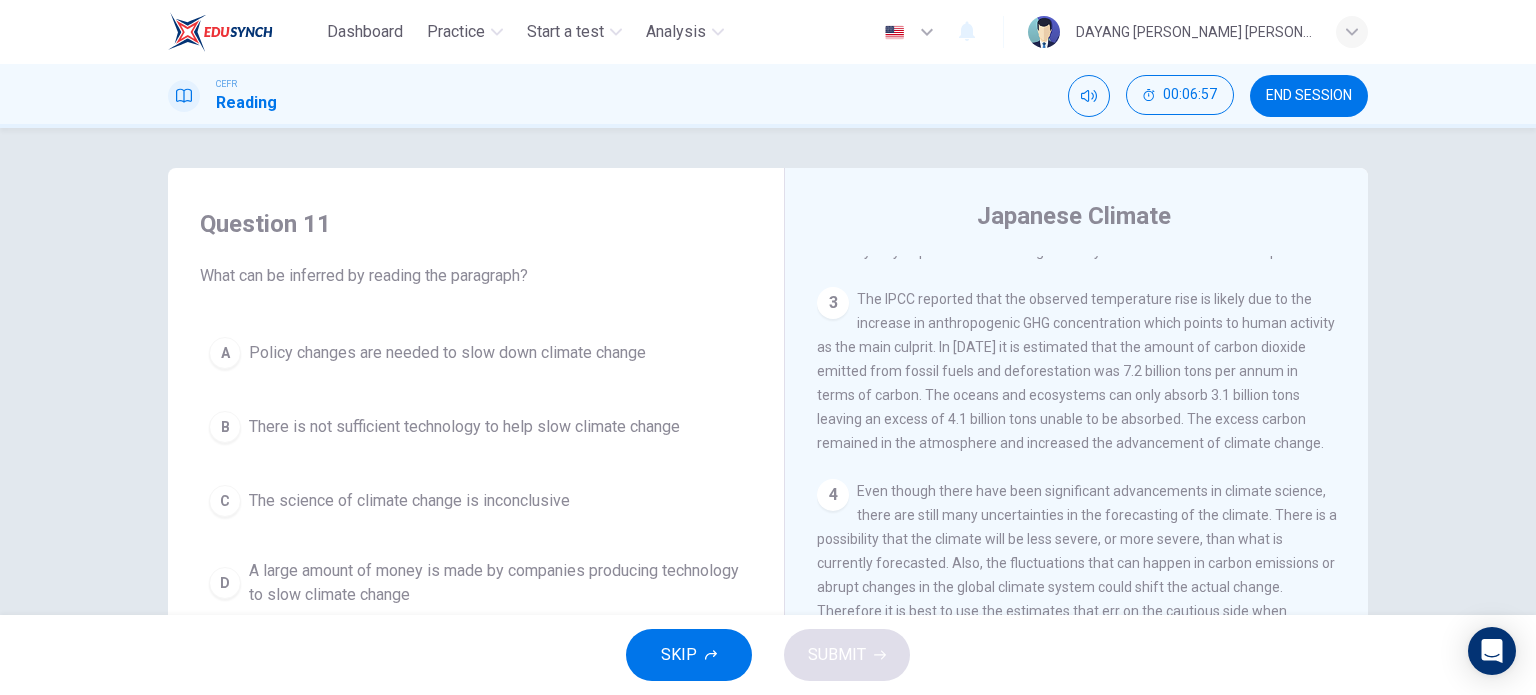 scroll, scrollTop: 288, scrollLeft: 0, axis: vertical 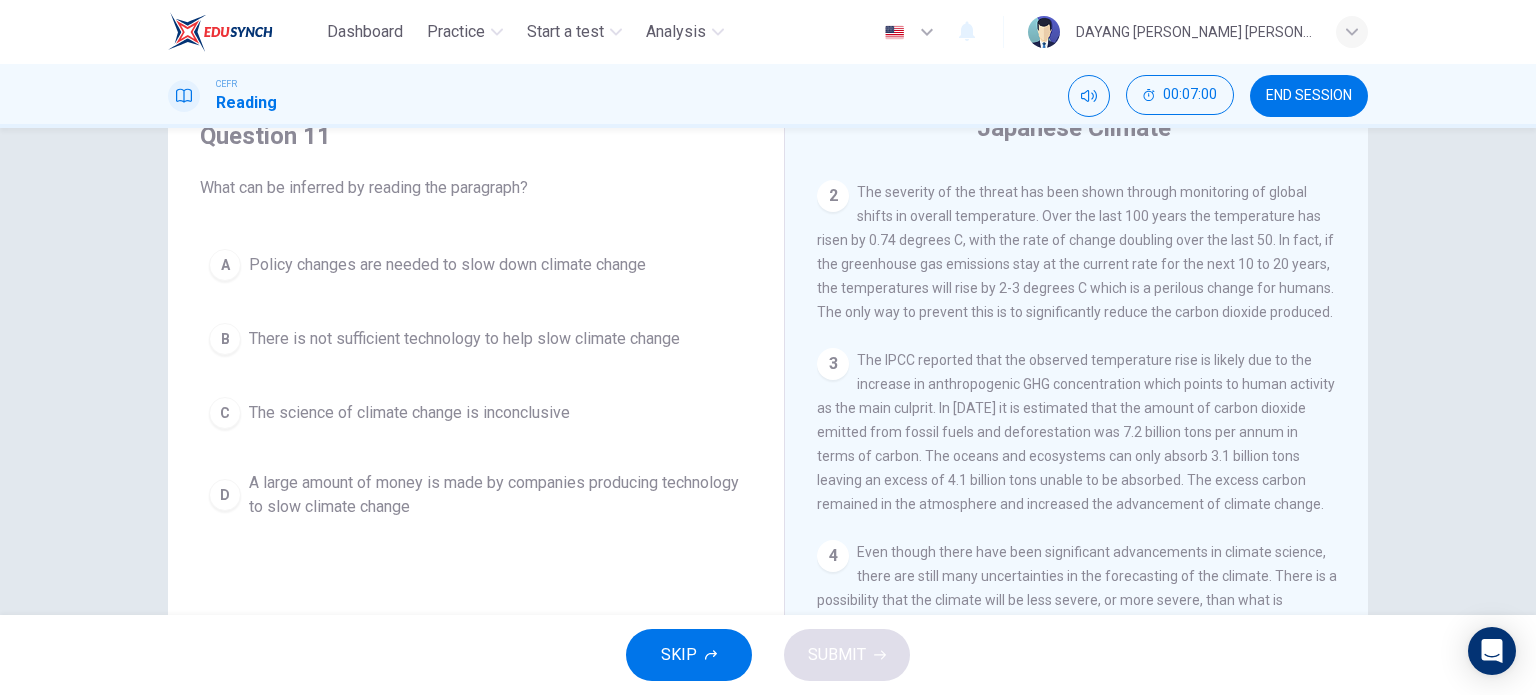 click on "The IPCC reported that the observed temperature rise is likely due to the increase in anthropogenic GHG concentration which points to human activity as the main culprit. In [DATE] it is estimated that the amount of carbon dioxide emitted from fossil fuels and deforestation was 7.2 billion tons per annum in terms of carbon. The oceans and ecosystems can only absorb 3.1 billion tons leaving an excess of 4.1 billion tons unable to be absorbed. The excess carbon remained in the atmosphere and increased the advancement of climate change." at bounding box center (1076, 432) 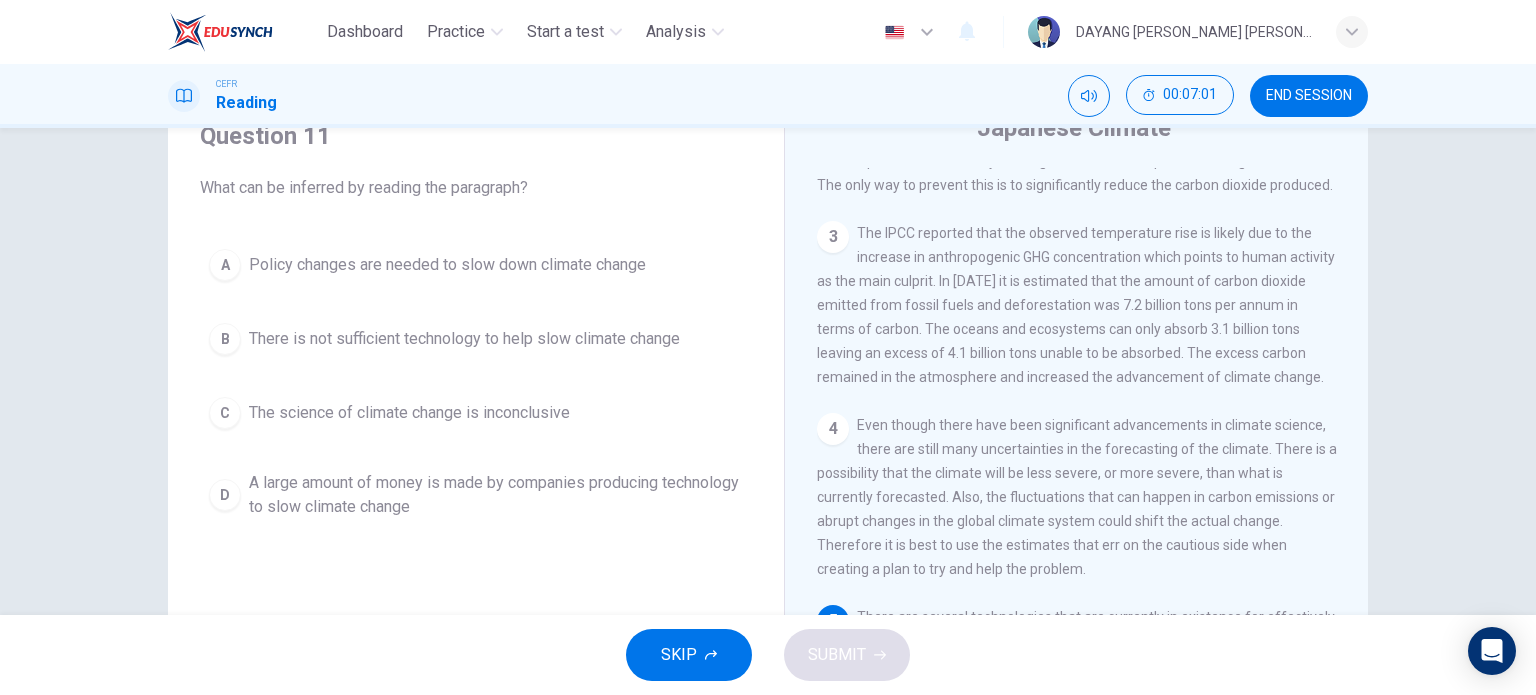 scroll, scrollTop: 380, scrollLeft: 0, axis: vertical 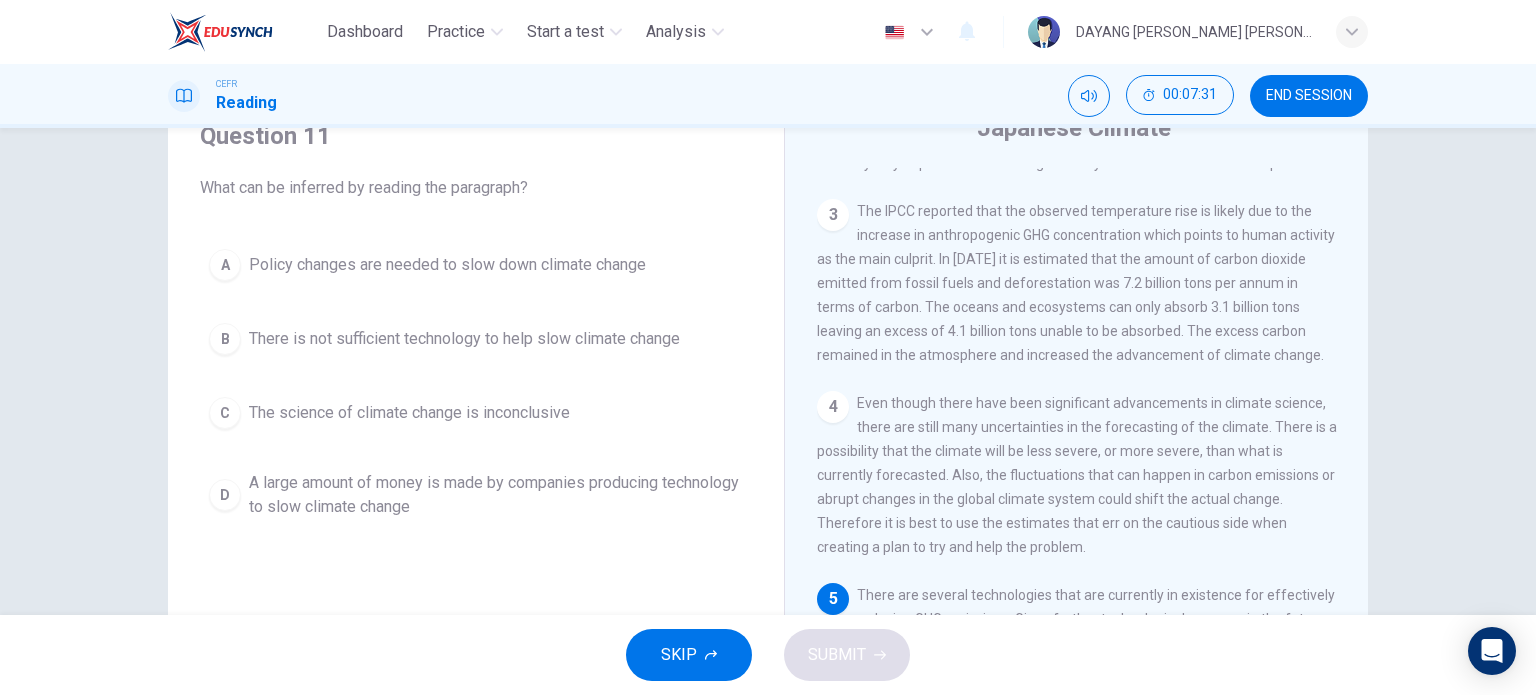 click on "A large amount of money is made by companies producing technology to slow climate change" at bounding box center (496, 495) 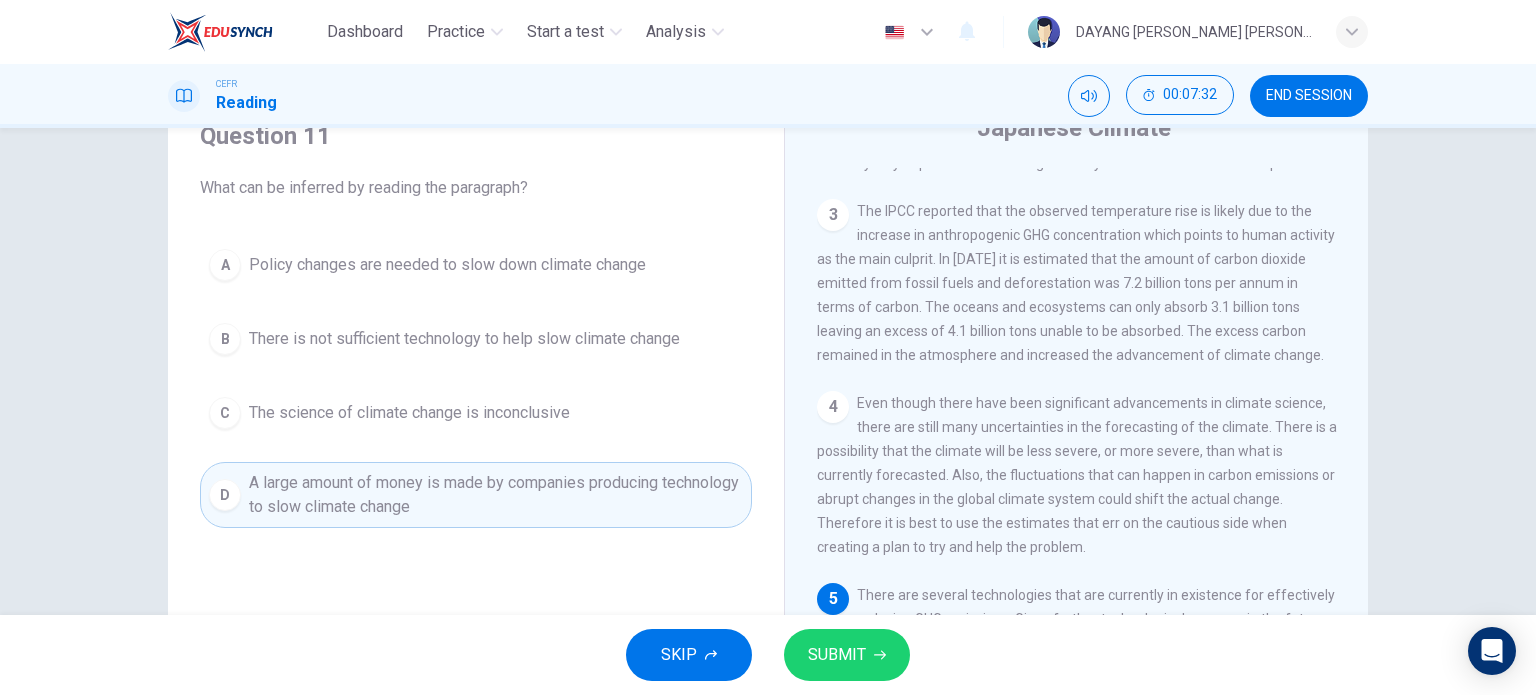 click on "SUBMIT" at bounding box center [847, 655] 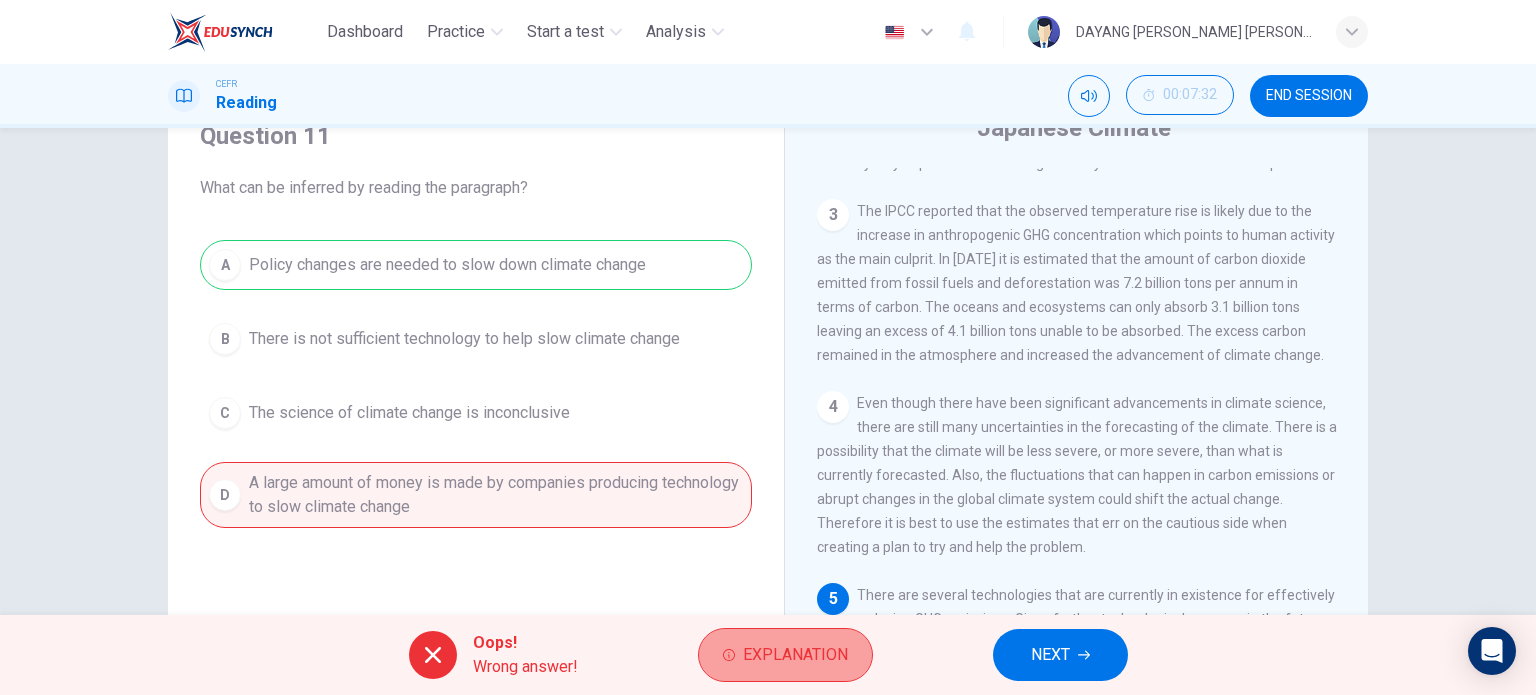 click on "Explanation" at bounding box center (795, 655) 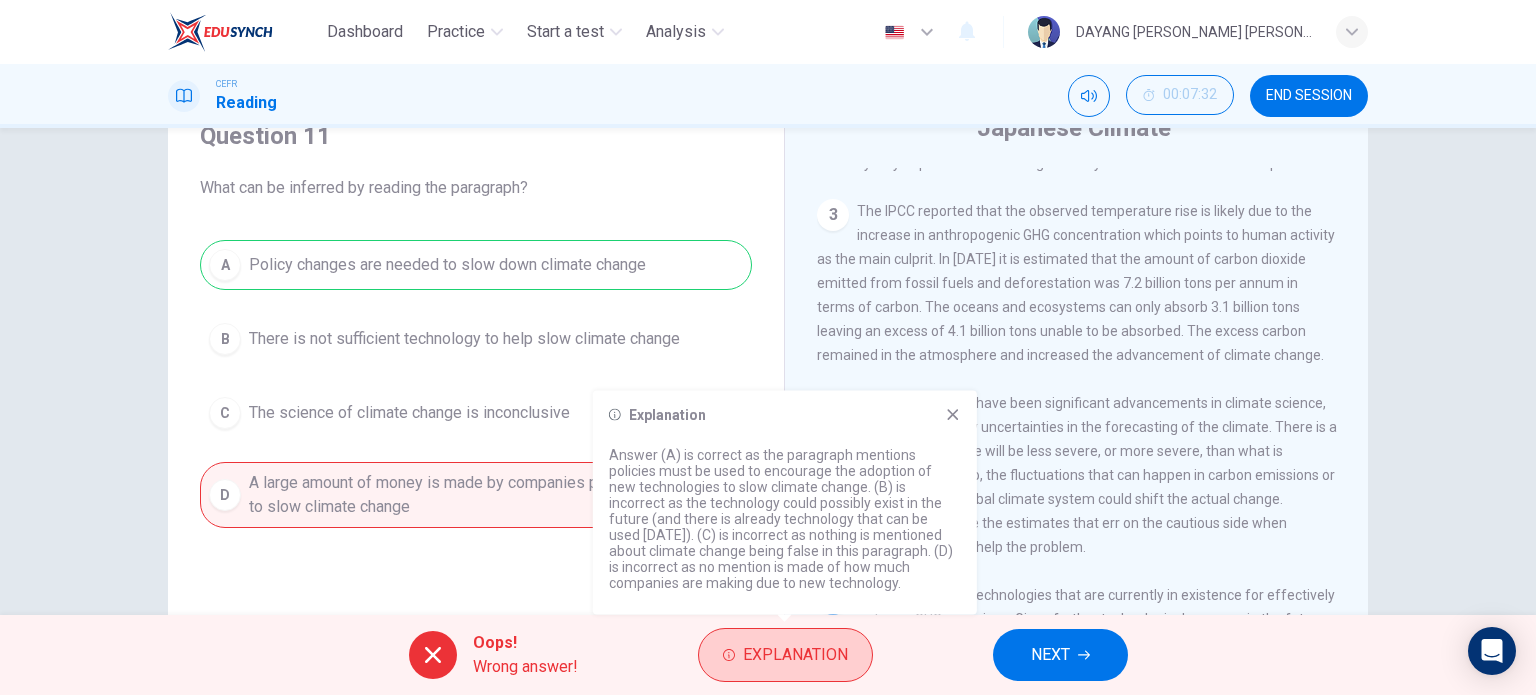 click on "Explanation" at bounding box center (795, 655) 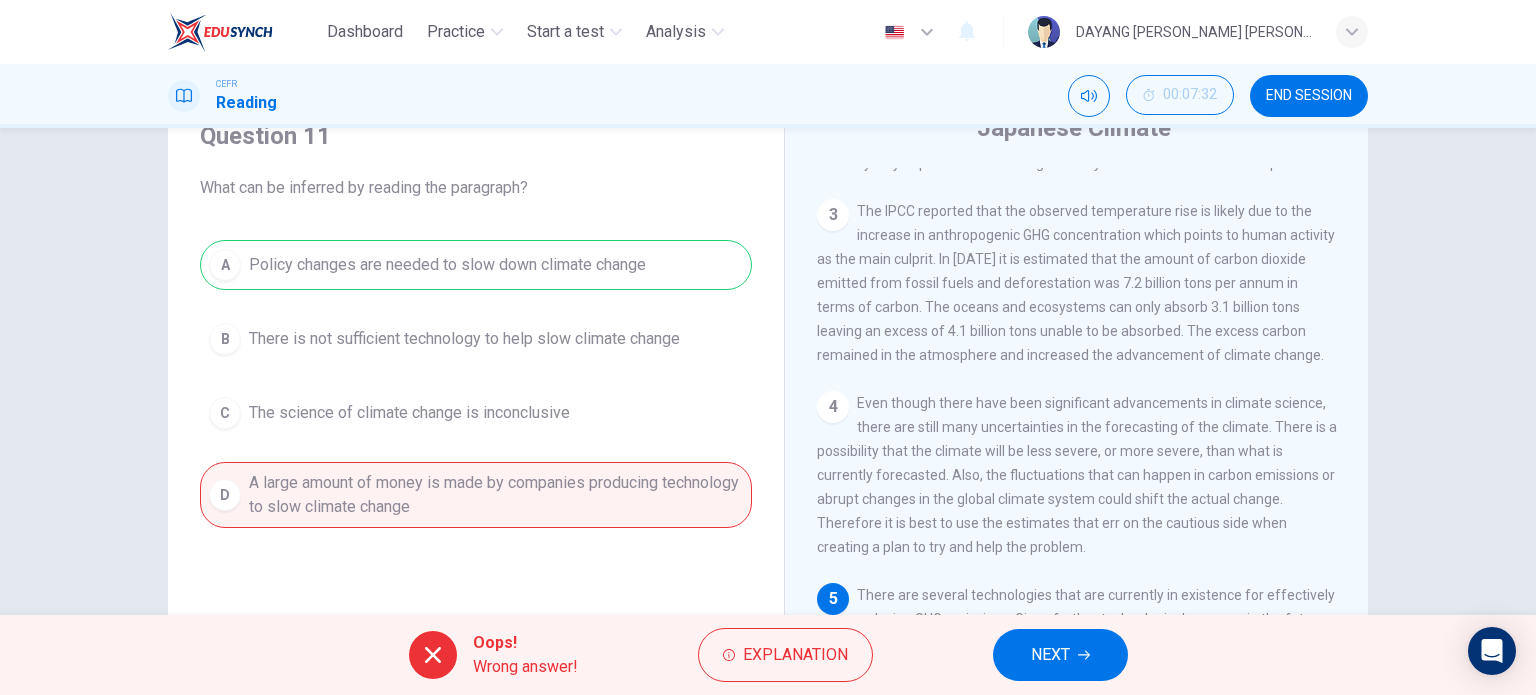 click 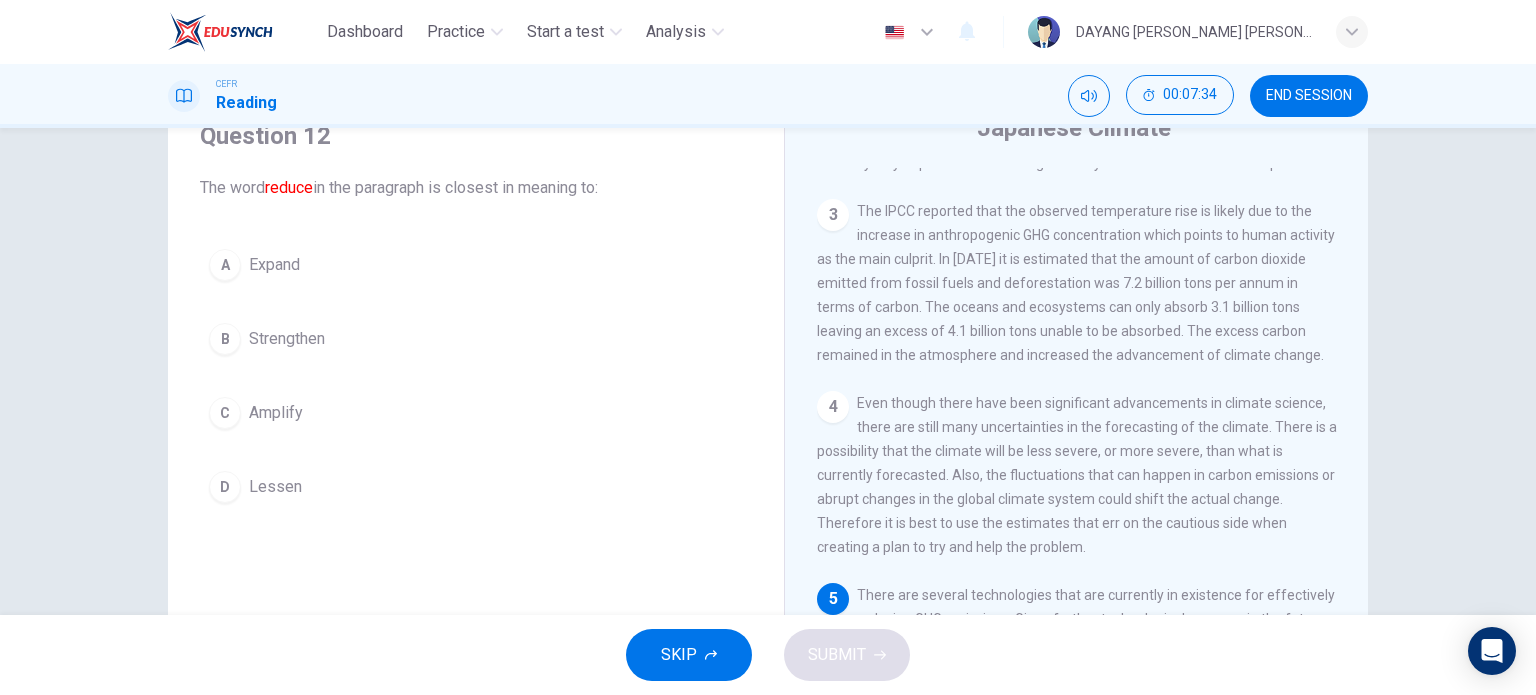 click on "D Lessen" at bounding box center (476, 487) 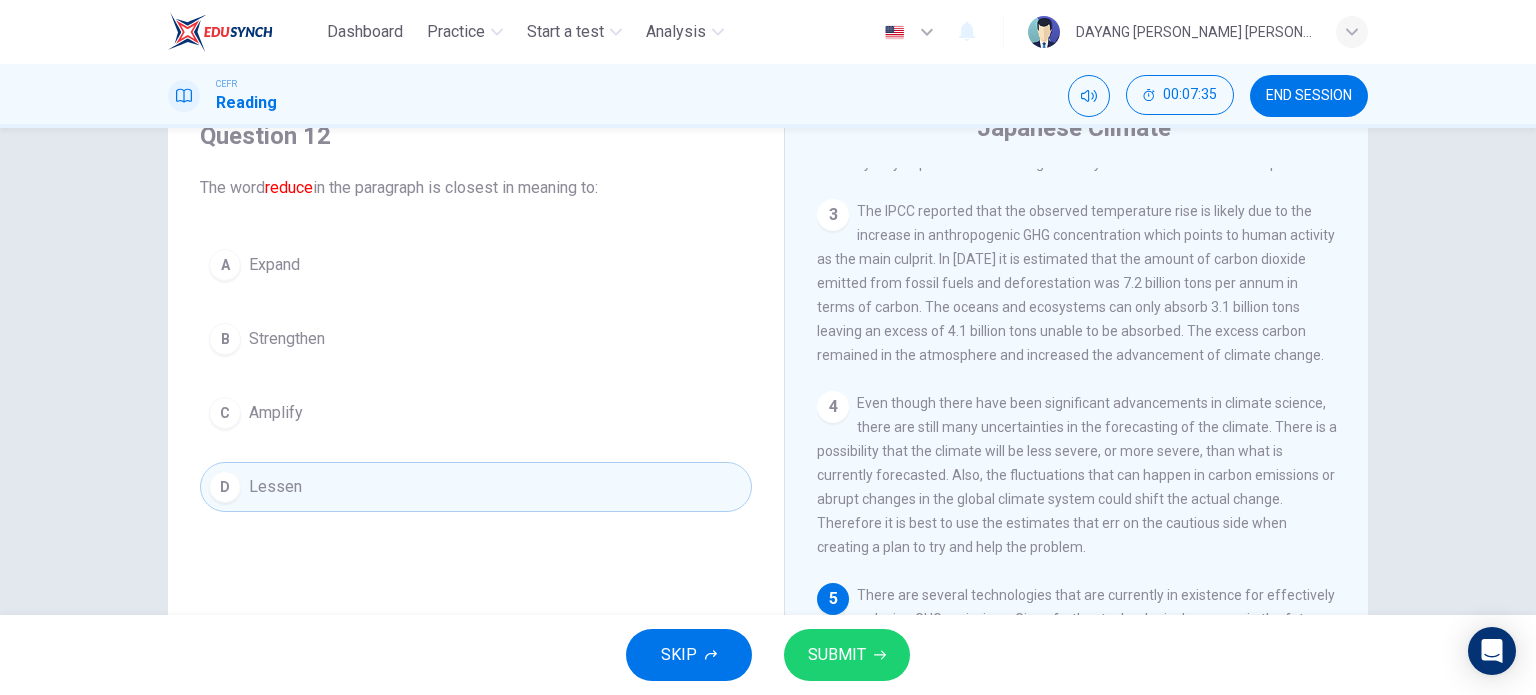 click on "SUBMIT" at bounding box center [837, 655] 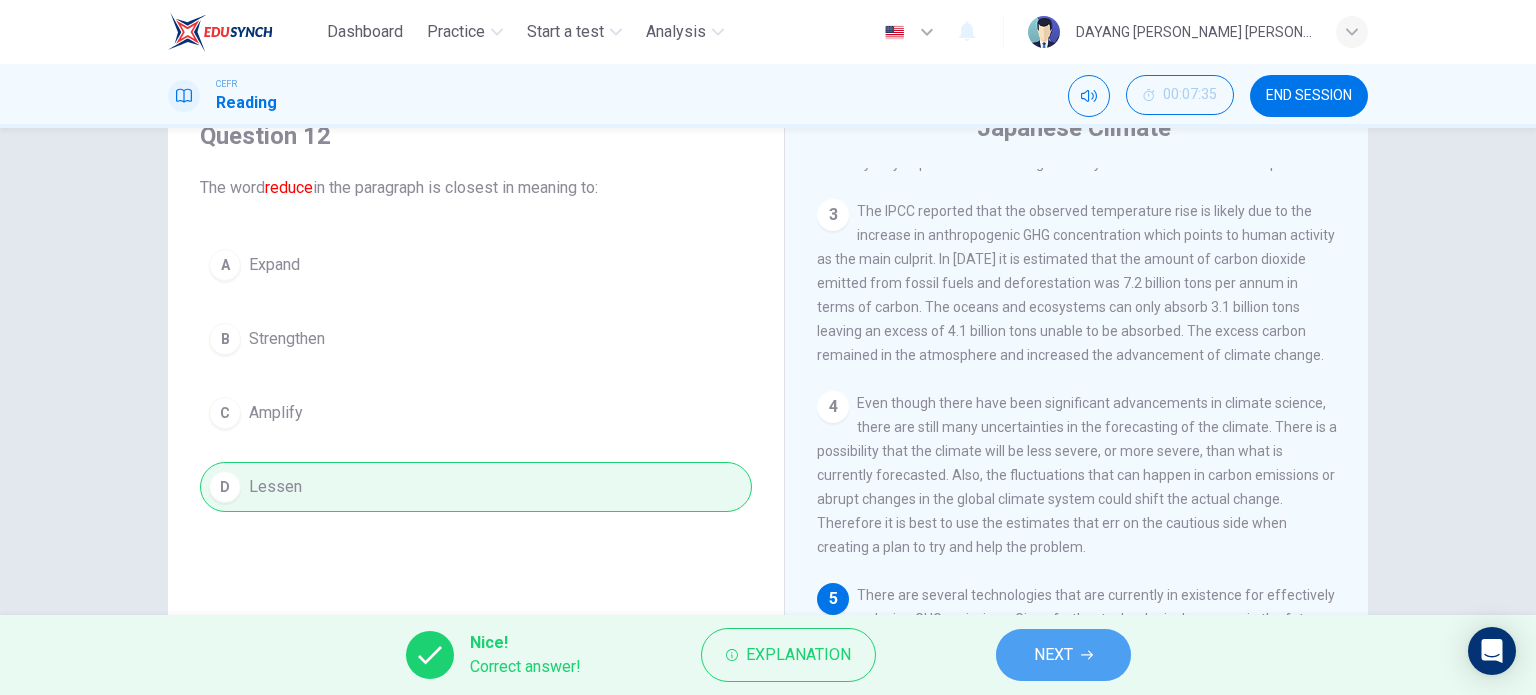 click on "NEXT" at bounding box center (1063, 655) 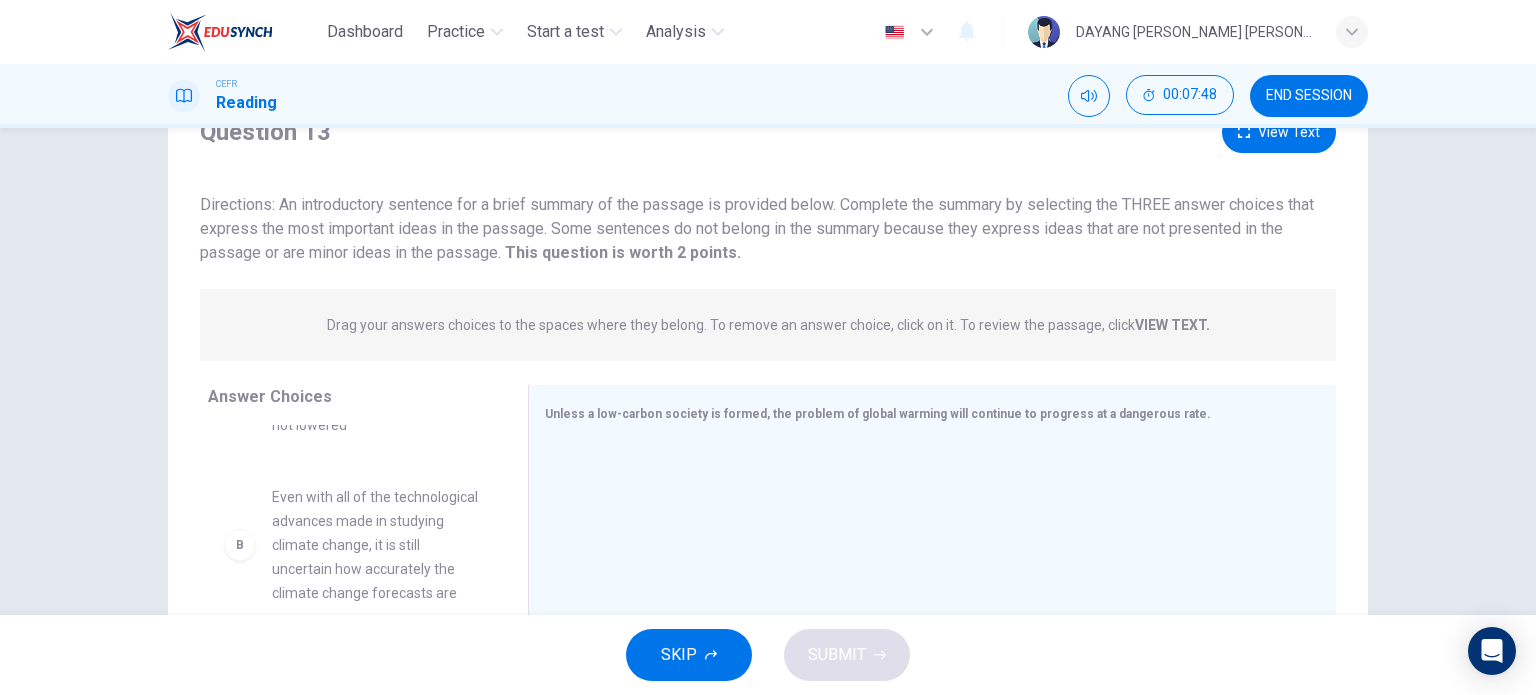 scroll, scrollTop: 0, scrollLeft: 0, axis: both 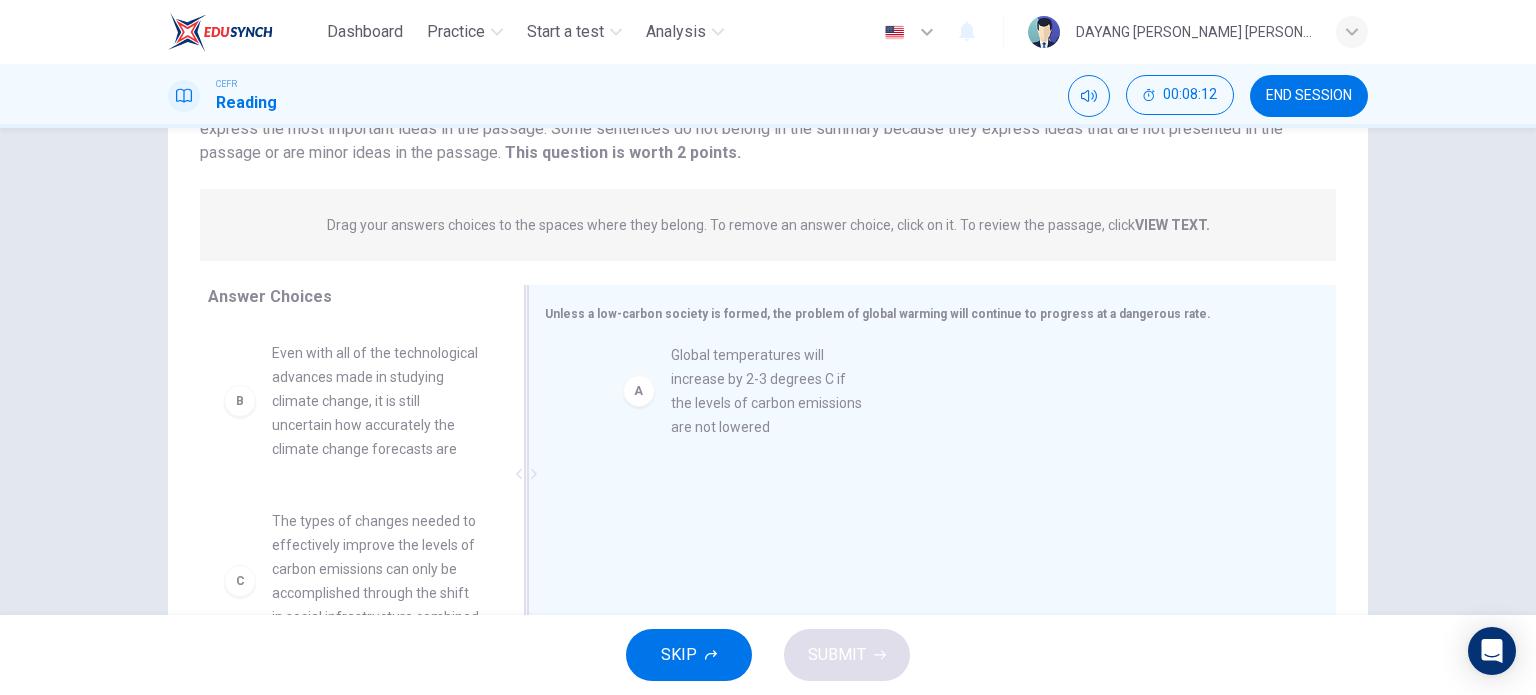 drag, startPoint x: 367, startPoint y: 391, endPoint x: 776, endPoint y: 397, distance: 409.044 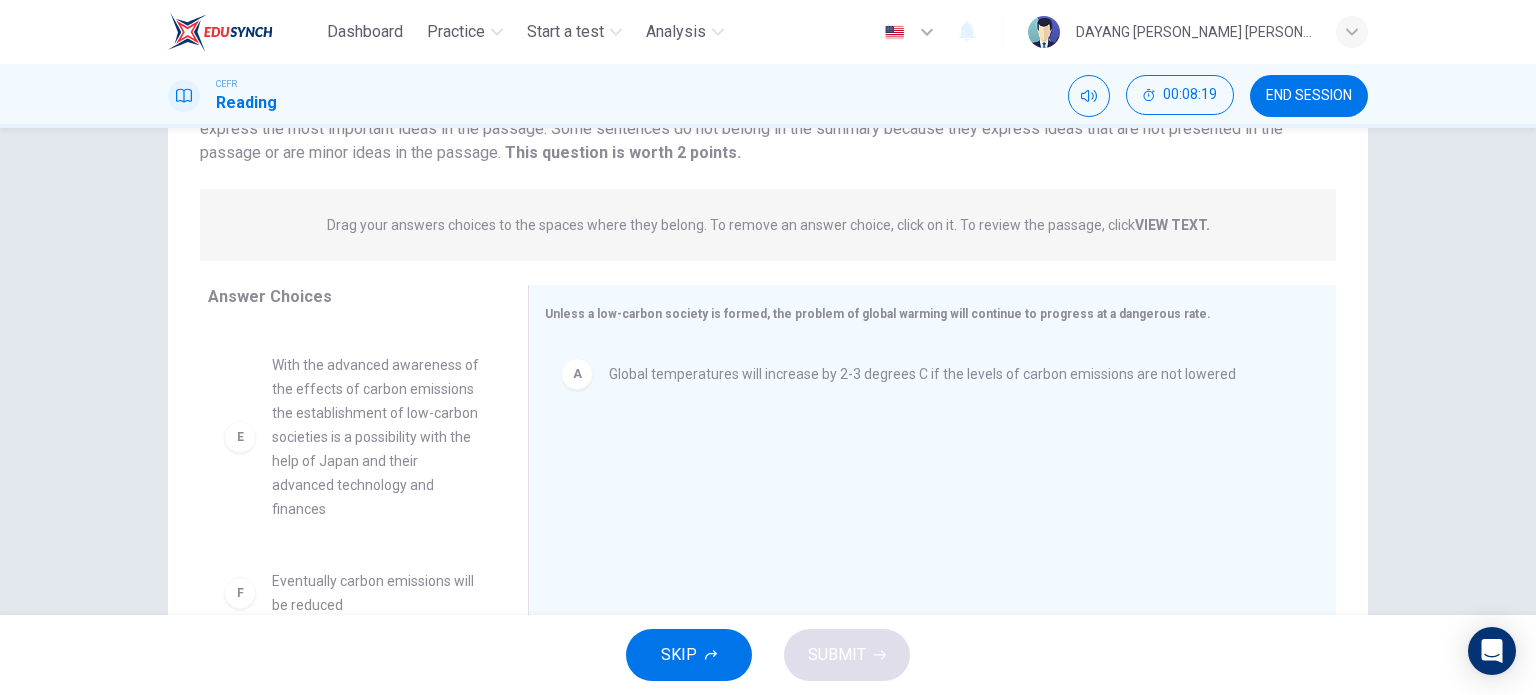 scroll, scrollTop: 516, scrollLeft: 0, axis: vertical 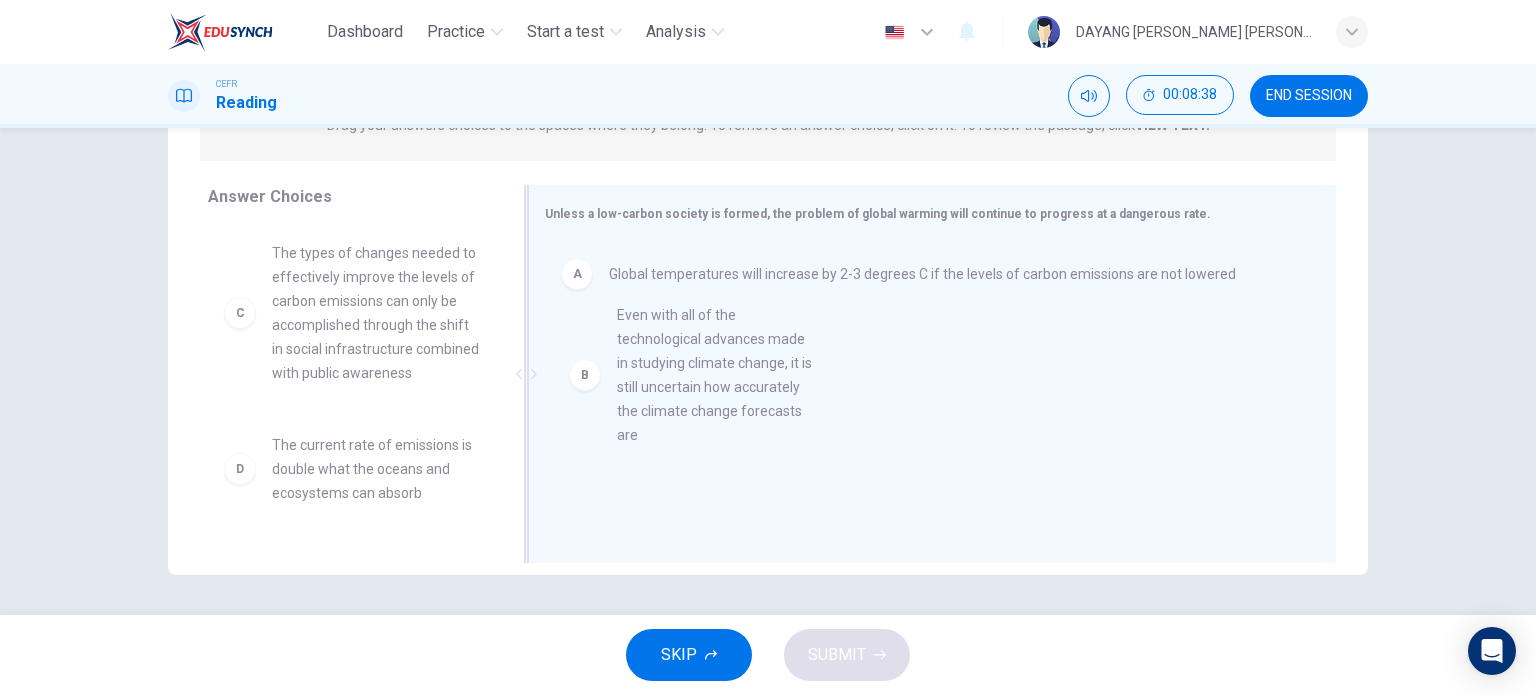 drag, startPoint x: 376, startPoint y: 343, endPoint x: 731, endPoint y: 408, distance: 360.90164 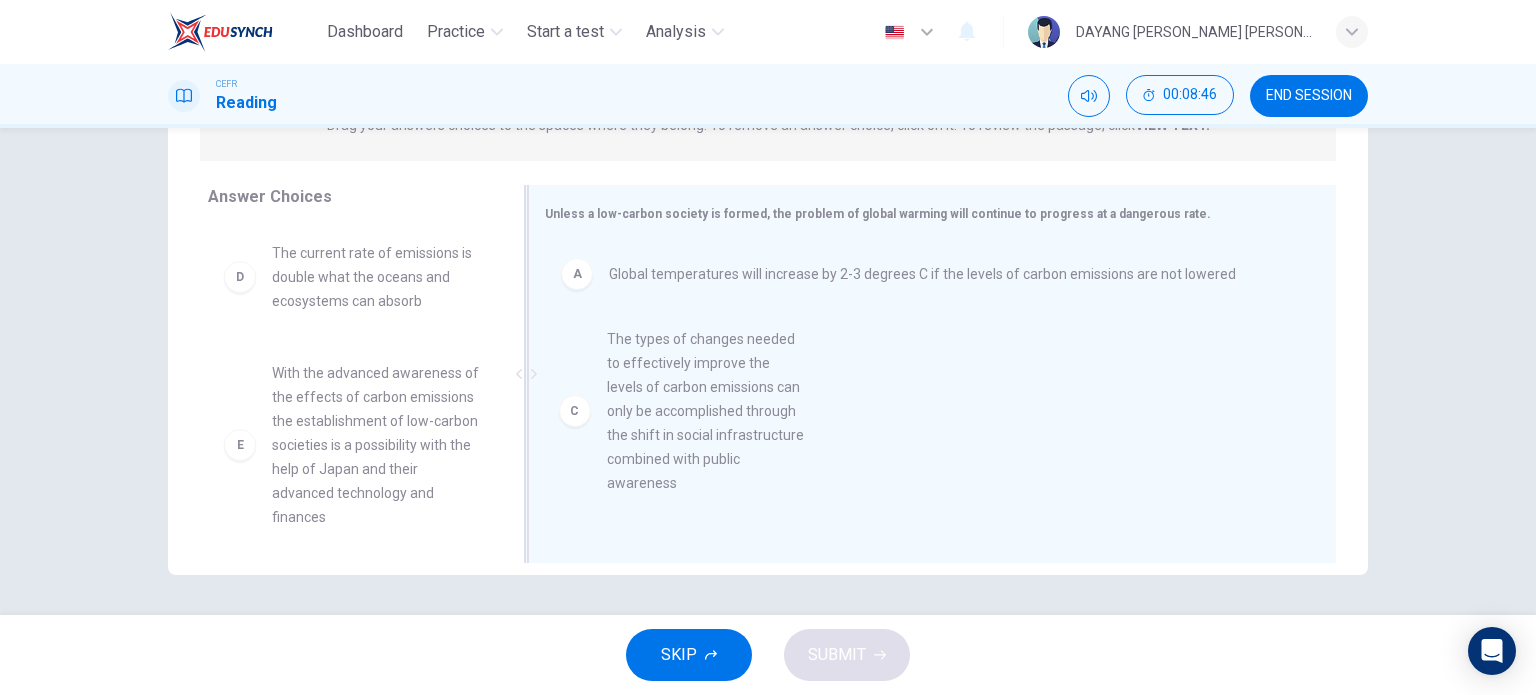 drag, startPoint x: 309, startPoint y: 310, endPoint x: 664, endPoint y: 400, distance: 366.2308 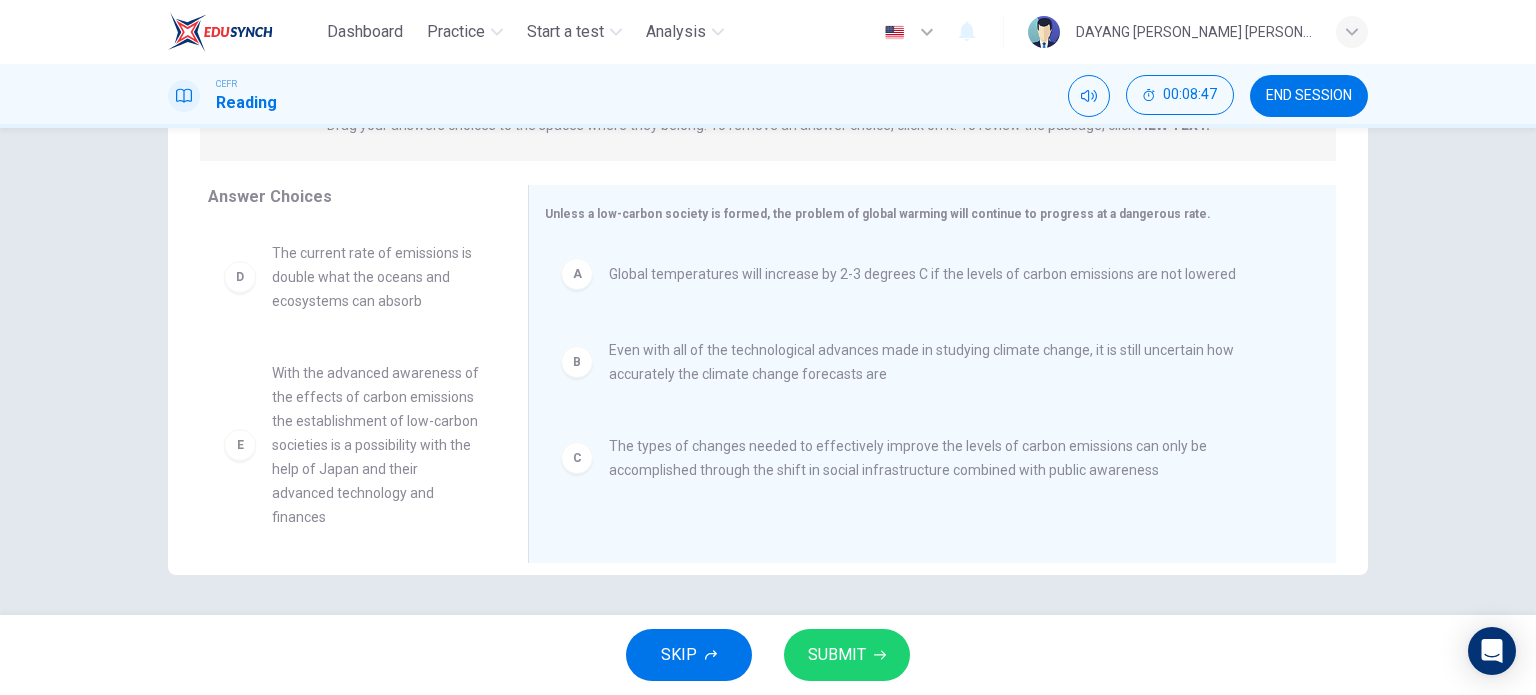 click on "SUBMIT" at bounding box center [837, 655] 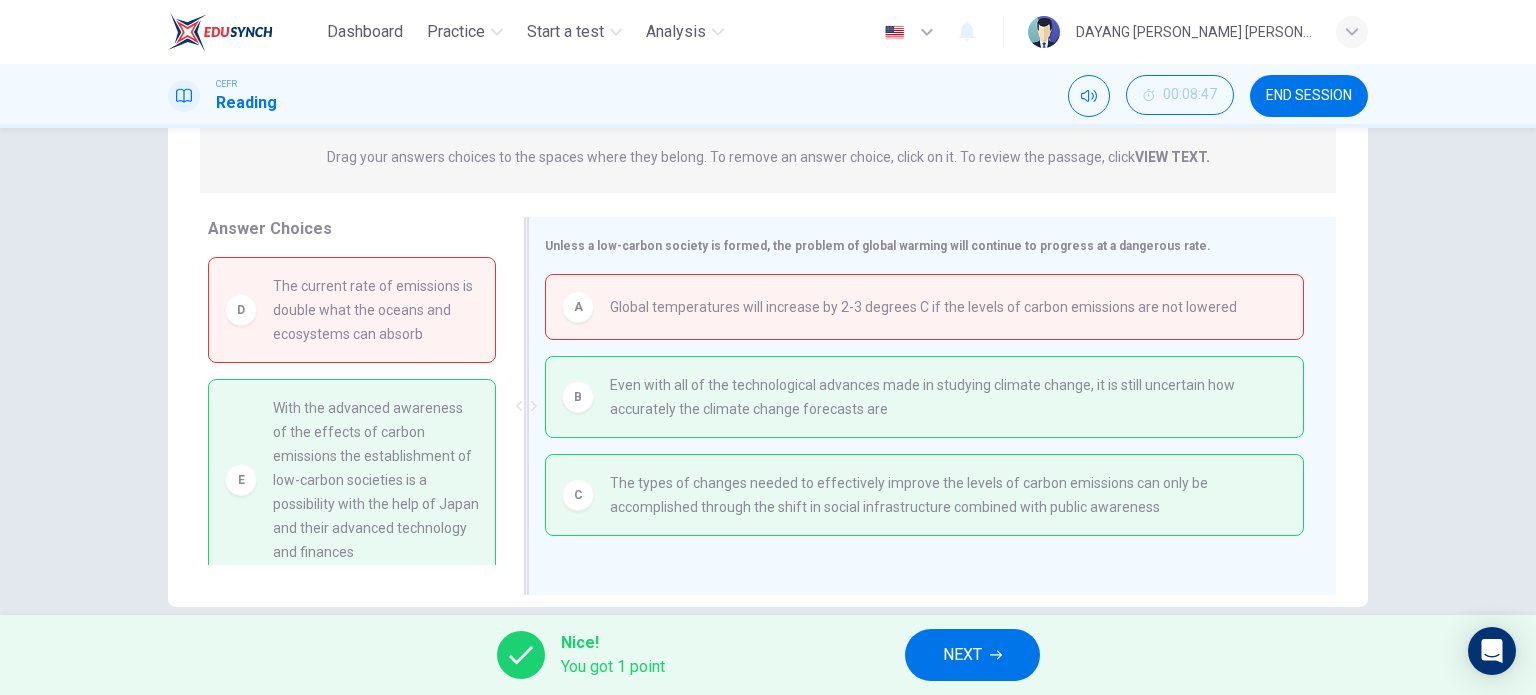 scroll, scrollTop: 288, scrollLeft: 0, axis: vertical 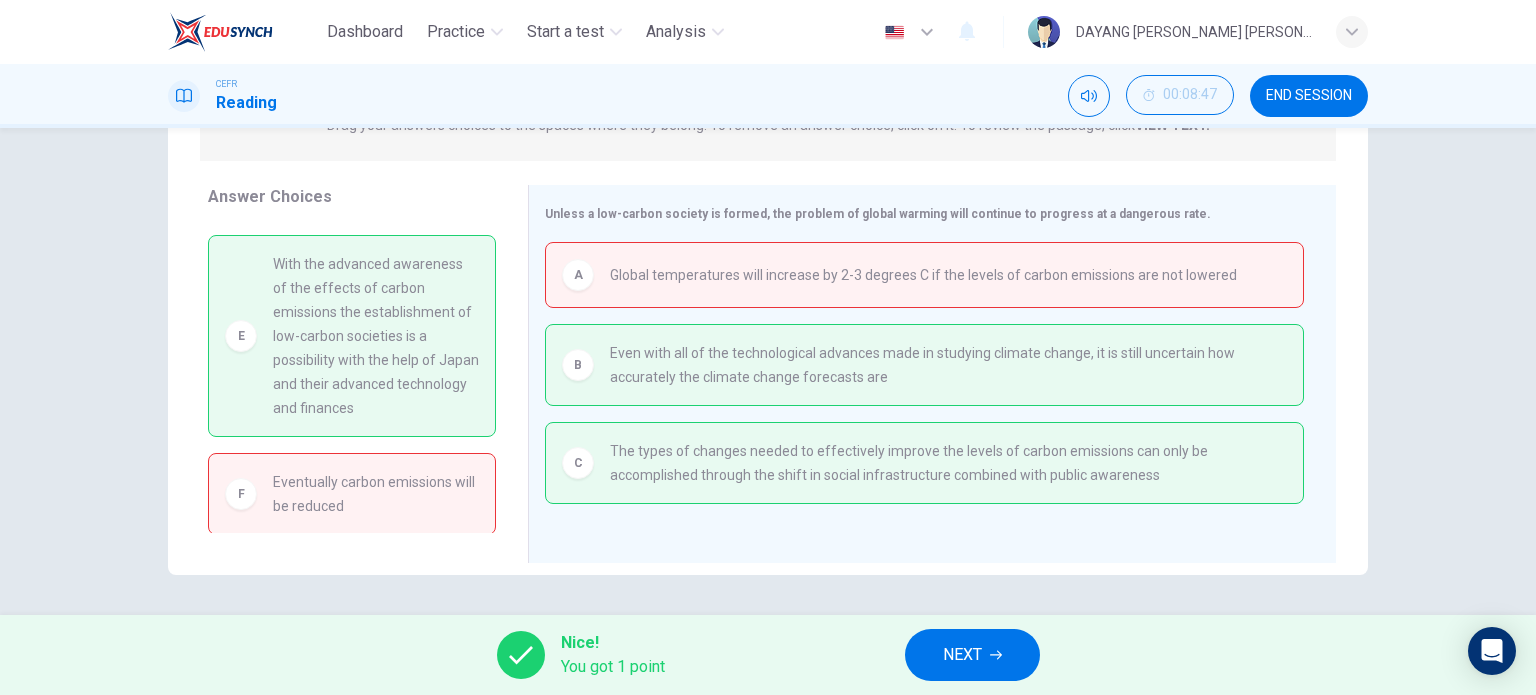 click on "NEXT" at bounding box center (972, 655) 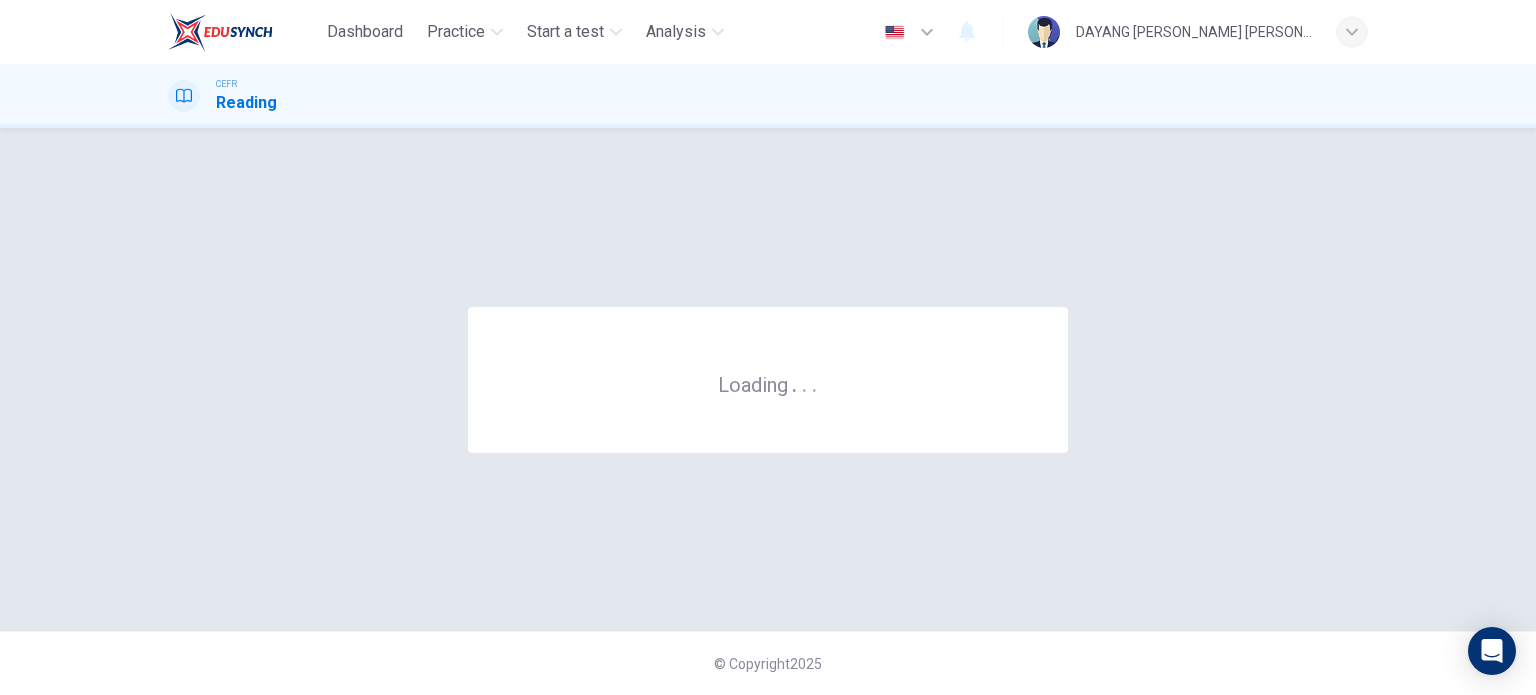 scroll, scrollTop: 0, scrollLeft: 0, axis: both 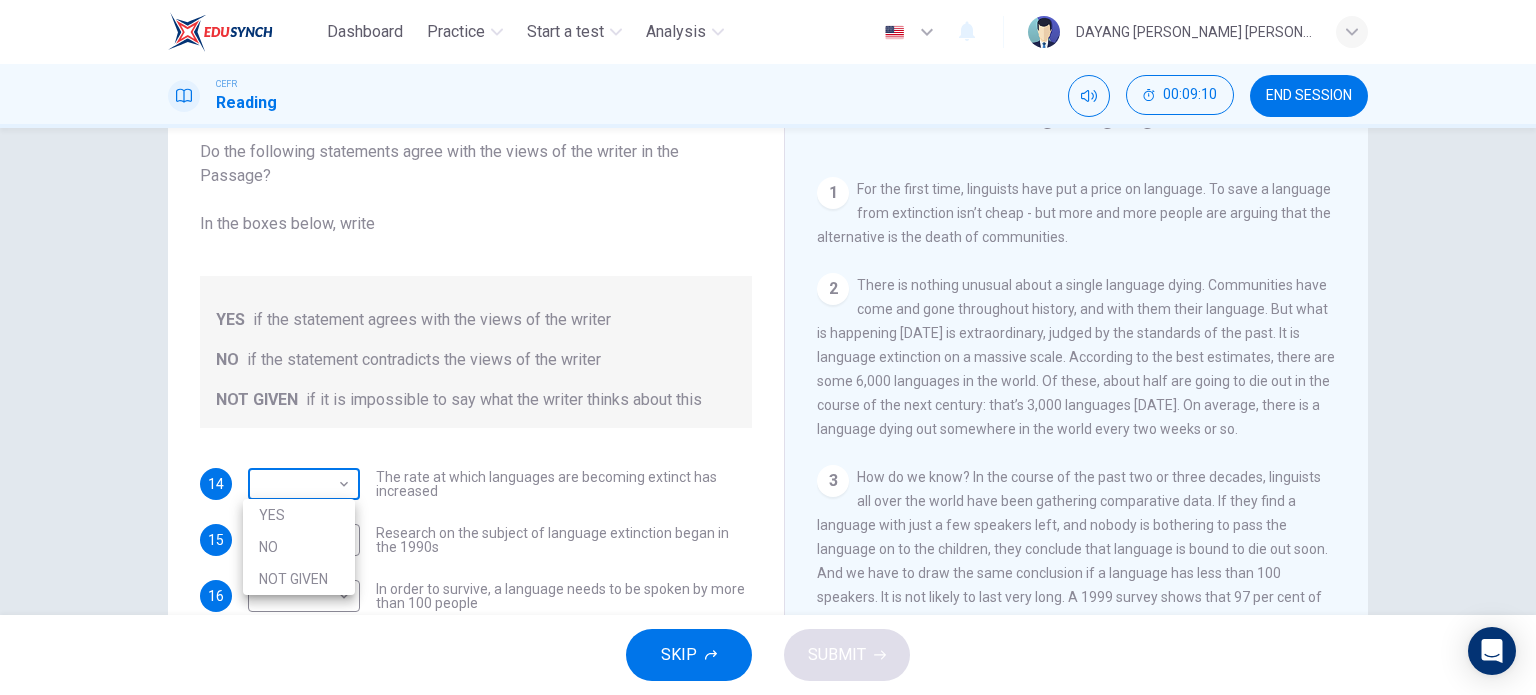 click on "Dashboard Practice Start a test Analysis English en ​ DAYANG [PERSON_NAME] [PERSON_NAME] CEFR Reading 00:09:10 END SESSION Questions 14 - 18 Do the following statements agree with the views of the writer in the Passage?  In the boxes below, write YES if the statement agrees with the views of the writer NO if the statement contradicts the views of the writer NOT GIVEN if it is impossible to say what the writer thinks about this 14 ​ ​ The rate at which languages are becoming extinct has increased 15 ​ ​ Research on the subject of language extinction began in the 1990s 16 ​ ​ In order to survive, a language needs to be spoken by more than 100 people 17 ​ ​ Certain parts of the world are more vulnerable than others to language extinction 18 ​ ​ Saving language should be the major concern of any small community whose language is under threat Saving Language CLICK TO ZOOM Click to Zoom 1 2 3 4 5 6 7 8 9 10 11 12 SKIP SUBMIT EduSynch - Online Language Proficiency Testing
Dashboard 2025" at bounding box center (768, 347) 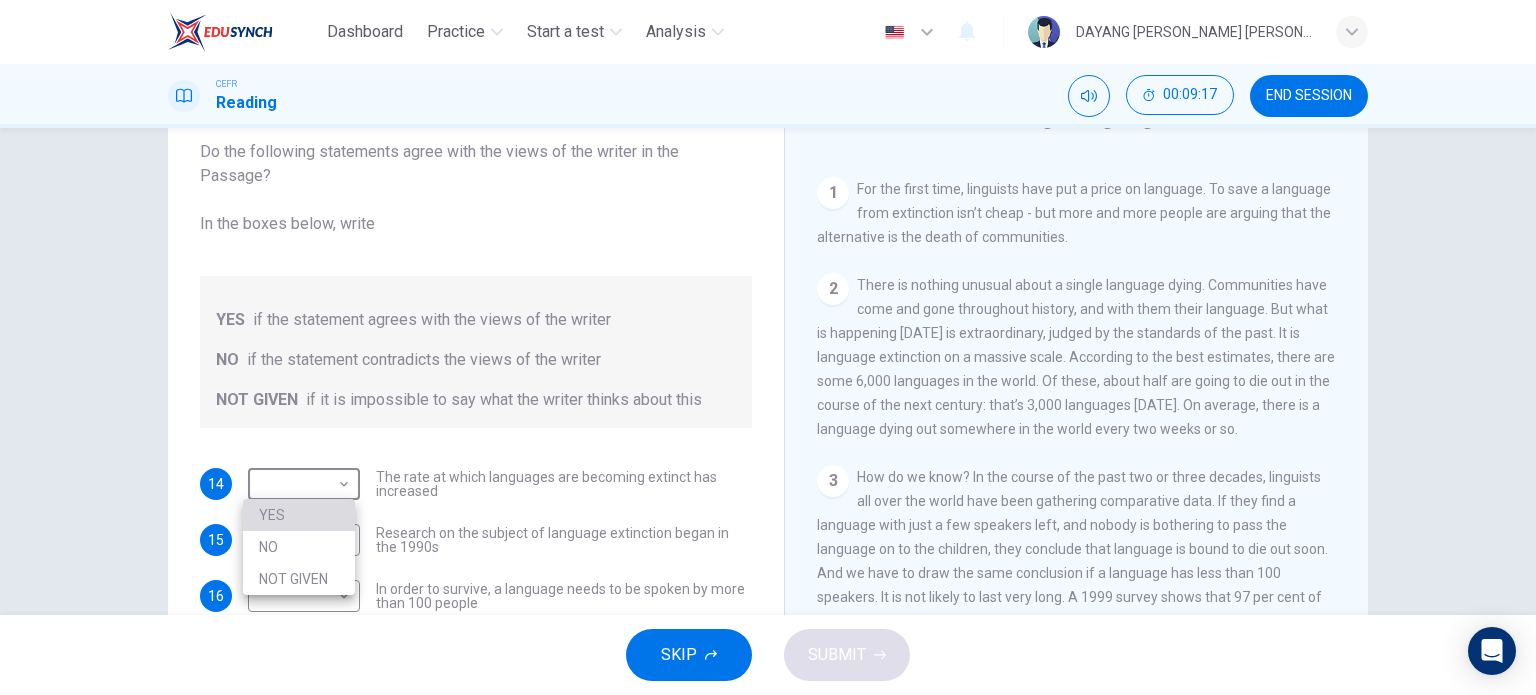 click on "YES" at bounding box center [299, 515] 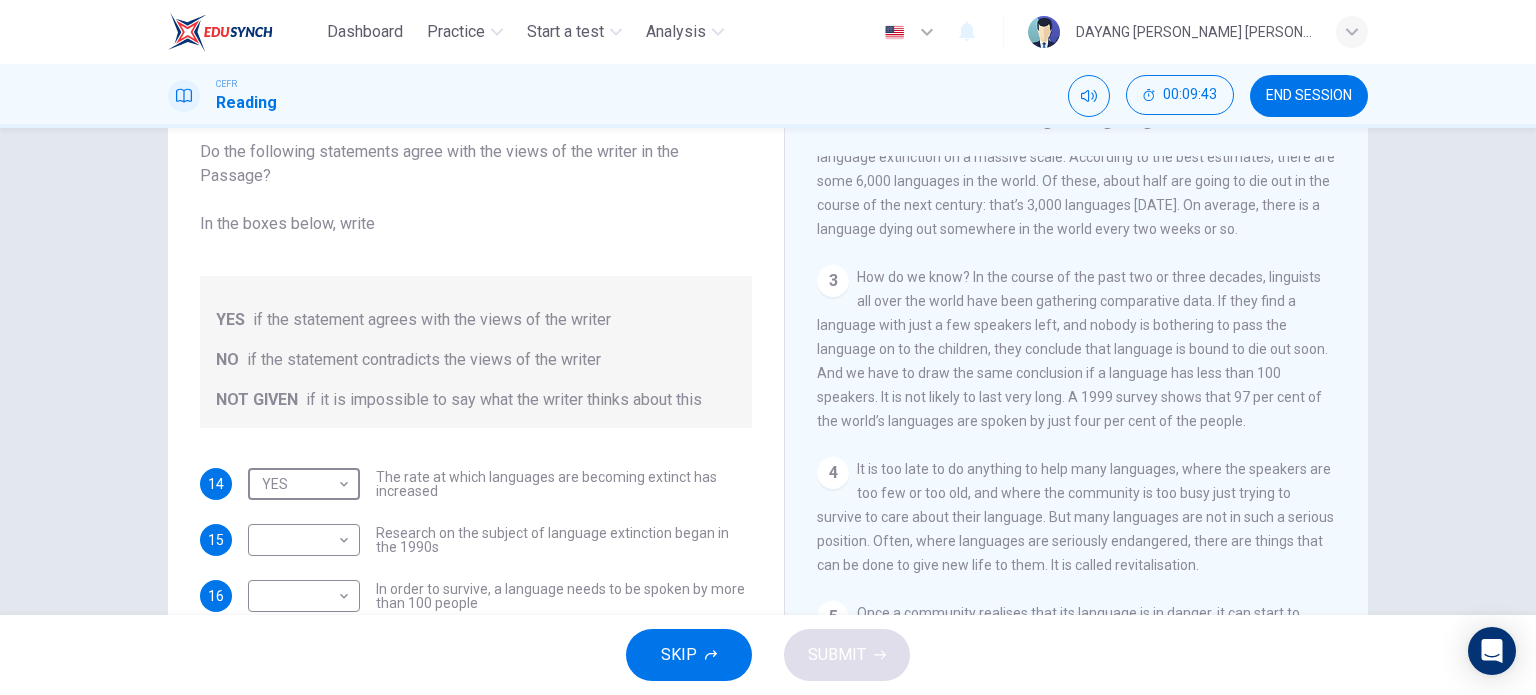 scroll, scrollTop: 500, scrollLeft: 0, axis: vertical 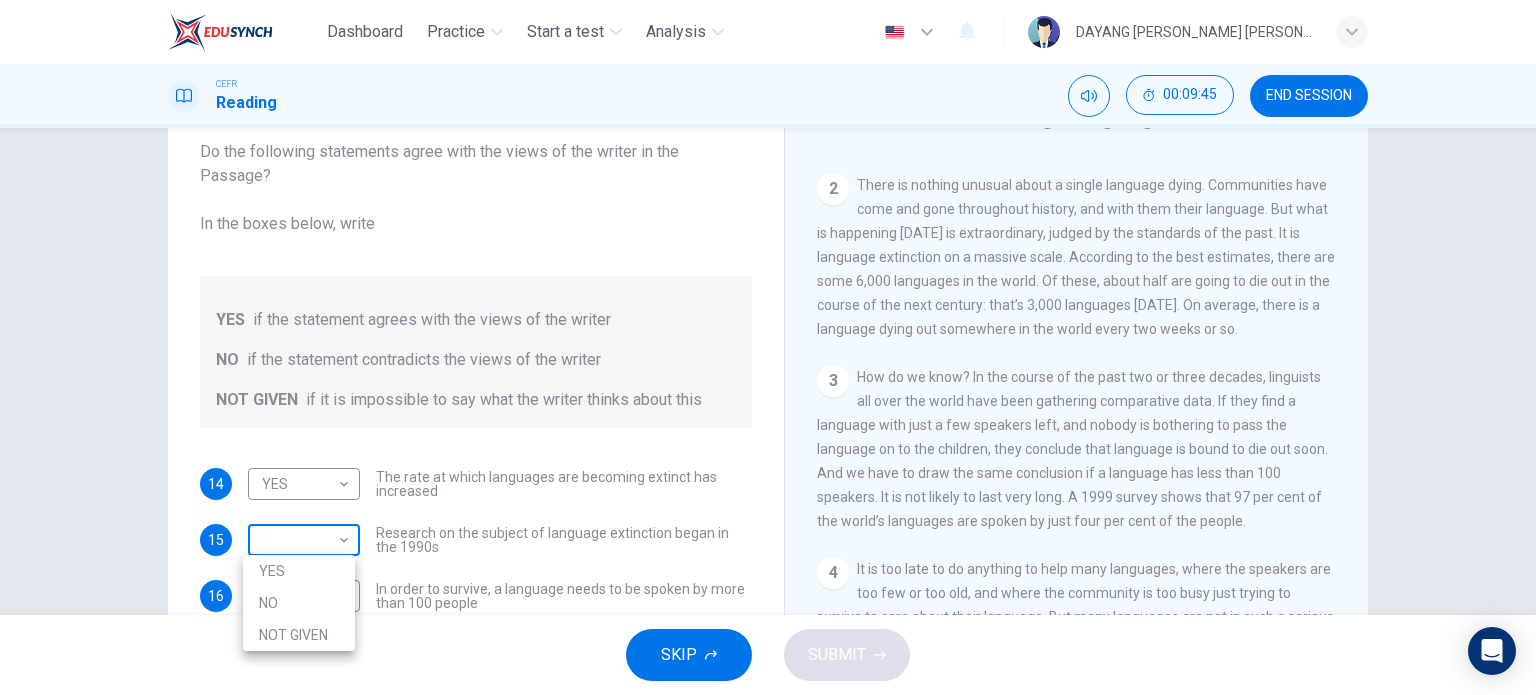 click on "Dashboard Practice Start a test Analysis English en ​ DAYANG [PERSON_NAME] [PERSON_NAME] CEFR Reading 00:09:45 END SESSION Questions 14 - 18 Do the following statements agree with the views of the writer in the Passage?  In the boxes below, write YES if the statement agrees with the views of the writer NO if the statement contradicts the views of the writer NOT GIVEN if it is impossible to say what the writer thinks about this 14 YES YES ​ The rate at which languages are becoming extinct has increased 15 ​ ​ Research on the subject of language extinction began in the 1990s 16 ​ ​ In order to survive, a language needs to be spoken by more than 100 people 17 ​ ​ Certain parts of the world are more vulnerable than others to language extinction 18 ​ ​ Saving language should be the major concern of any small community whose language is under threat Saving Language CLICK TO ZOOM Click to Zoom 1 2 3 4 5 6 7 8 9 10 11 12 SKIP SUBMIT EduSynch - Online Language Proficiency Testing
Dashboard" at bounding box center (768, 347) 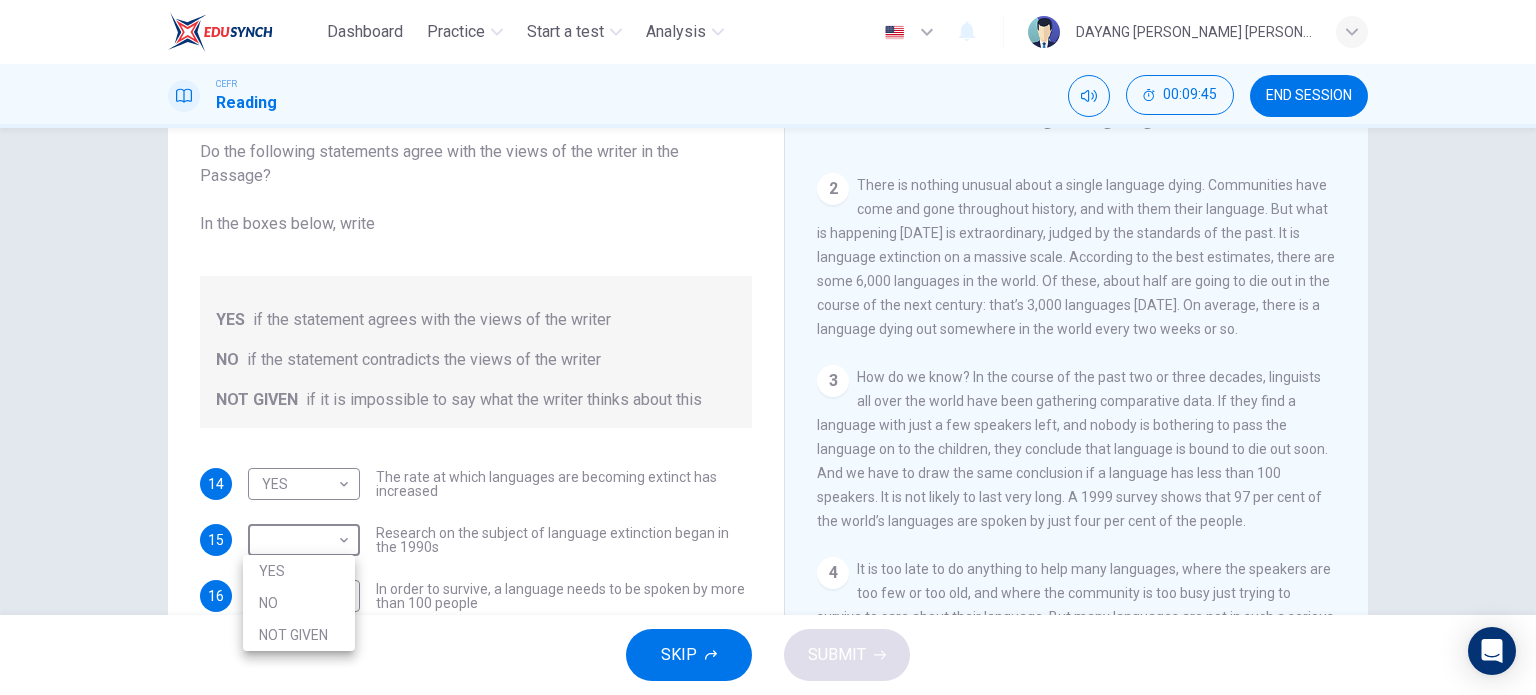 click on "NOT GIVEN" at bounding box center (299, 635) 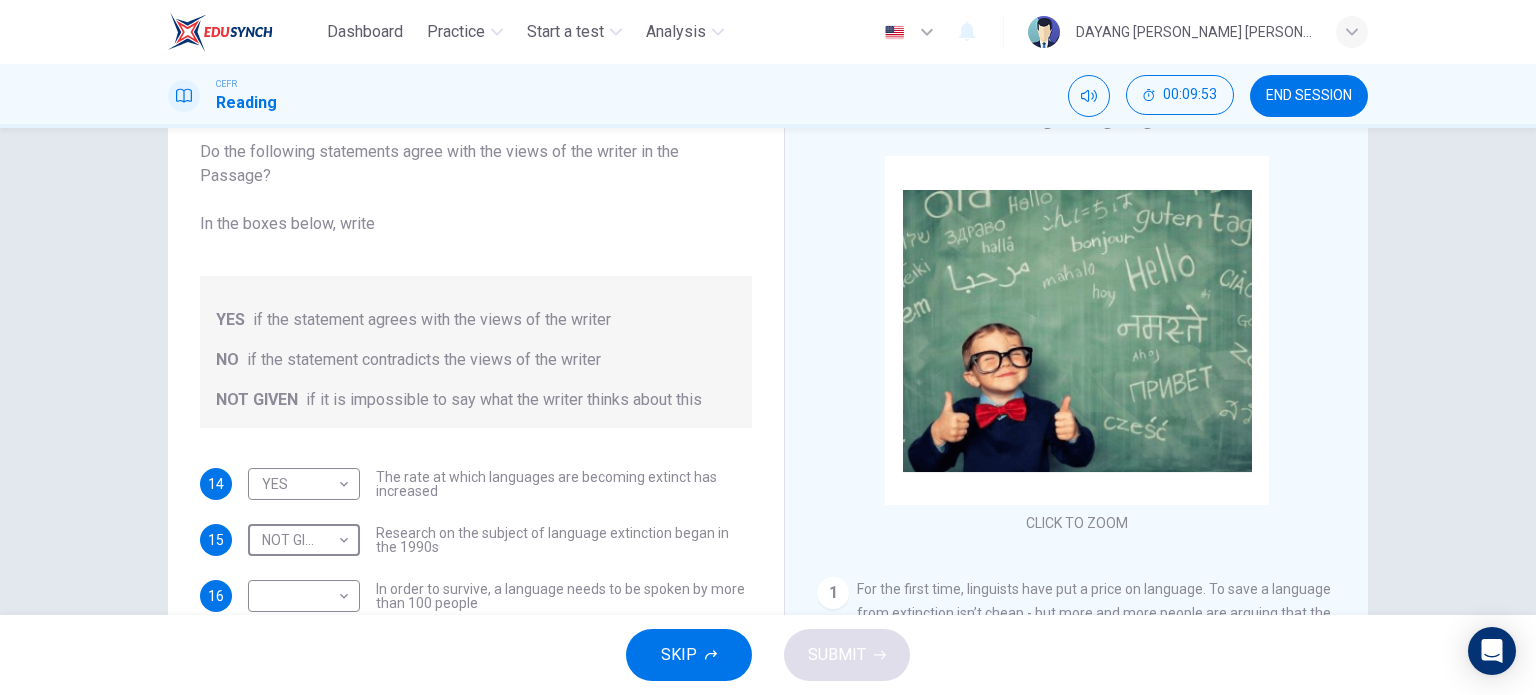 scroll, scrollTop: 2209, scrollLeft: 0, axis: vertical 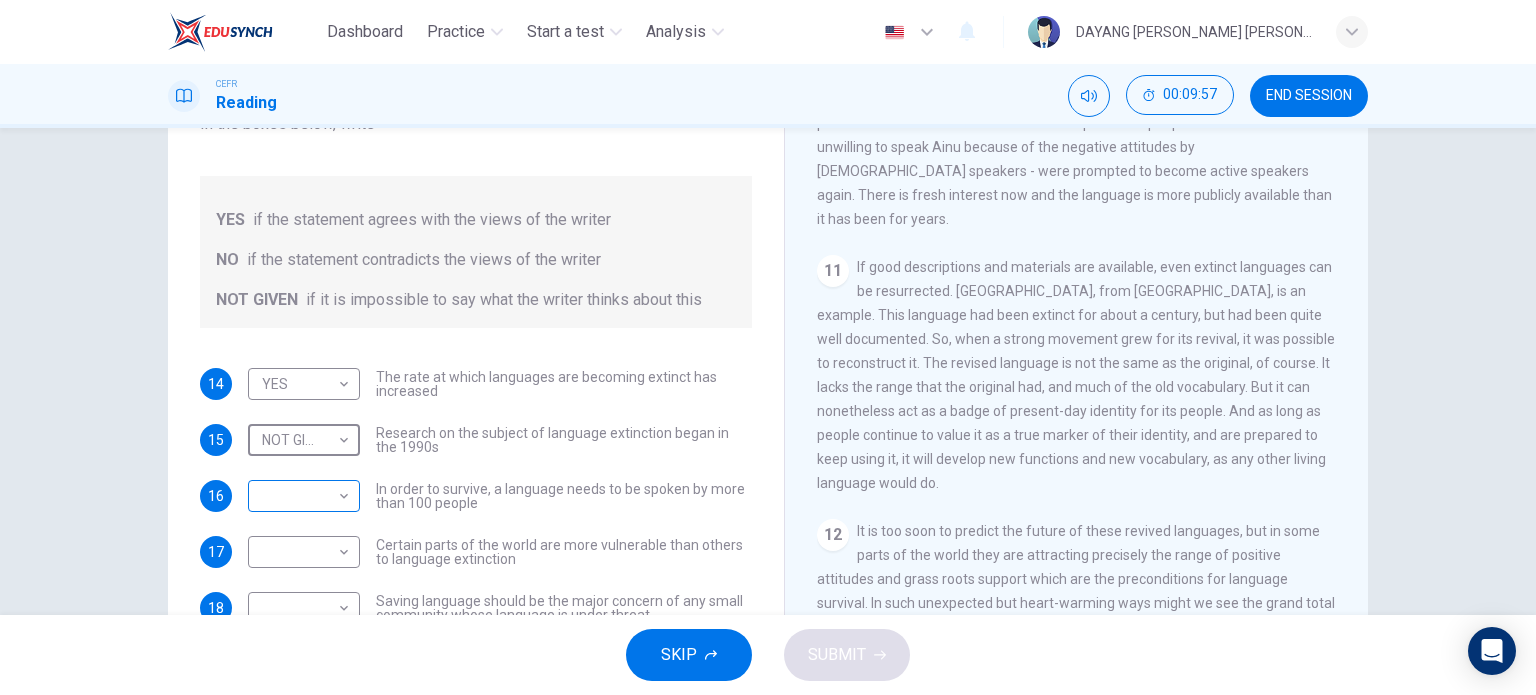 click on "Dashboard Practice Start a test Analysis English en ​ DAYANG [PERSON_NAME] [PERSON_NAME] CEFR Reading 00:09:57 END SESSION Questions 14 - 18 Do the following statements agree with the views of the writer in the Passage?  In the boxes below, write YES if the statement agrees with the views of the writer NO if the statement contradicts the views of the writer NOT GIVEN if it is impossible to say what the writer thinks about this 14 YES YES ​ The rate at which languages are becoming extinct has increased 15 NOT GIVEN NOT GIVEN ​ Research on the subject of language extinction began in the 1990s 16 ​ ​ In order to survive, a language needs to be spoken by more than 100 people 17 ​ ​ Certain parts of the world are more vulnerable than others to language extinction 18 ​ ​ Saving language should be the major concern of any small community whose language is under threat Saving Language CLICK TO ZOOM Click to Zoom 1 2 3 4 5 6 7 8 9 10 11 12 SKIP SUBMIT EduSynch - Online Language Proficiency Testing" at bounding box center [768, 347] 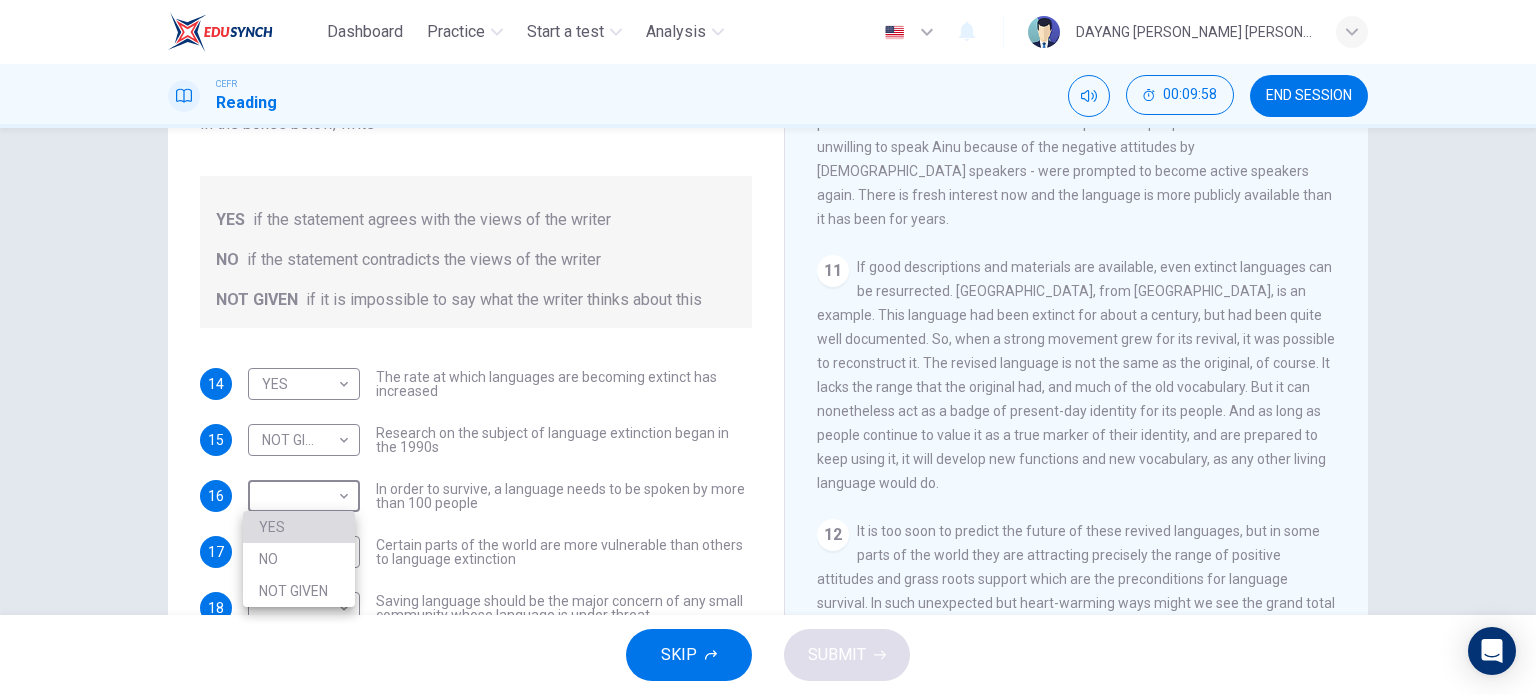 click on "YES" at bounding box center [299, 527] 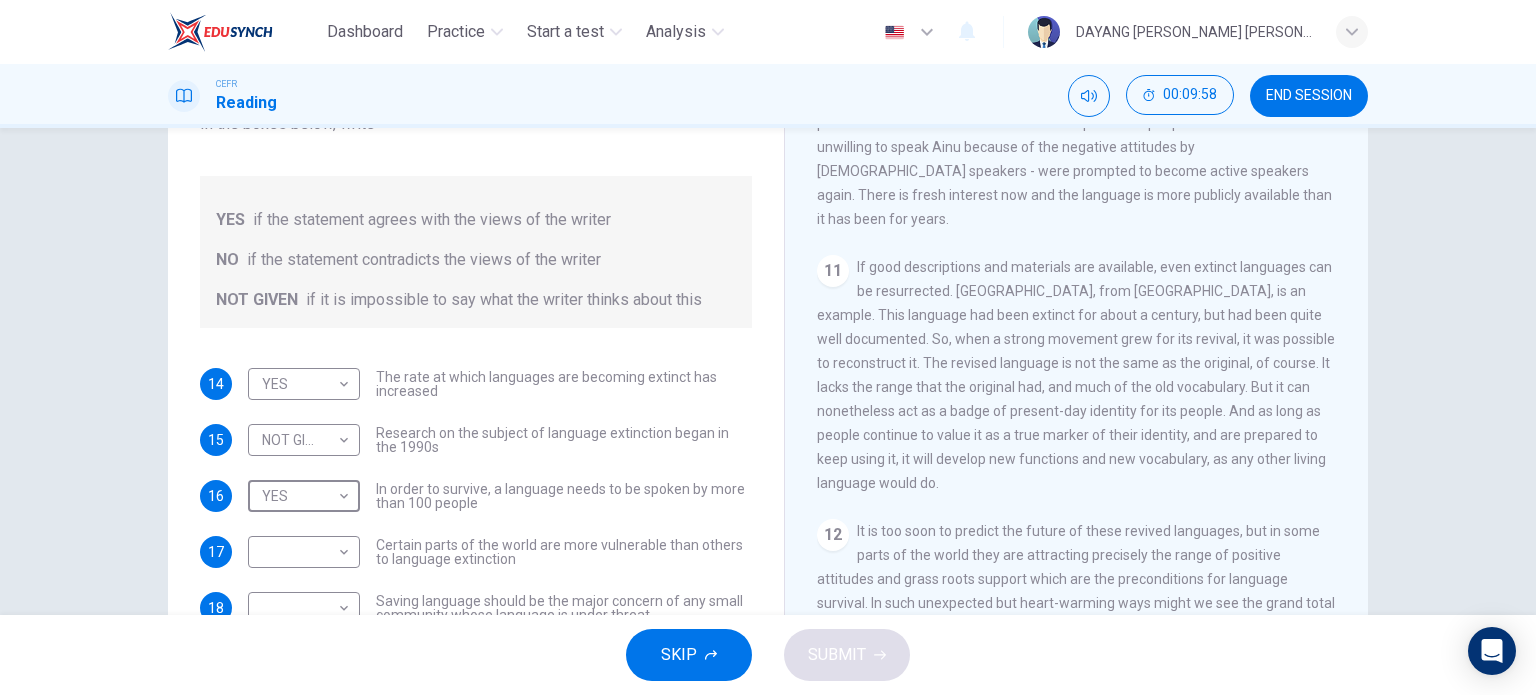 scroll, scrollTop: 288, scrollLeft: 0, axis: vertical 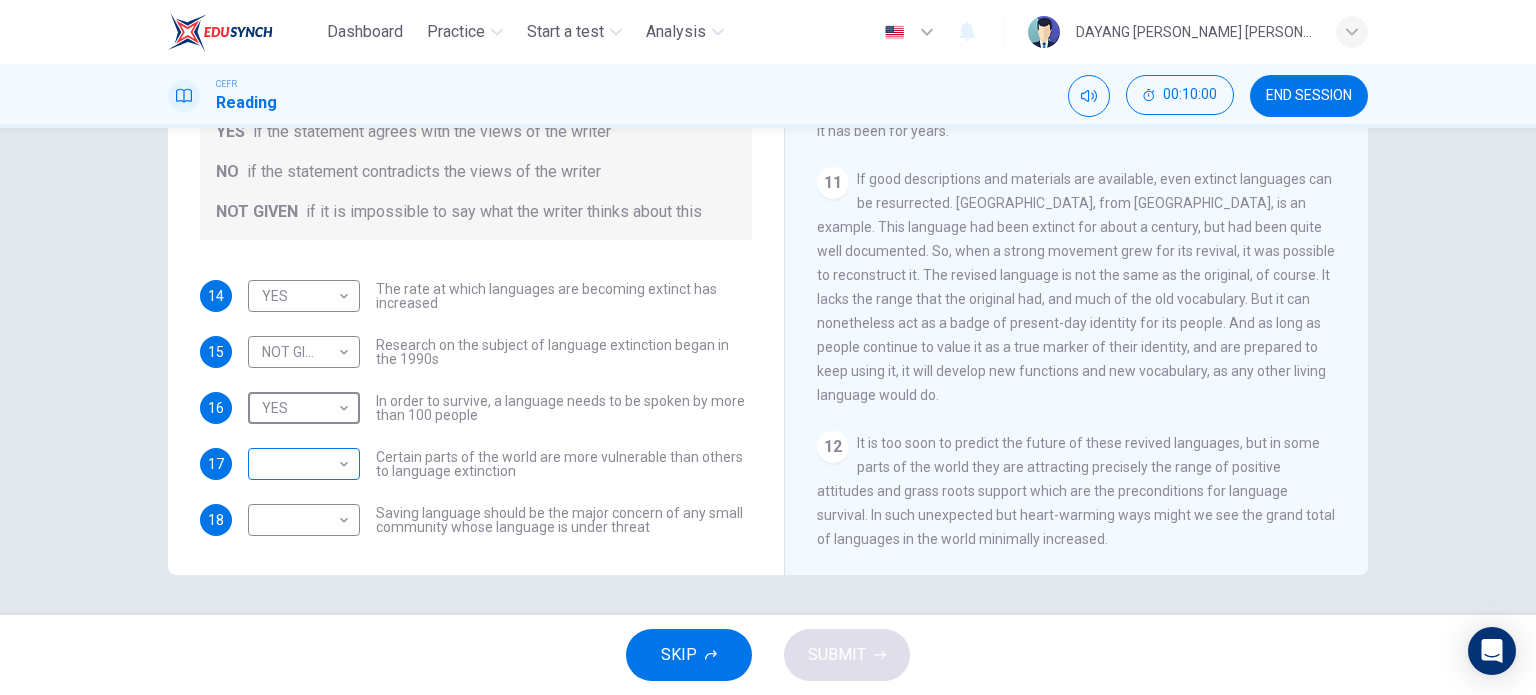 click on "Dashboard Practice Start a test Analysis English en ​ DAYANG [PERSON_NAME] [PERSON_NAME] CEFR Reading 00:10:00 END SESSION Questions 14 - 18 Do the following statements agree with the views of the writer in the Passage?  In the boxes below, write YES if the statement agrees with the views of the writer NO if the statement contradicts the views of the writer NOT GIVEN if it is impossible to say what the writer thinks about this 14 YES YES ​ The rate at which languages are becoming extinct has increased 15 NOT GIVEN NOT GIVEN ​ Research on the subject of language extinction began in the 1990s 16 YES YES ​ In order to survive, a language needs to be spoken by more than 100 people 17 ​ ​ Certain parts of the world are more vulnerable than others to language extinction 18 ​ ​ Saving language should be the major concern of any small community whose language is under threat Saving Language CLICK TO ZOOM Click to Zoom 1 2 3 4 5 6 7 8 9 10 11 12 SKIP SUBMIT
Dashboard Practice Start a test 2025" at bounding box center (768, 347) 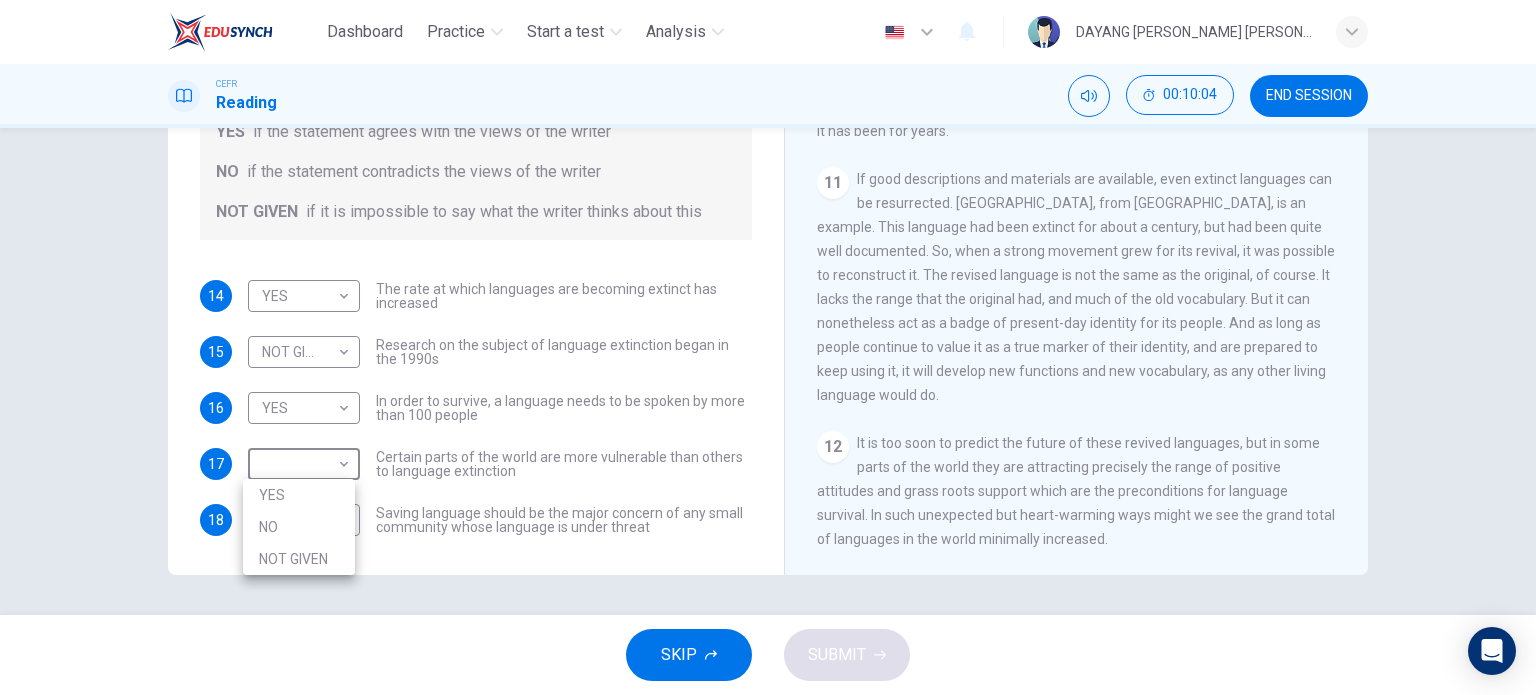 click on "NO" at bounding box center (299, 527) 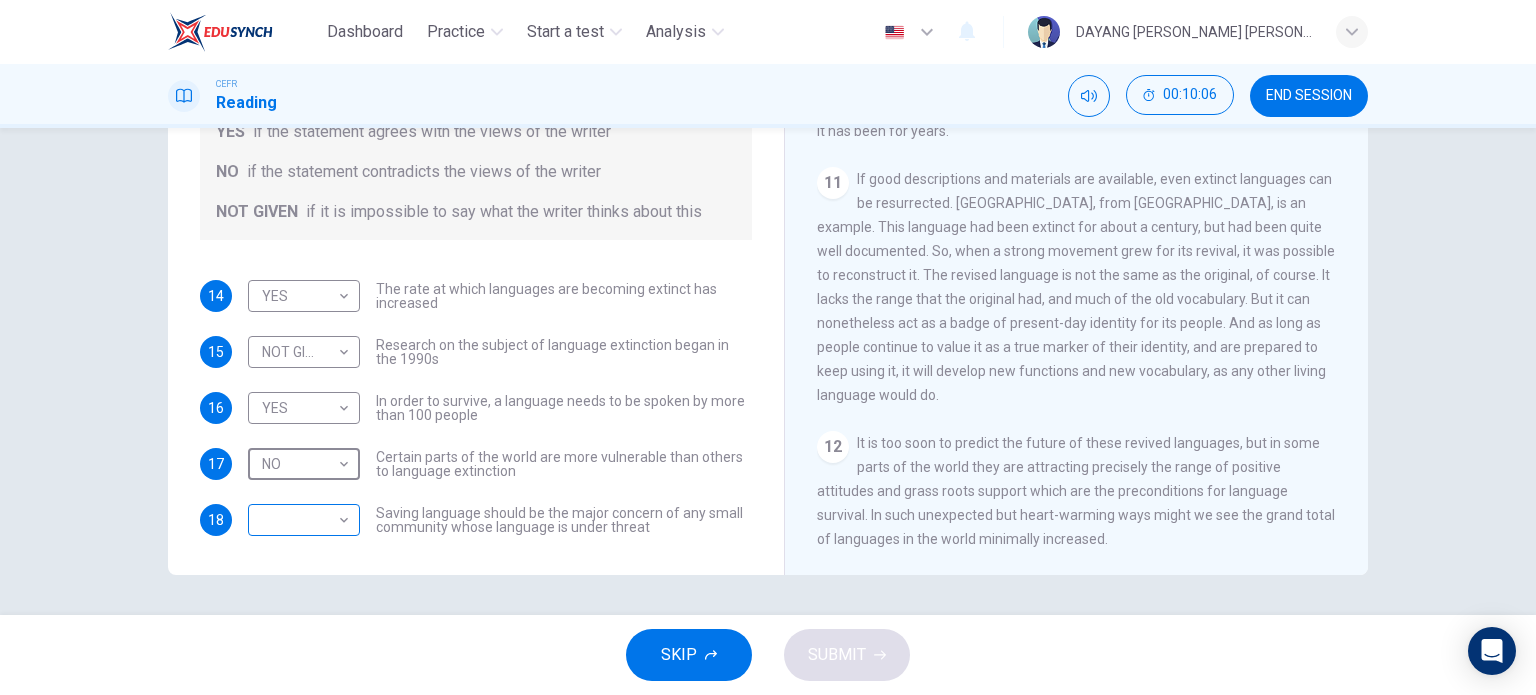 click on "Dashboard Practice Start a test Analysis English en ​ DAYANG [PERSON_NAME] [PERSON_NAME] CEFR Reading 00:10:06 END SESSION Questions 14 - 18 Do the following statements agree with the views of the writer in the Passage?  In the boxes below, write YES if the statement agrees with the views of the writer NO if the statement contradicts the views of the writer NOT GIVEN if it is impossible to say what the writer thinks about this 14 YES YES ​ The rate at which languages are becoming extinct has increased 15 NOT GIVEN NOT GIVEN ​ Research on the subject of language extinction began in the 1990s 16 YES YES ​ In order to survive, a language needs to be spoken by more than 100 people 17 NO NO ​ Certain parts of the world are more vulnerable than others to language extinction 18 ​ ​ Saving language should be the major concern of any small community whose language is under threat Saving Language CLICK TO ZOOM Click to Zoom 1 2 3 4 5 6 7 8 9 10 11 12 SKIP SUBMIT
Dashboard Practice Start a test" at bounding box center (768, 347) 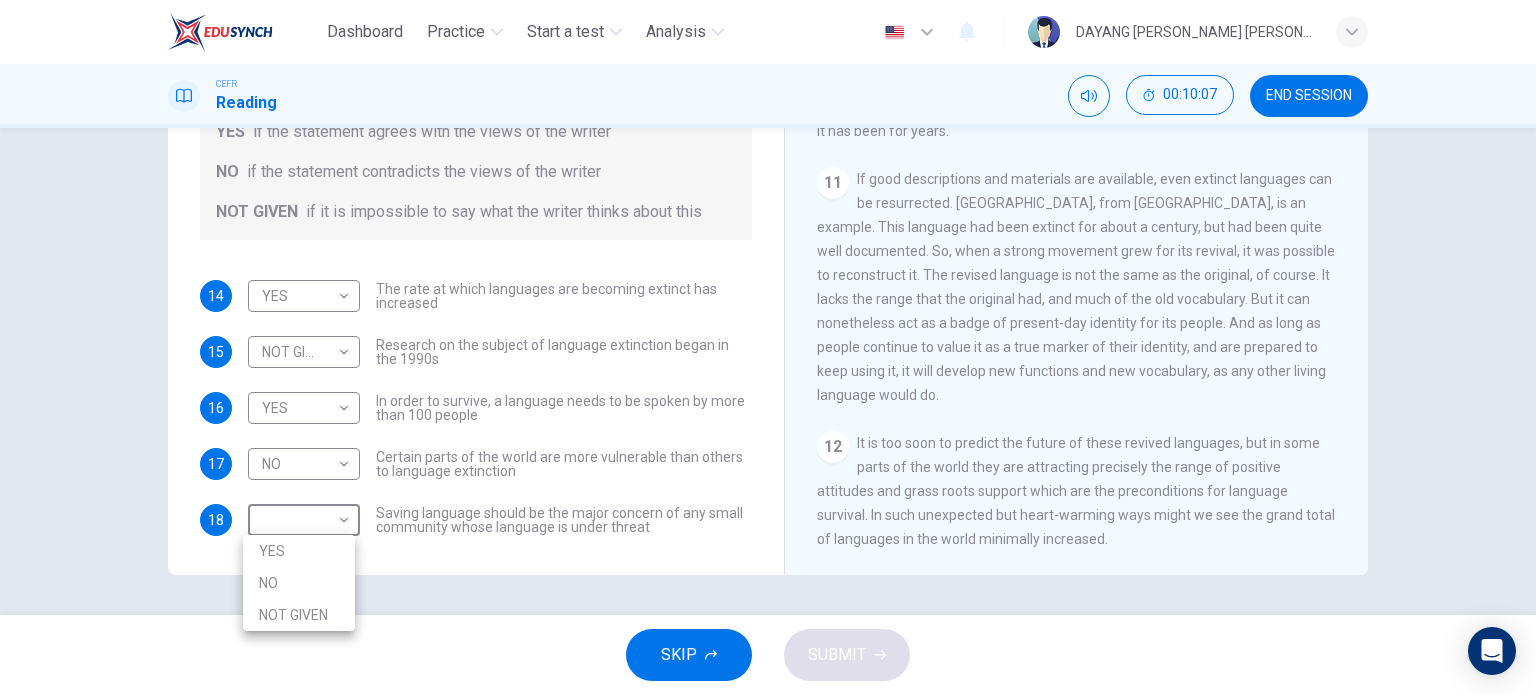 click on "YES" at bounding box center [299, 551] 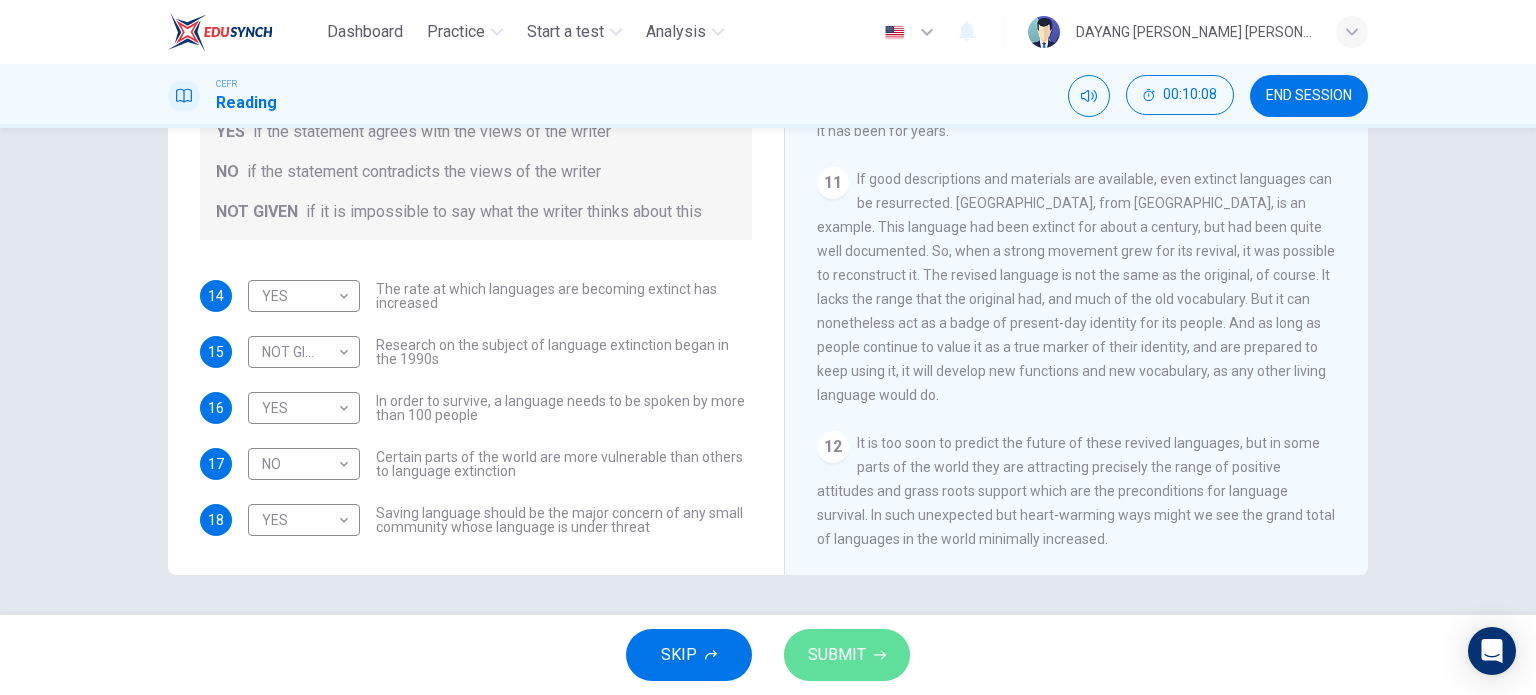 click on "SUBMIT" at bounding box center (847, 655) 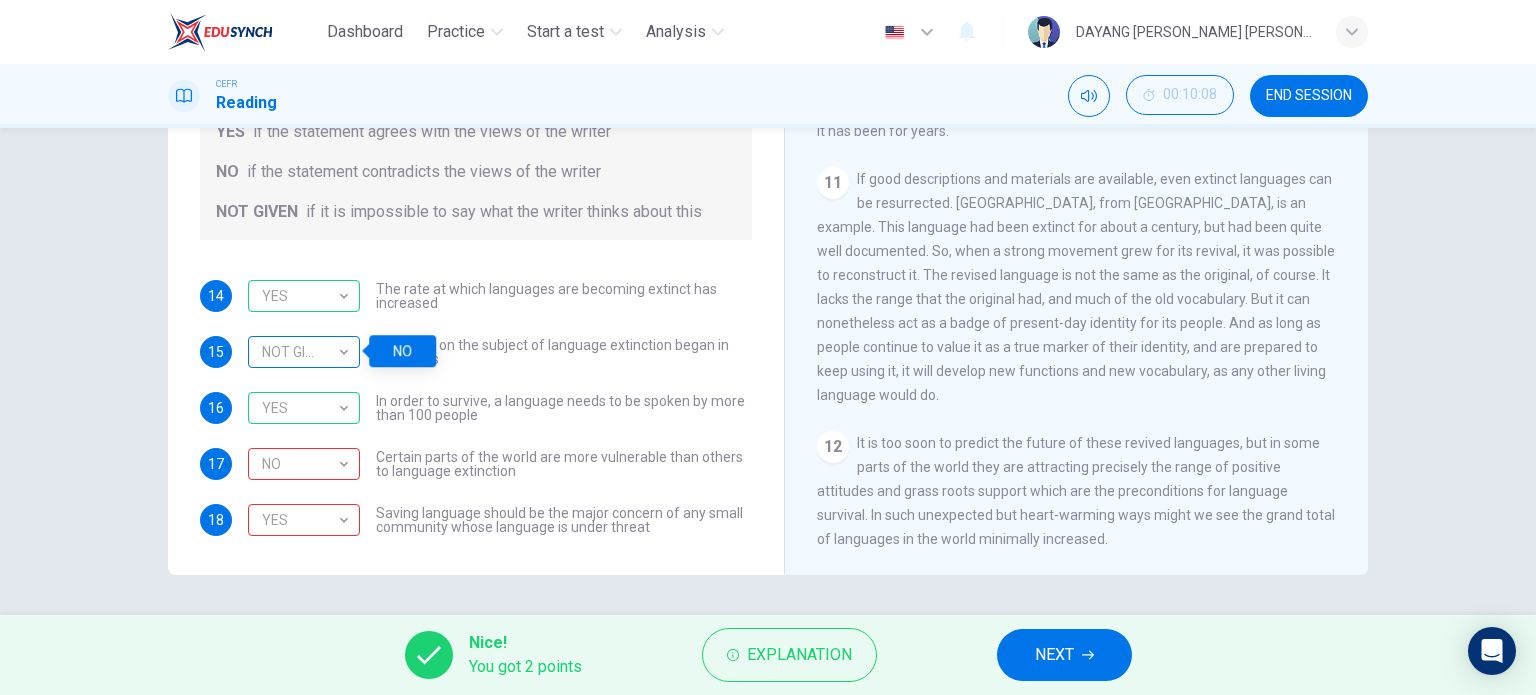 click on "NOT GIVEN" at bounding box center (300, 352) 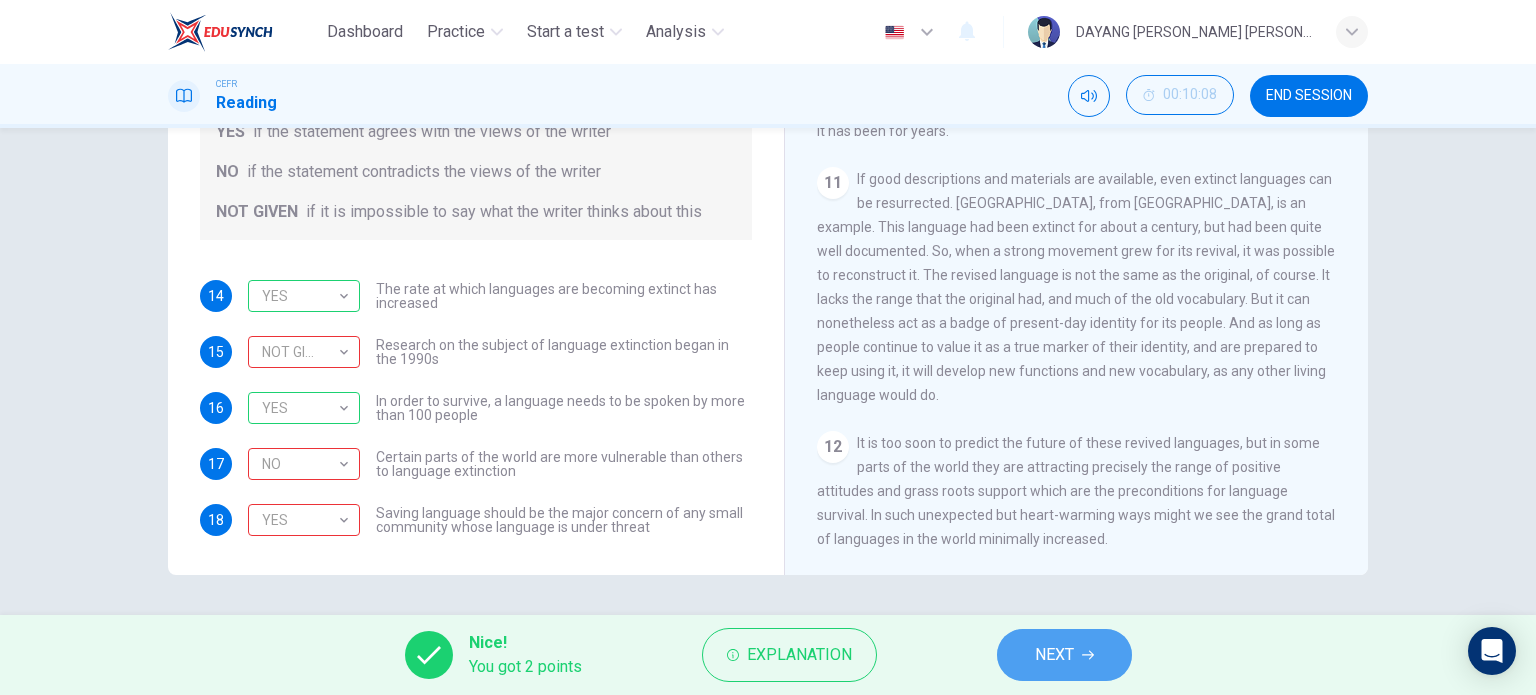 click on "NEXT" at bounding box center [1064, 655] 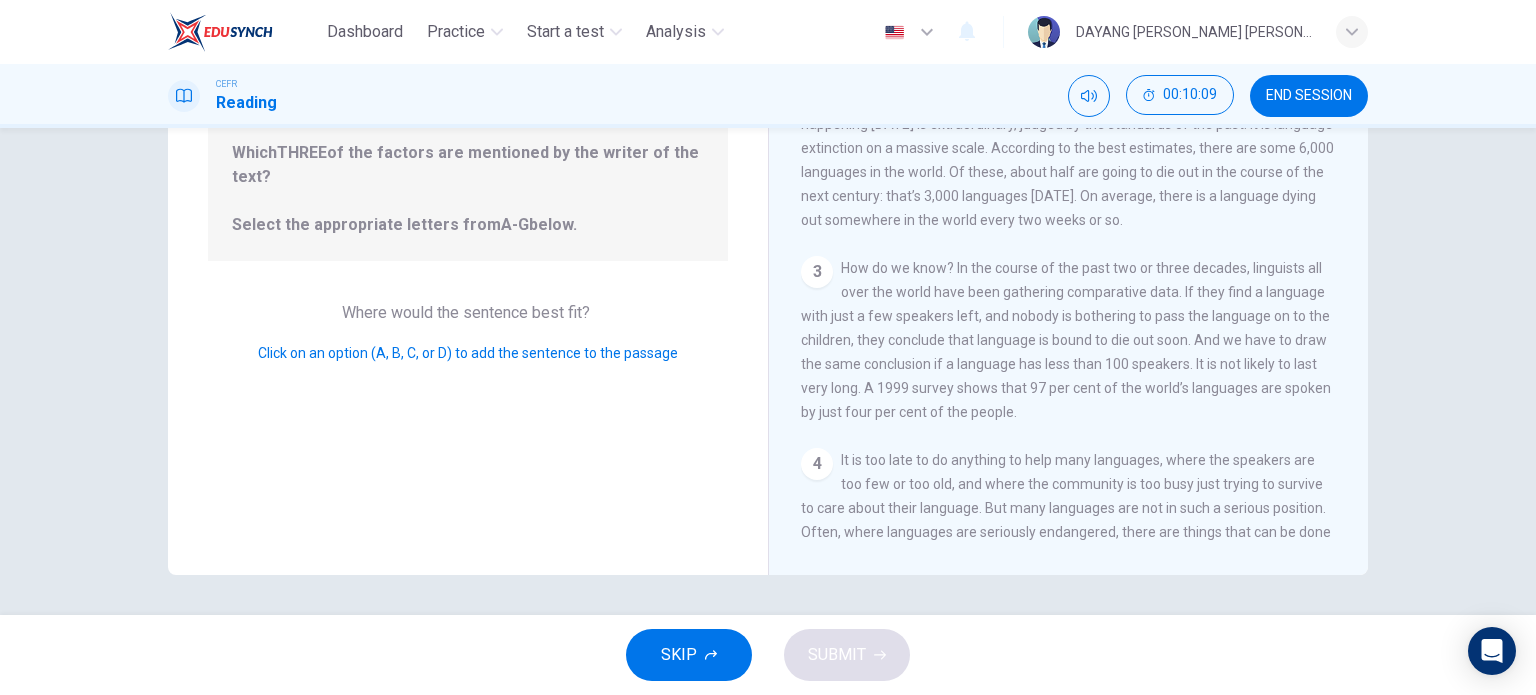 scroll, scrollTop: 0, scrollLeft: 0, axis: both 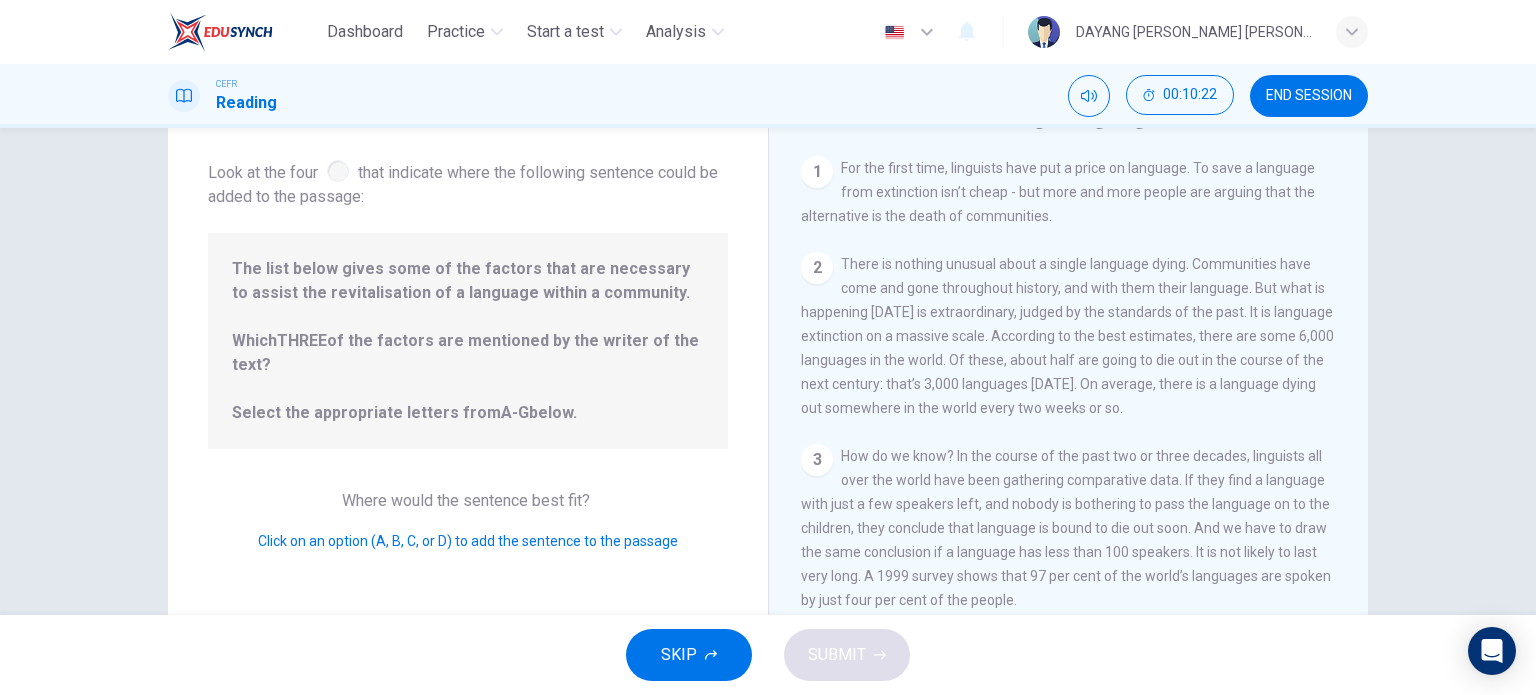 click on "Click on an option (A, B, C, or D) to add the sentence to the passage" at bounding box center (468, 541) 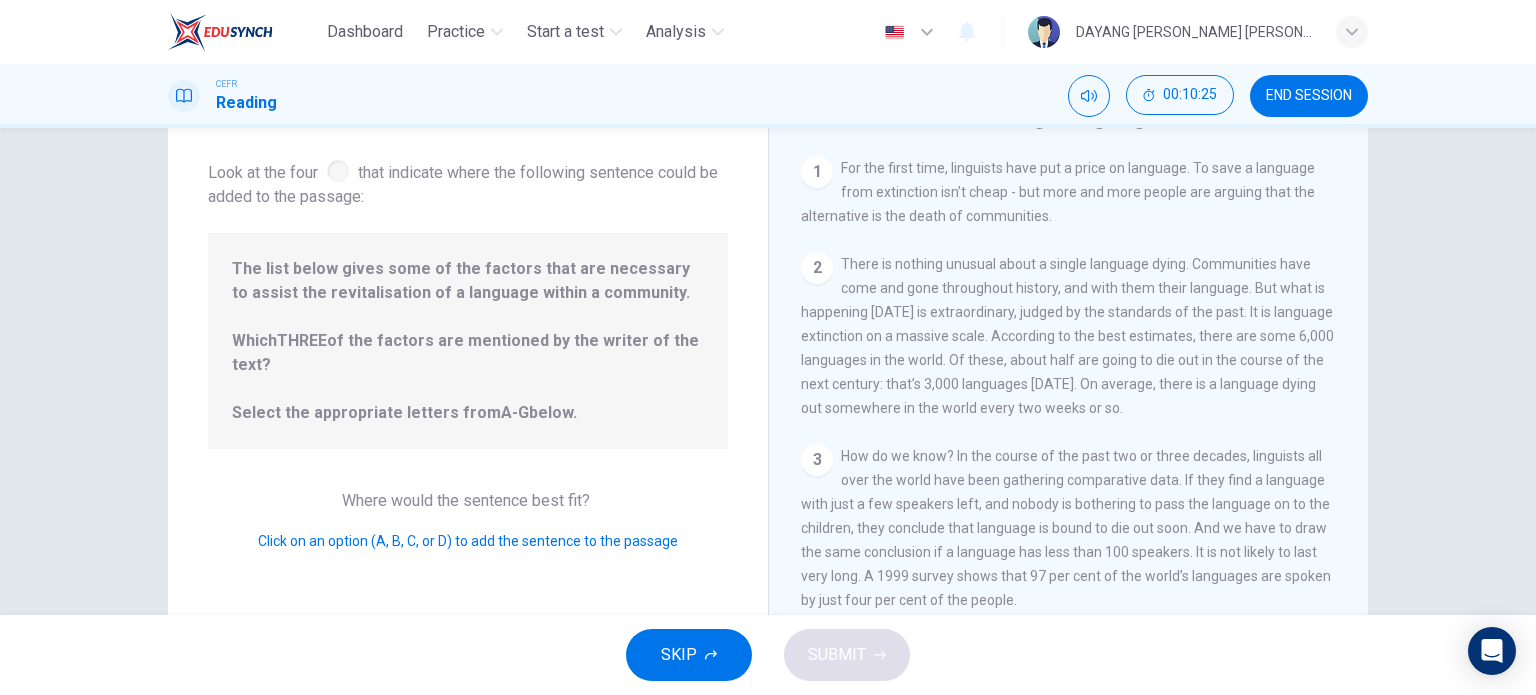 scroll, scrollTop: 0, scrollLeft: 0, axis: both 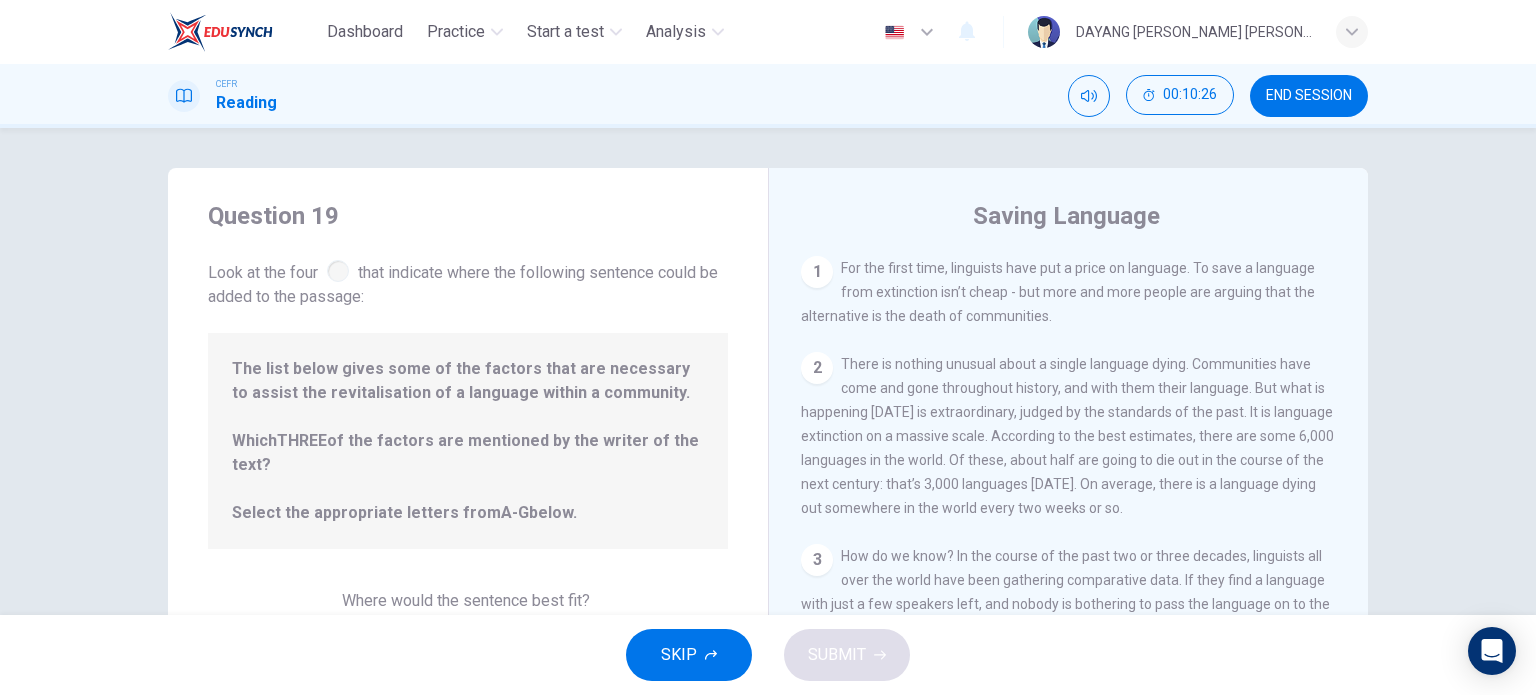 click on "There is nothing unusual about a single language dying. Communities have come and gone throughout history, and with them their language. But what is happening [DATE] is extraordinary, judged by the standards of the past. It is language extinction on a massive scale. According to the best estimates, there are some 6,000 languages in the world. Of these, about half are going to die out in the course of the next century: that’s 3,000 languages [DATE]. On average, there is a language dying out somewhere in the world every two weeks or so." at bounding box center (1067, 436) 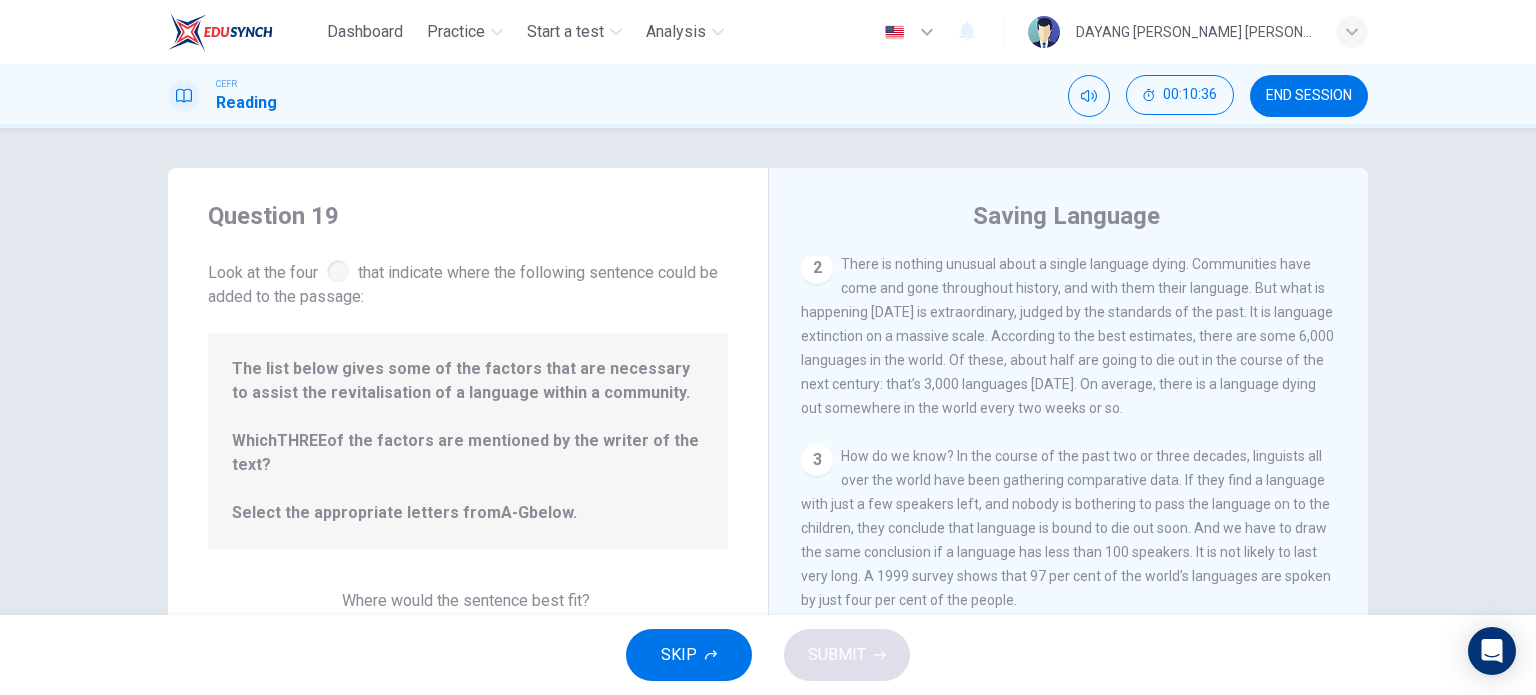 scroll, scrollTop: 1746, scrollLeft: 0, axis: vertical 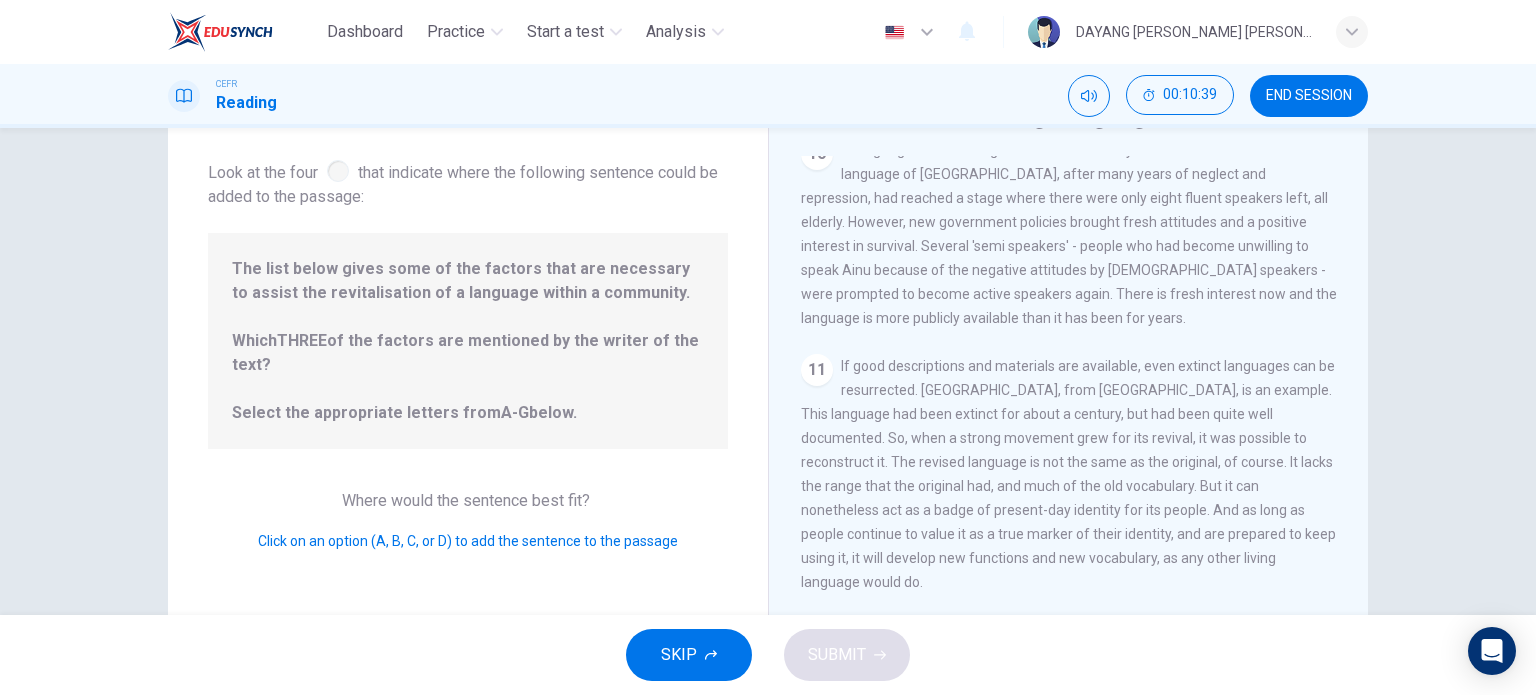 click at bounding box center (338, 171) 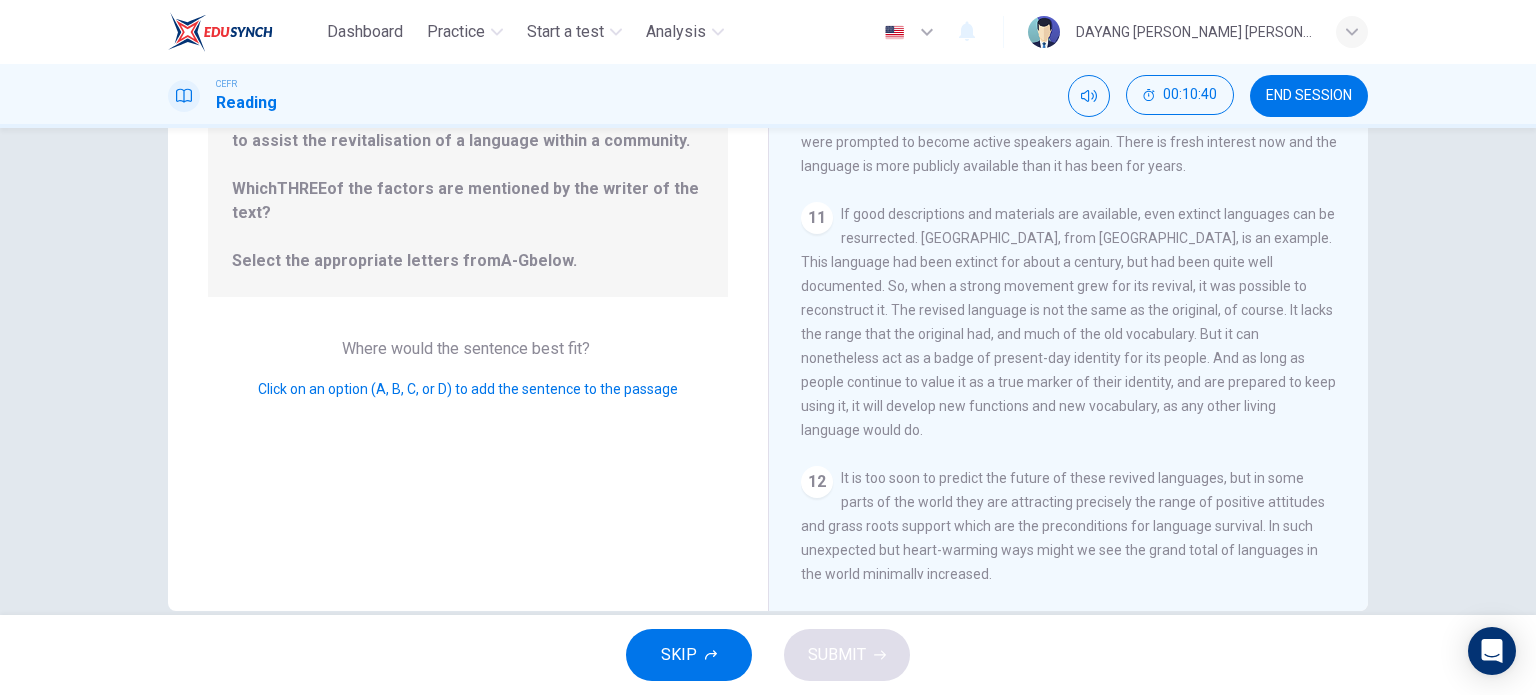 scroll, scrollTop: 288, scrollLeft: 0, axis: vertical 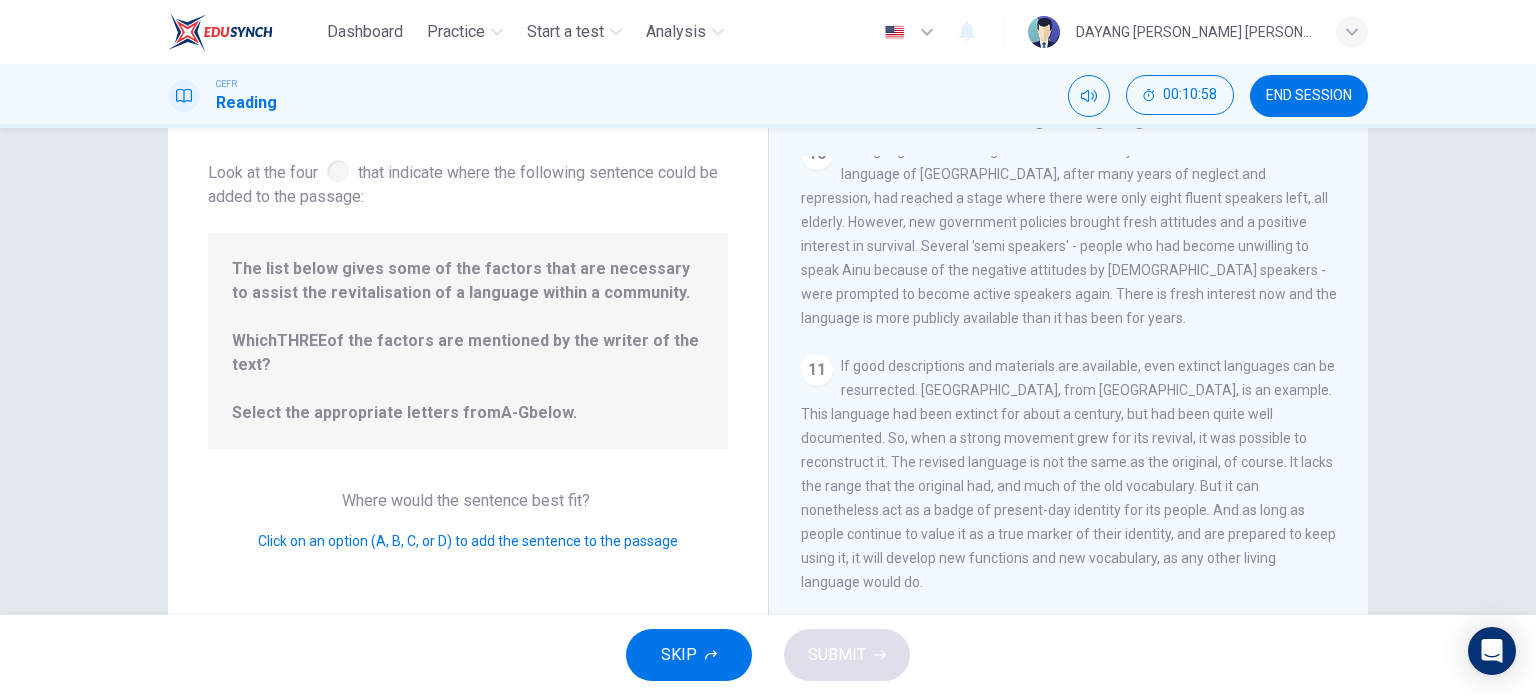 click on "Click on an option (A, B, C, or D) to add the sentence to the passage" at bounding box center [468, 541] 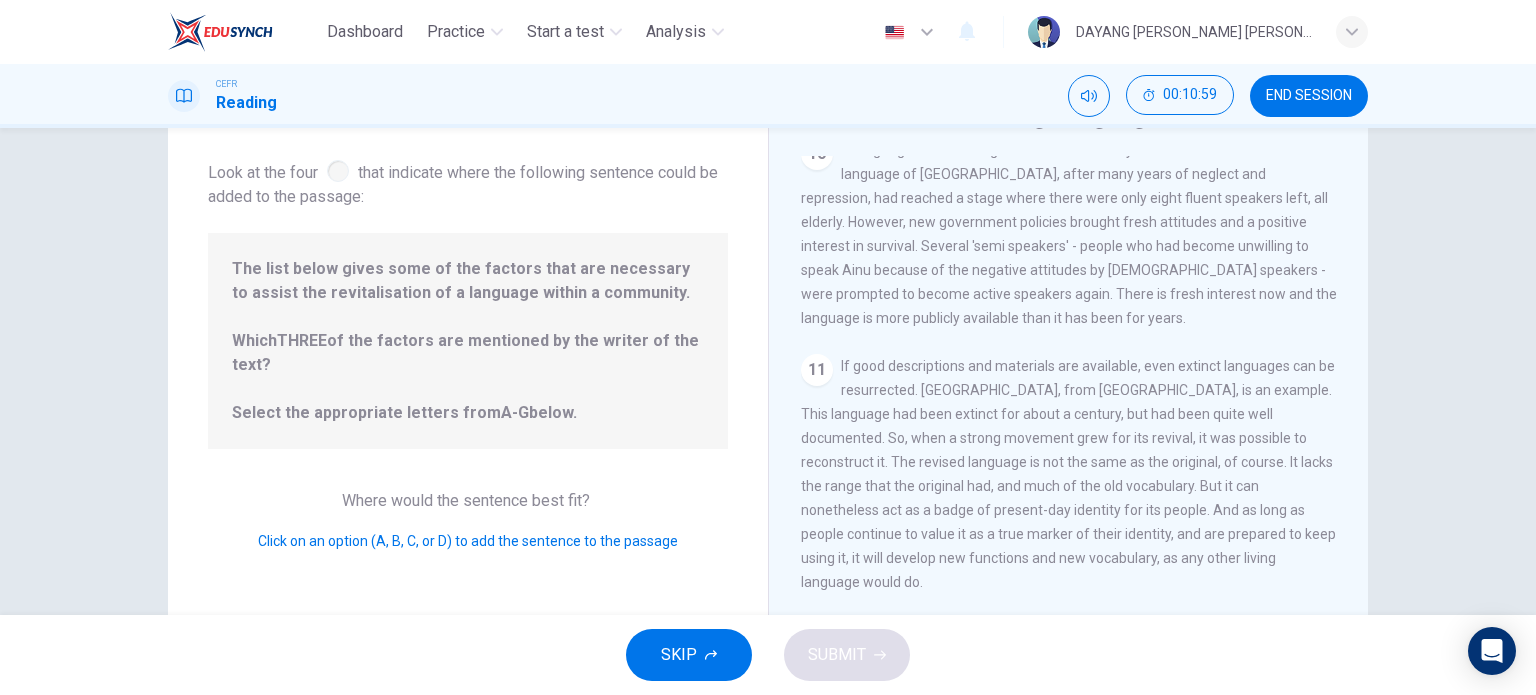 click on "If good descriptions and materials are available, even extinct languages can be resurrected. [GEOGRAPHIC_DATA], from [GEOGRAPHIC_DATA], is an example. This language had been extinct for about a century, but had been quite well documented. So, when a strong movement grew for its revival, it was possible to reconstruct it. The revised language is not the same as the original, of course. It lacks the range that the original had, and much of the old vocabulary. But it can nonetheless act as a badge of present-day identity for its people. And as long as people continue to value it as a true marker of their identity, and are prepared to keep using it, it will develop new functions and new vocabulary, as any other living language would do." at bounding box center (1068, 474) 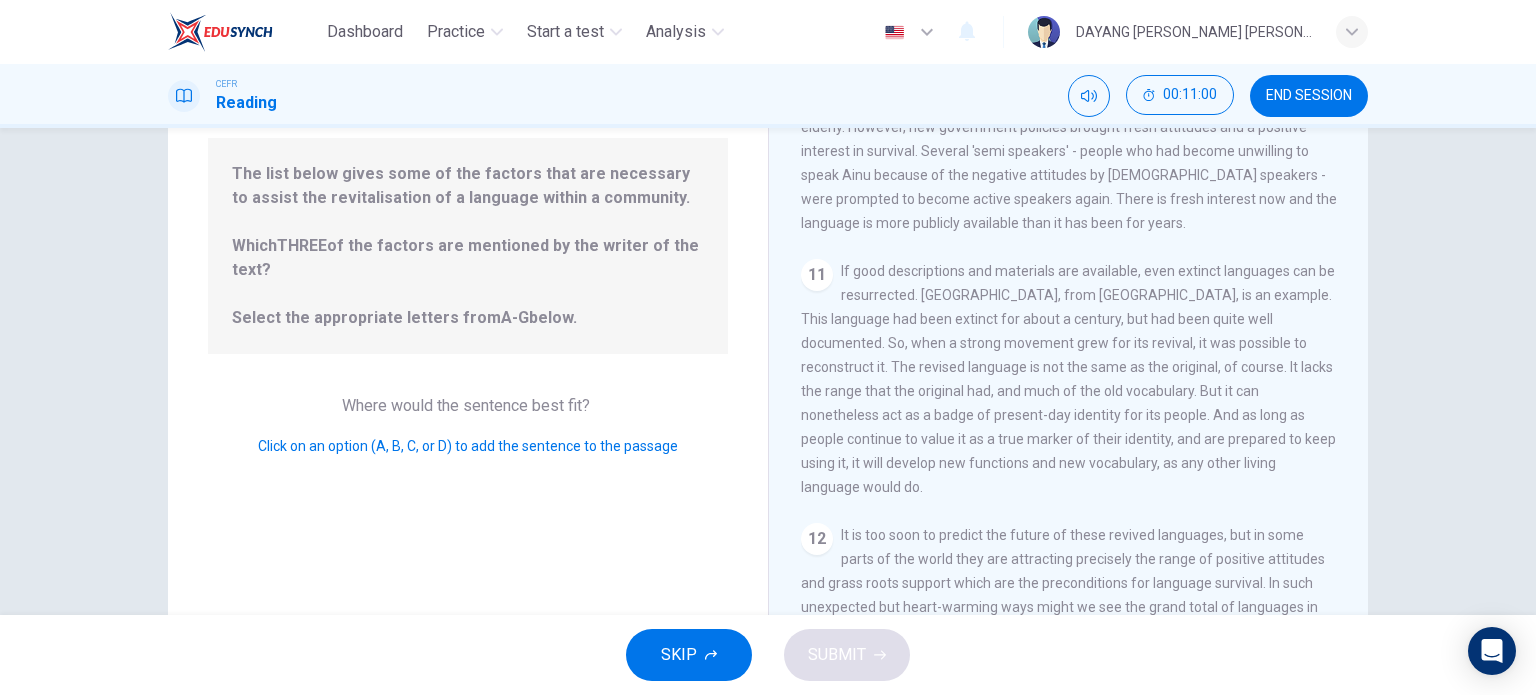 scroll, scrollTop: 288, scrollLeft: 0, axis: vertical 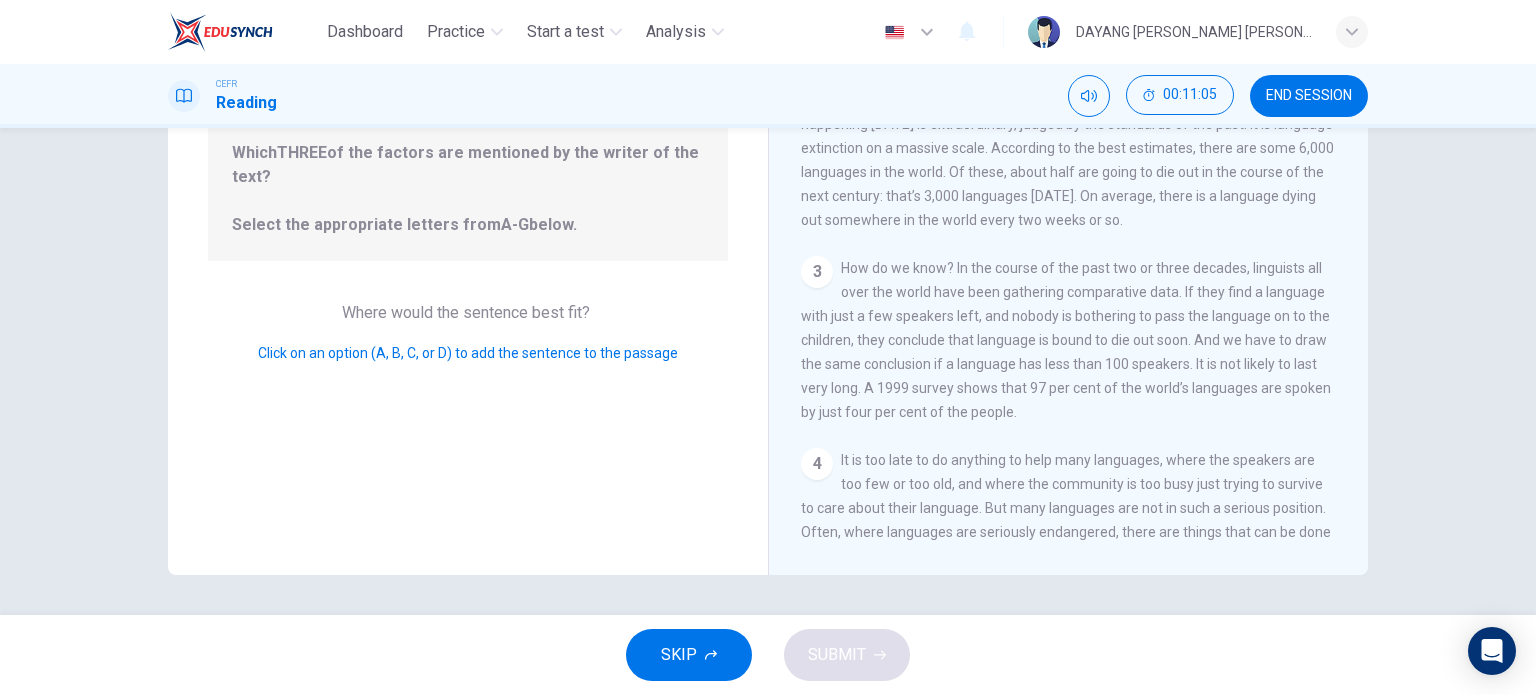 click on "The list below gives some of the factors that are necessary to assist the revitalisation of a language within a community.
Which  THREE  of the factors are mentioned by the writer of the text?
Select the appropriate letters from  A-G  below." at bounding box center [468, 153] 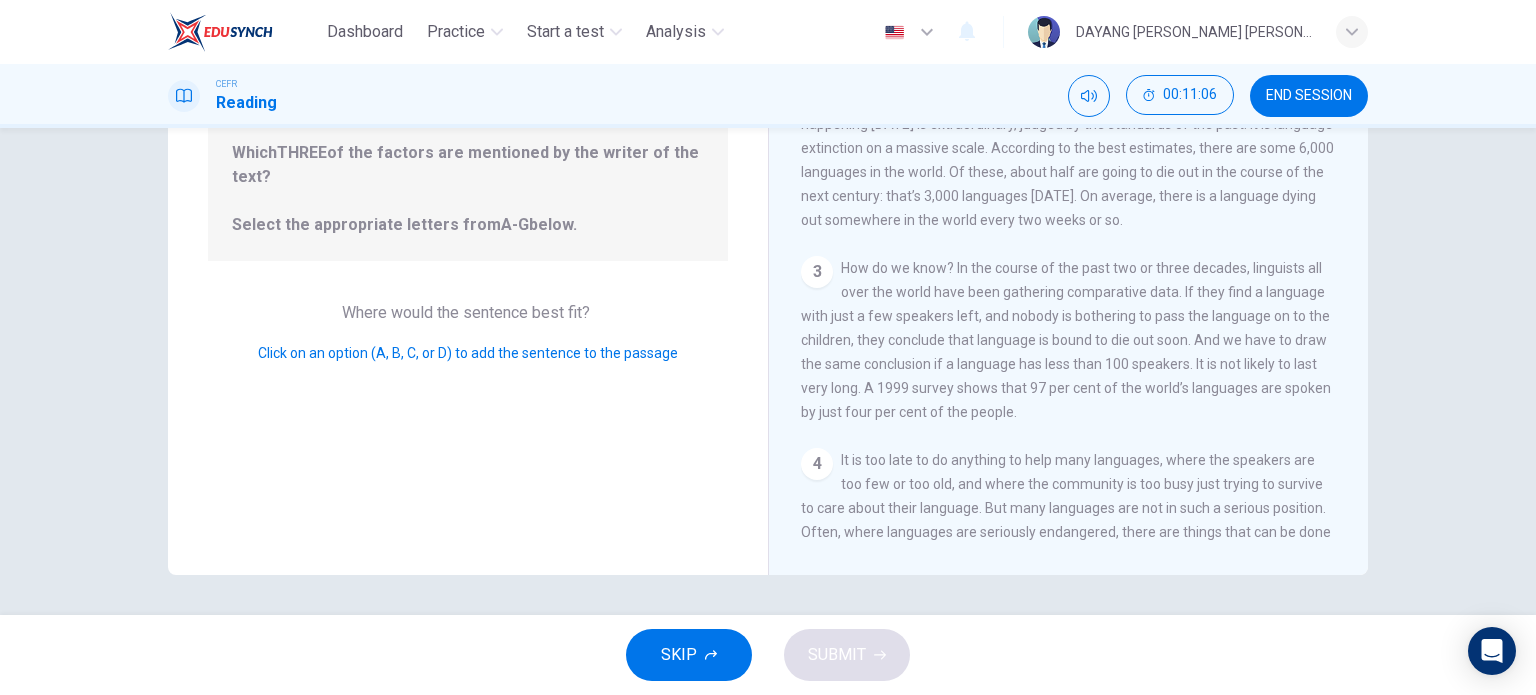 click on "The list below gives some of the factors that are necessary to assist the revitalisation of a language within a community.
Which  THREE  of the factors are mentioned by the writer of the text?
Select the appropriate letters from  A-G  below." at bounding box center (468, 153) 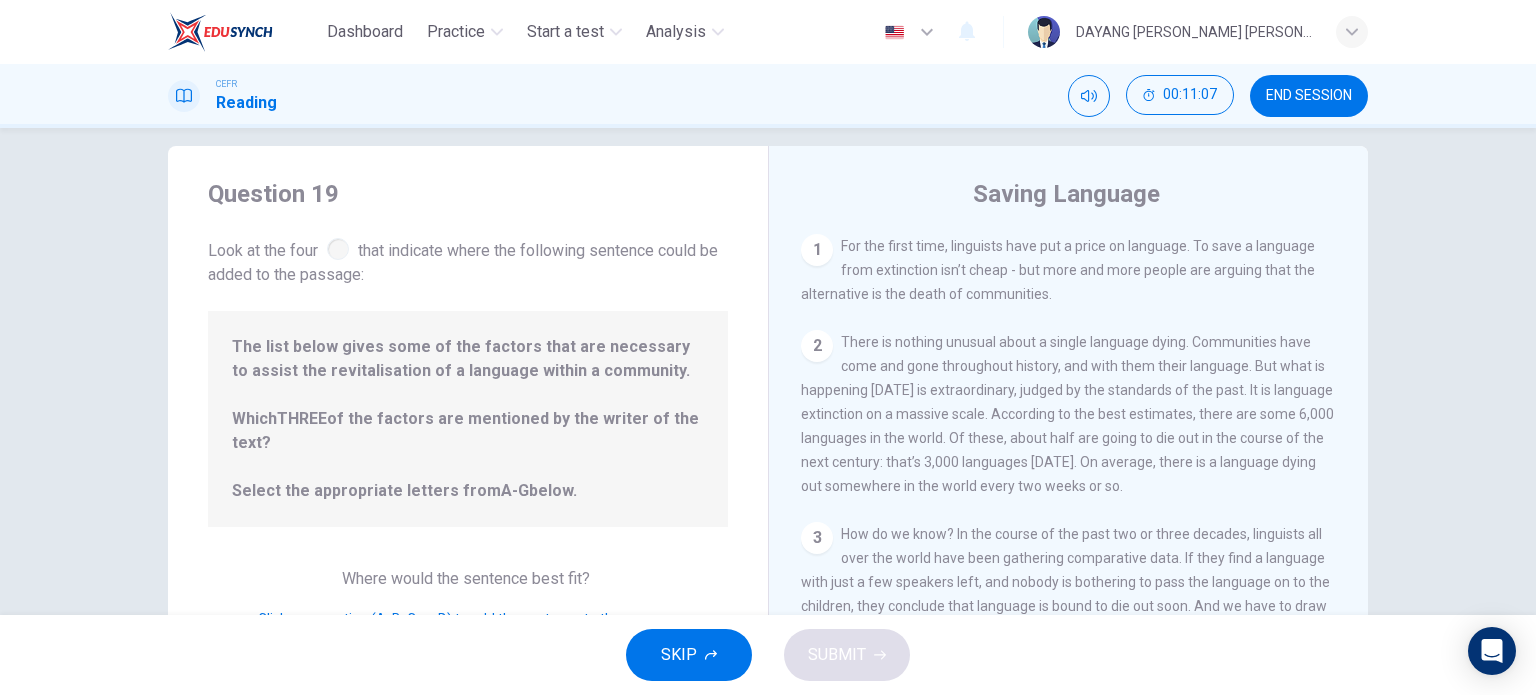 scroll, scrollTop: 0, scrollLeft: 0, axis: both 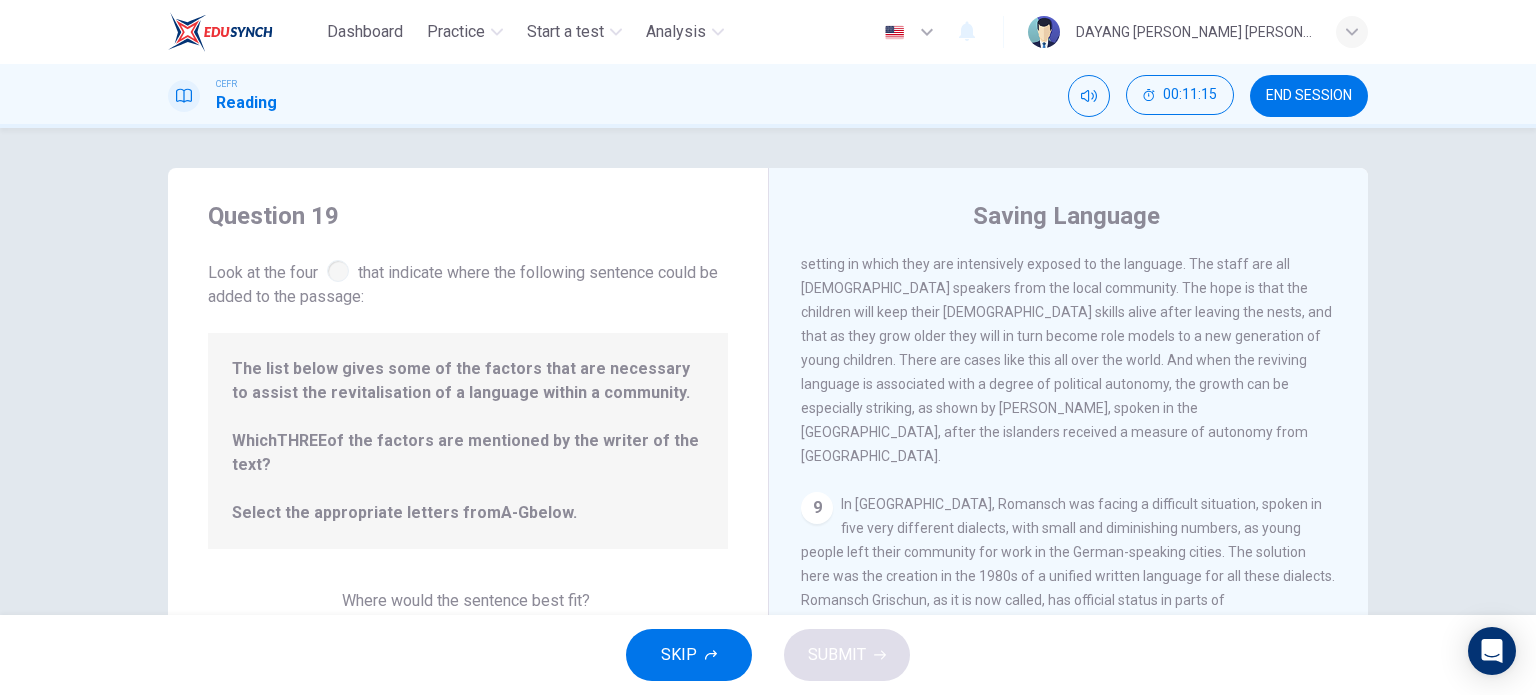 drag, startPoint x: 948, startPoint y: 511, endPoint x: 539, endPoint y: 422, distance: 418.57138 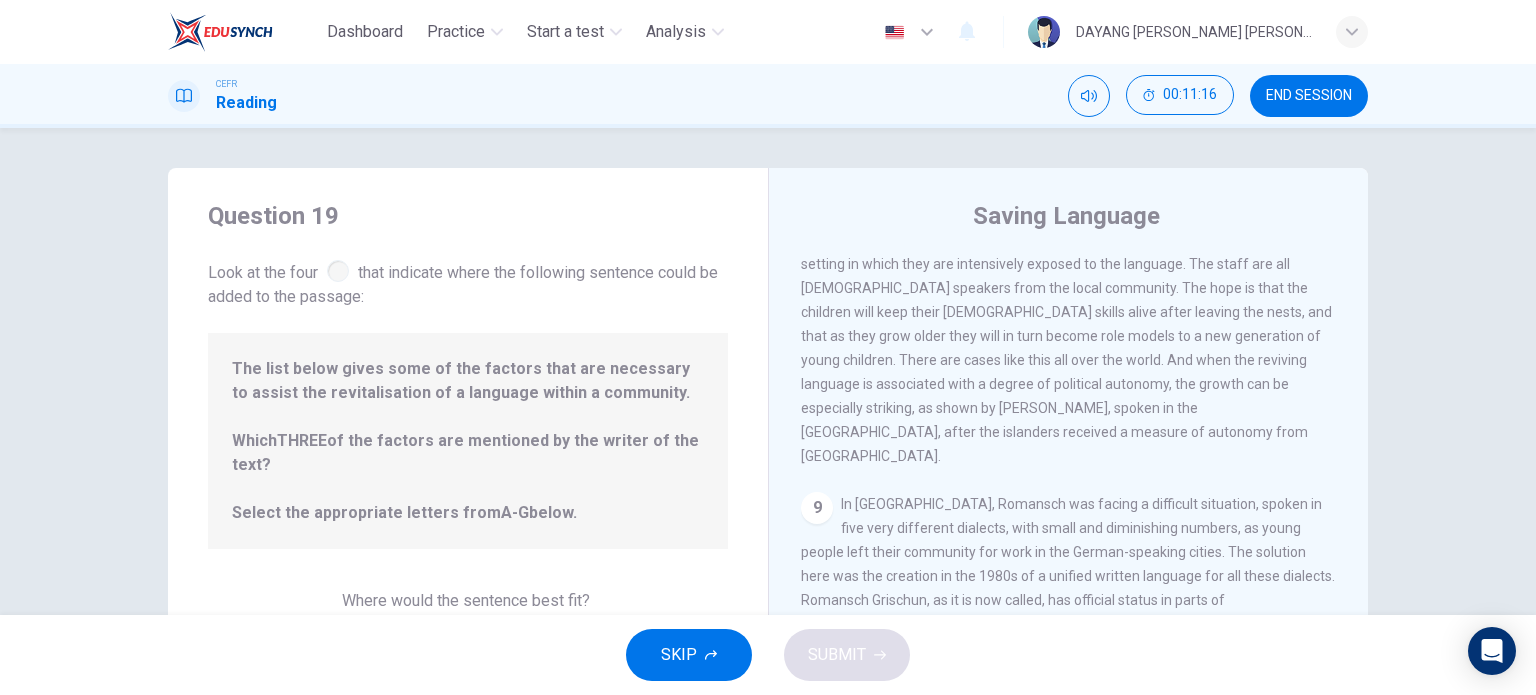 drag, startPoint x: 1002, startPoint y: 581, endPoint x: 774, endPoint y: 607, distance: 229.47766 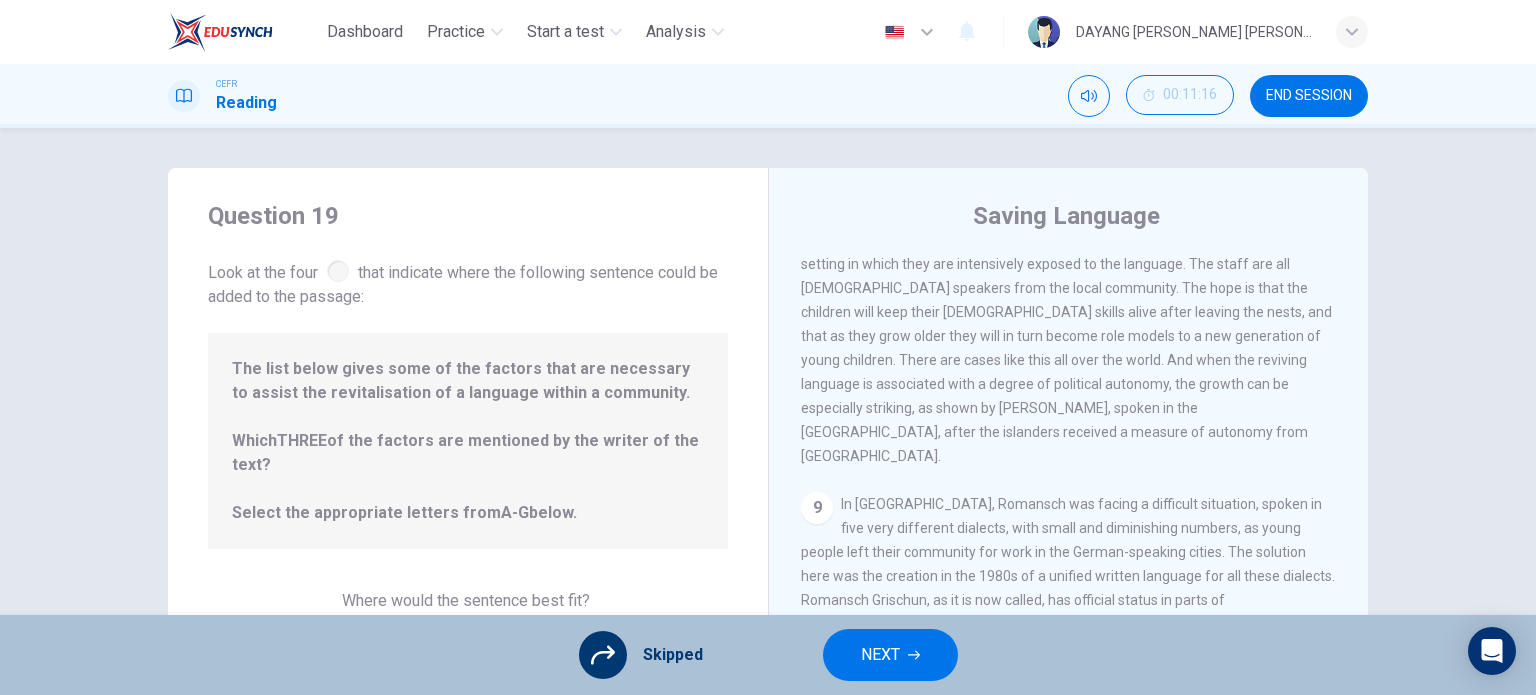 click on "NEXT" at bounding box center (880, 655) 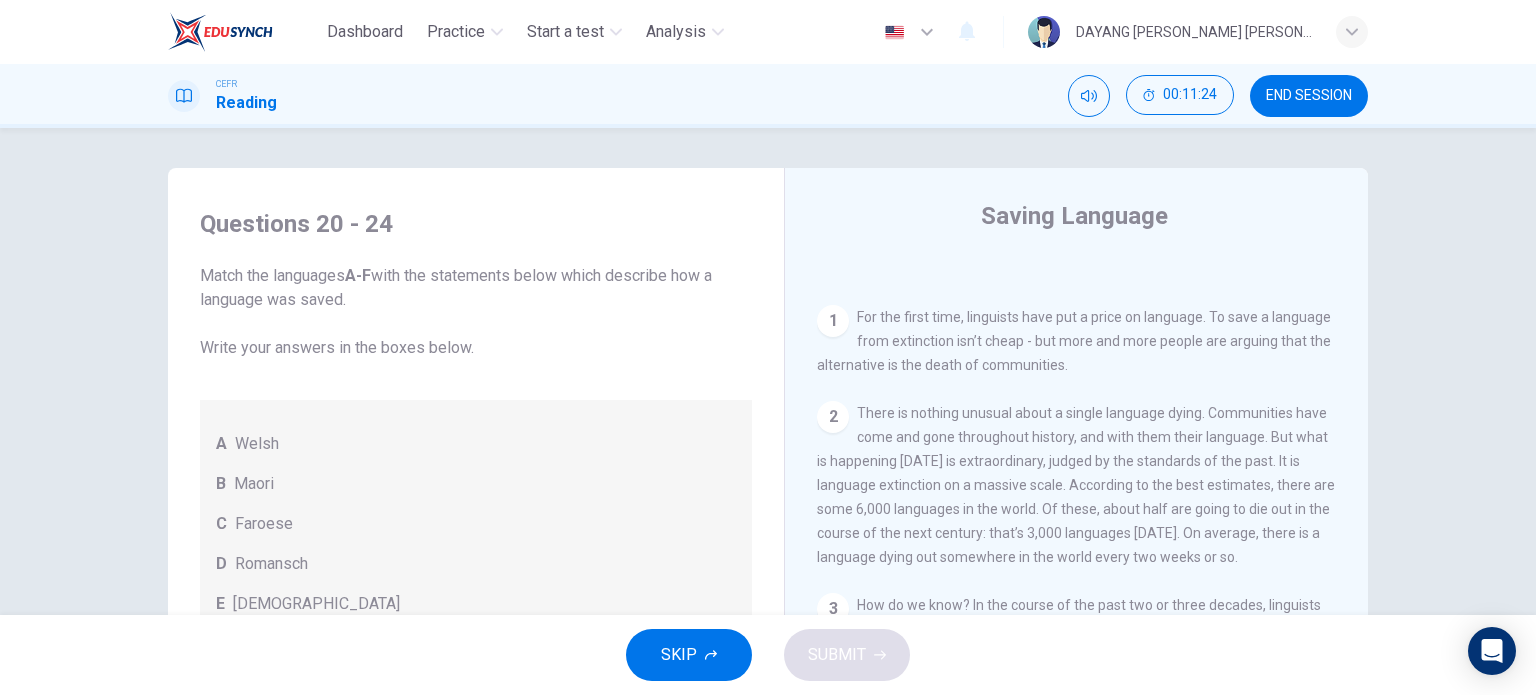 scroll, scrollTop: 0, scrollLeft: 0, axis: both 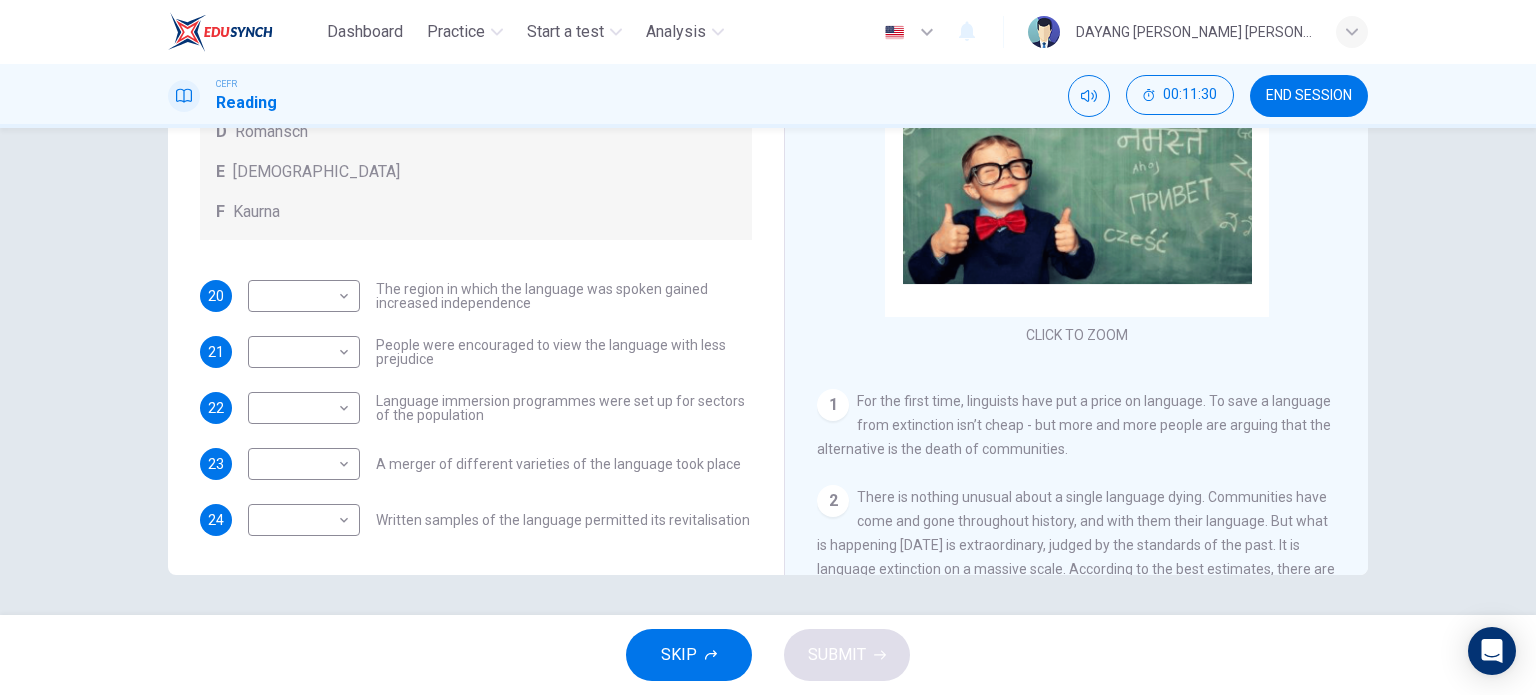 click on "SKIP" at bounding box center (689, 655) 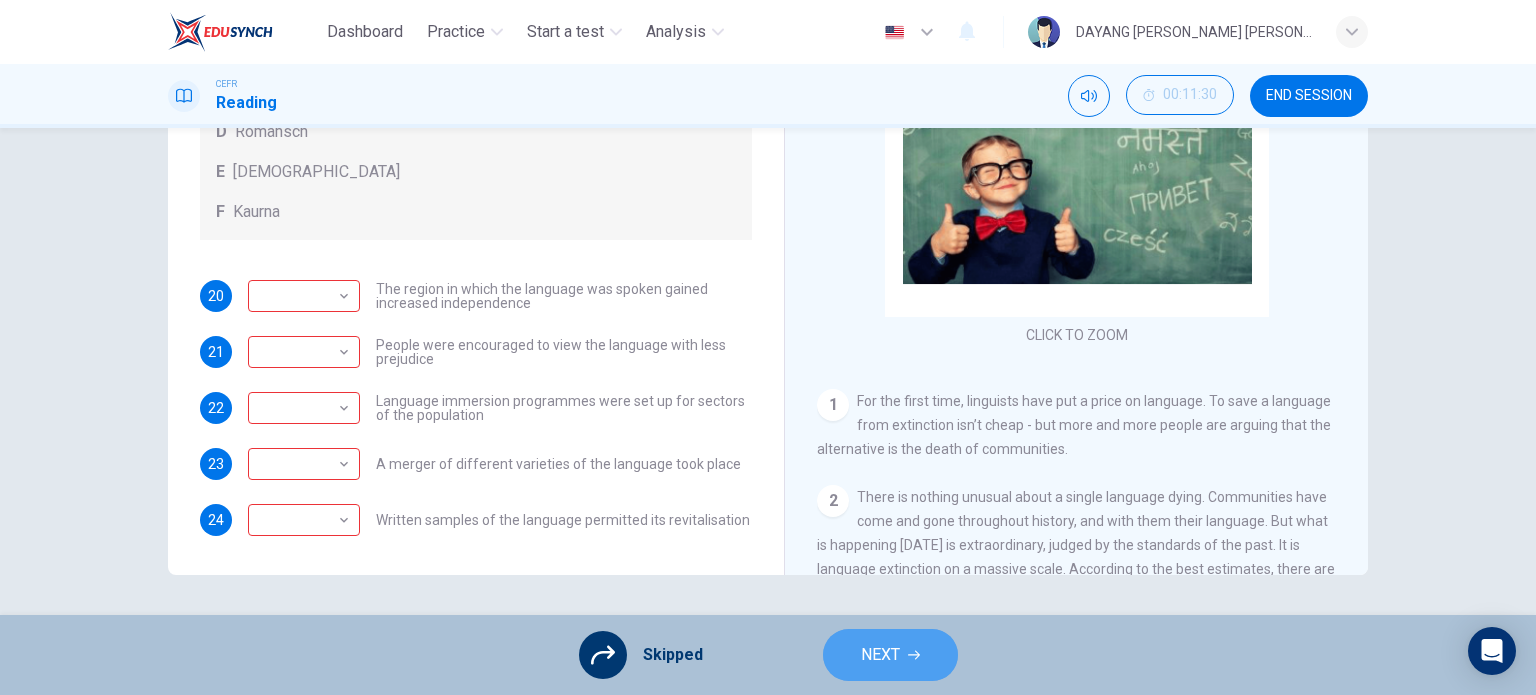 drag, startPoint x: 888, startPoint y: 663, endPoint x: 884, endPoint y: 628, distance: 35.22783 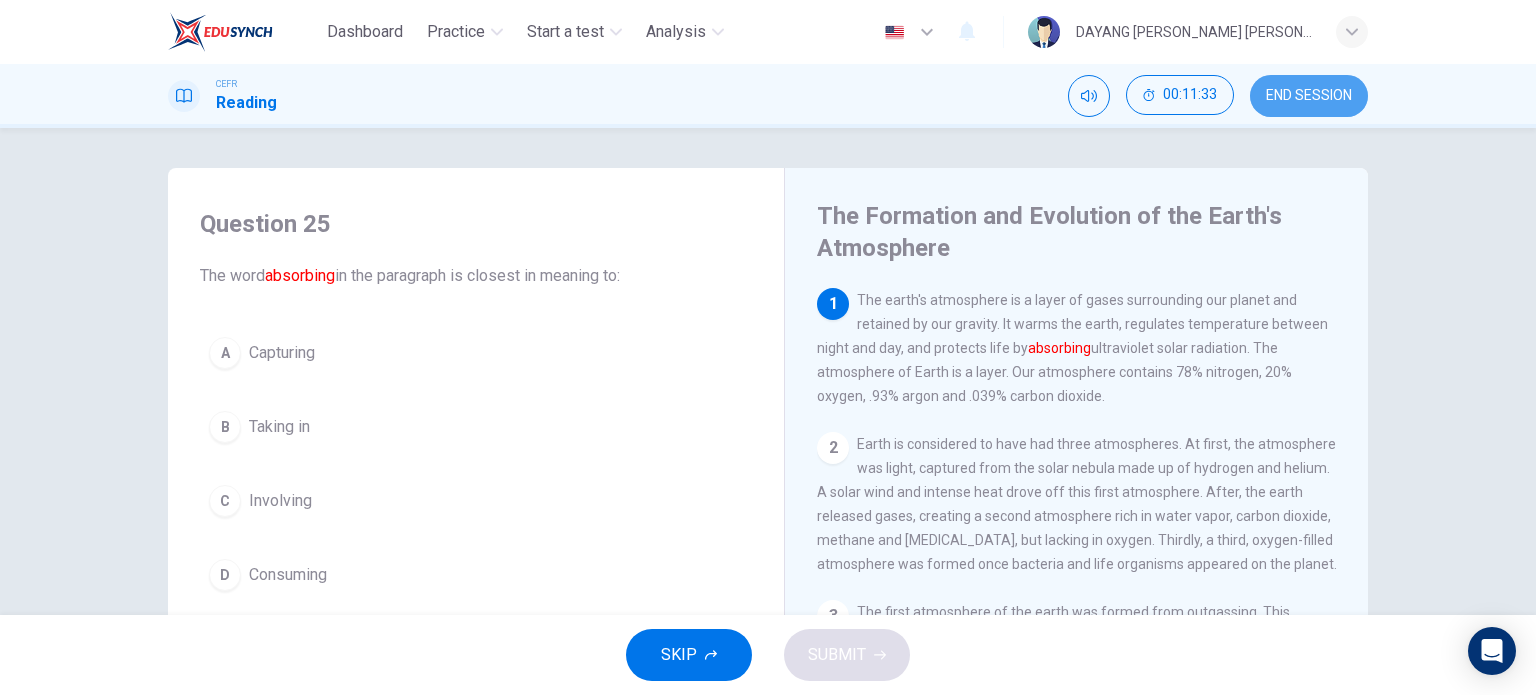 click on "END SESSION" at bounding box center (1309, 96) 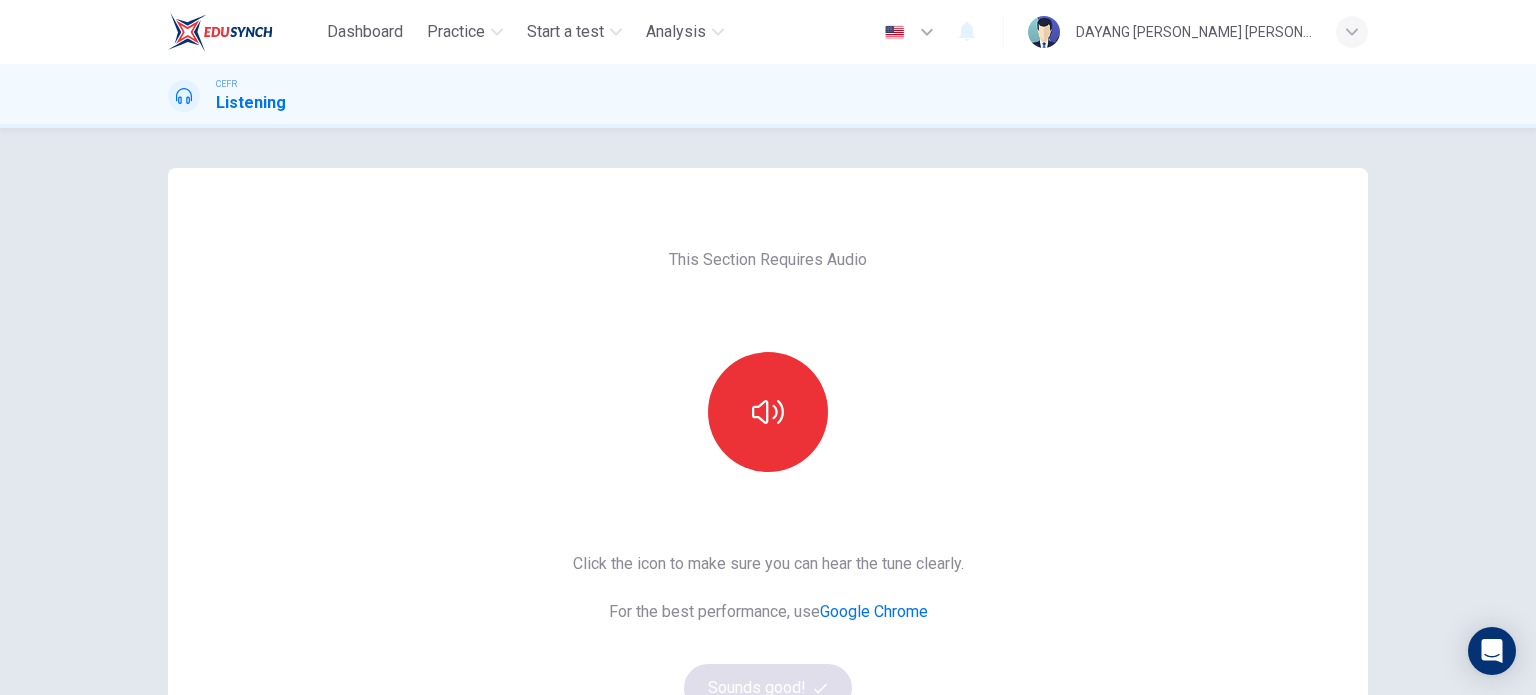 scroll, scrollTop: 0, scrollLeft: 0, axis: both 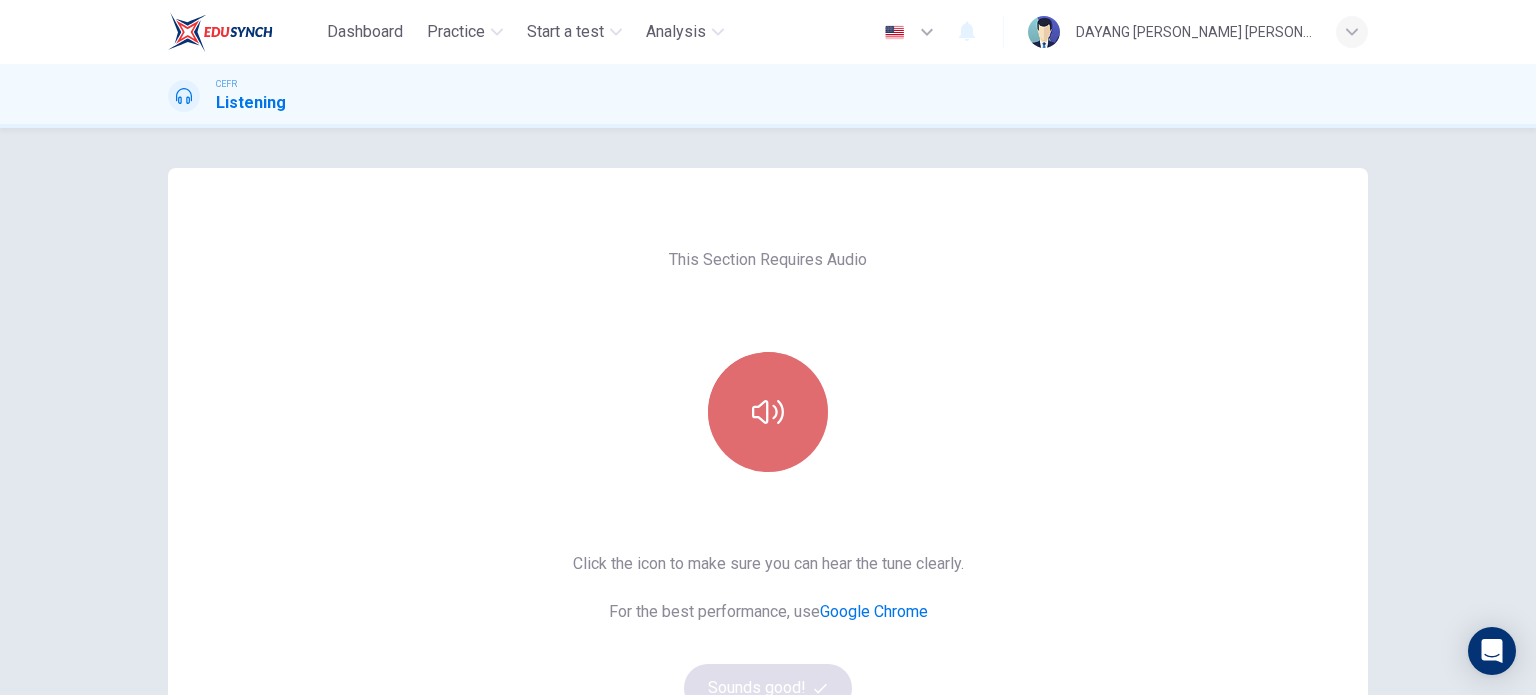 click at bounding box center (768, 412) 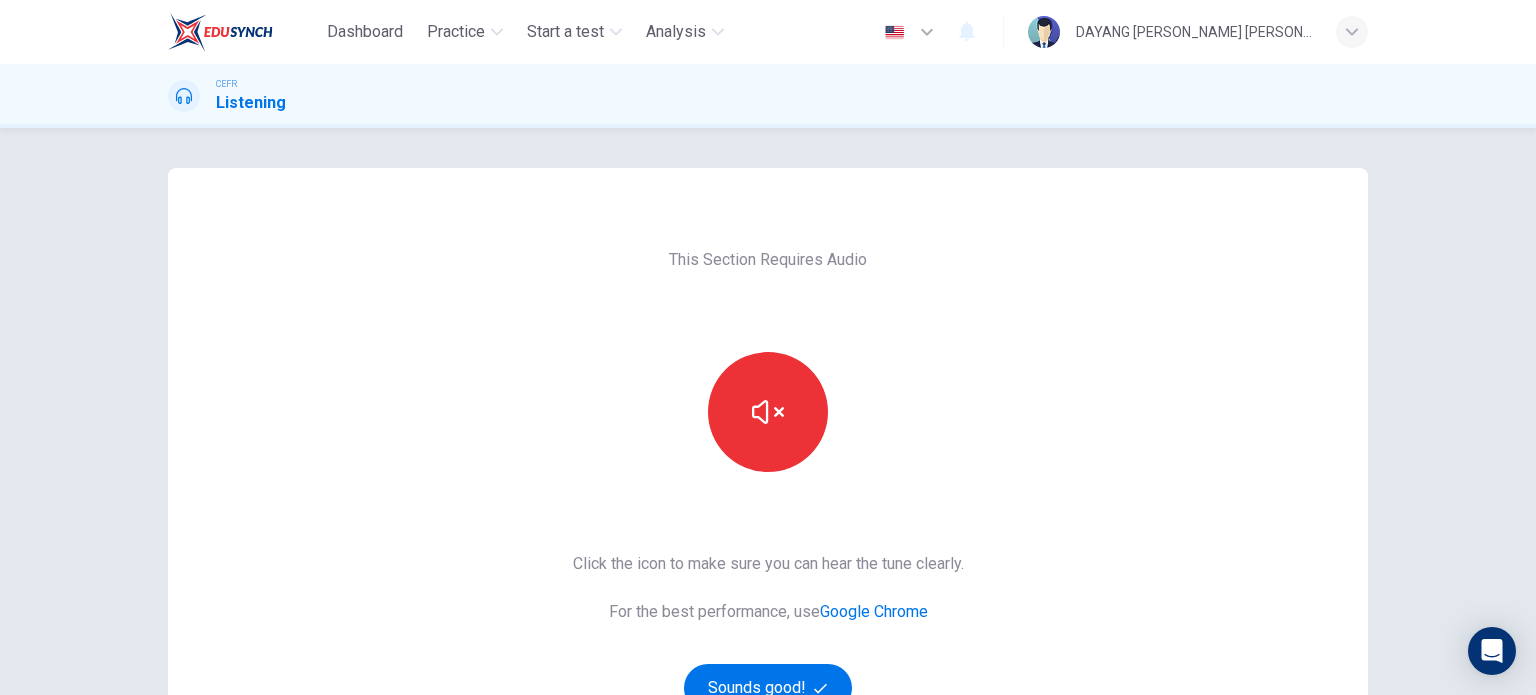 scroll, scrollTop: 100, scrollLeft: 0, axis: vertical 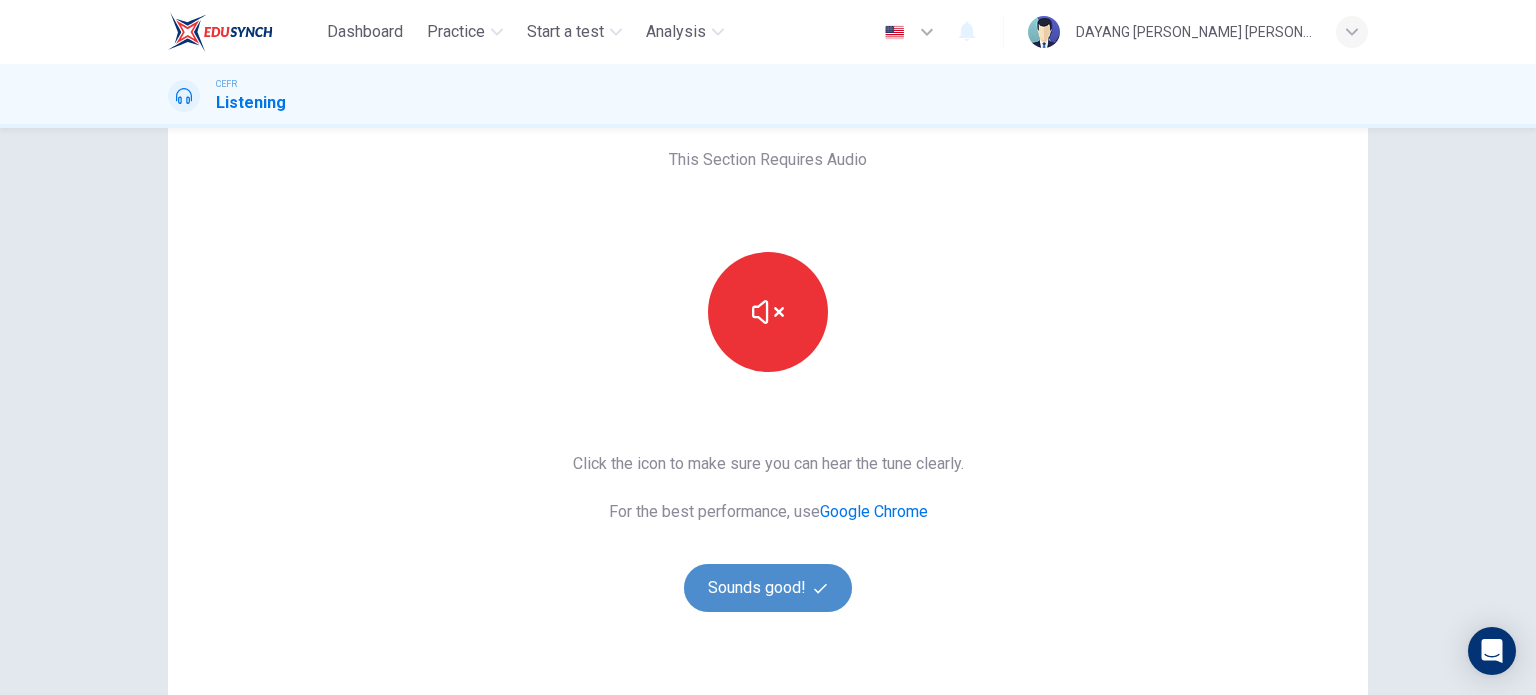 click on "Sounds good!" at bounding box center (768, 588) 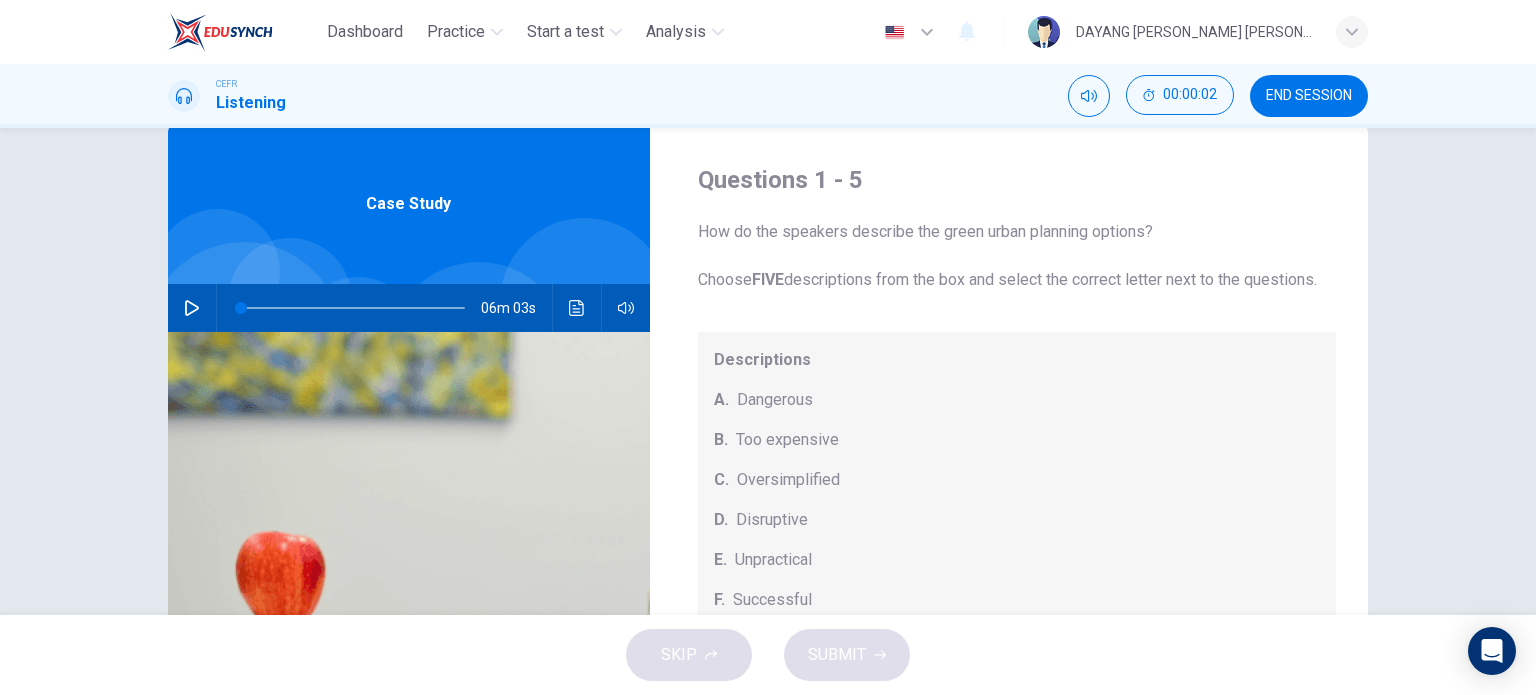 scroll, scrollTop: 0, scrollLeft: 0, axis: both 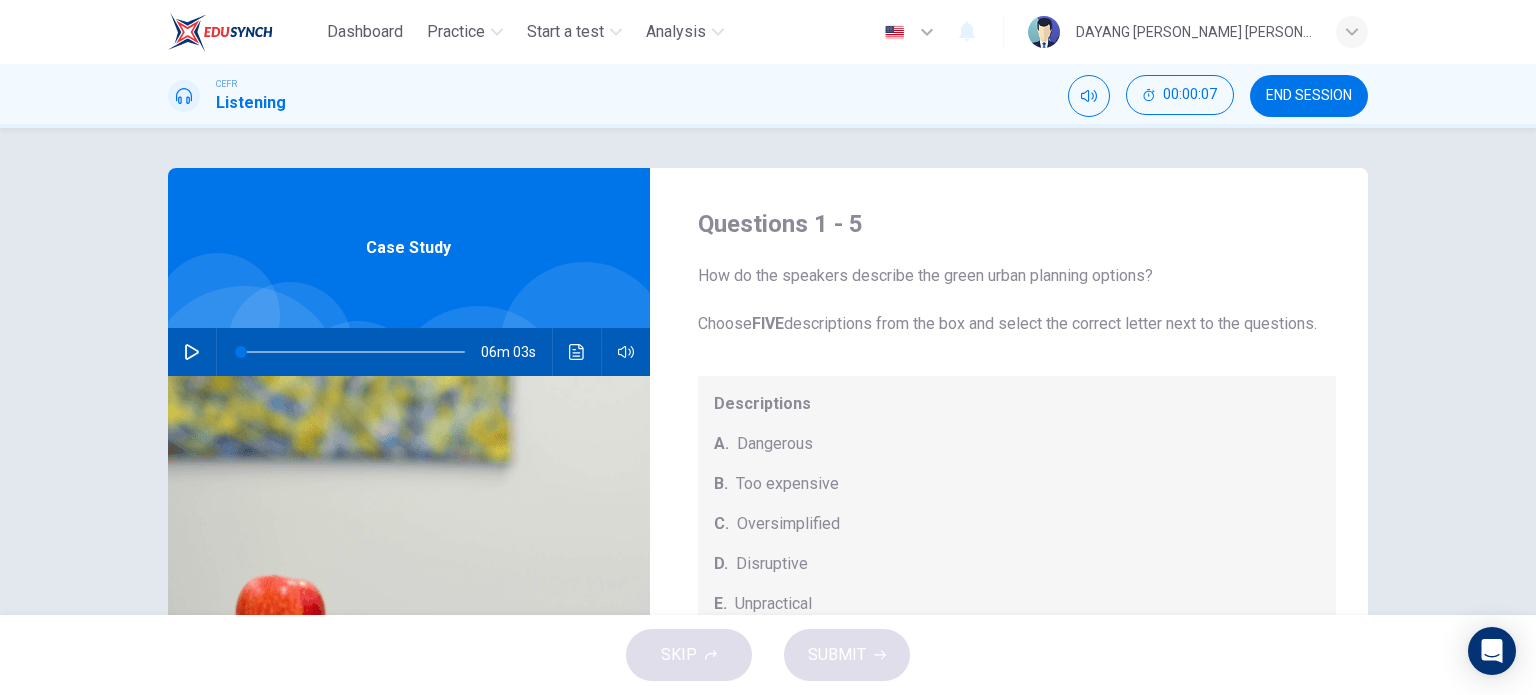 click on "06m 03s" at bounding box center (409, 352) 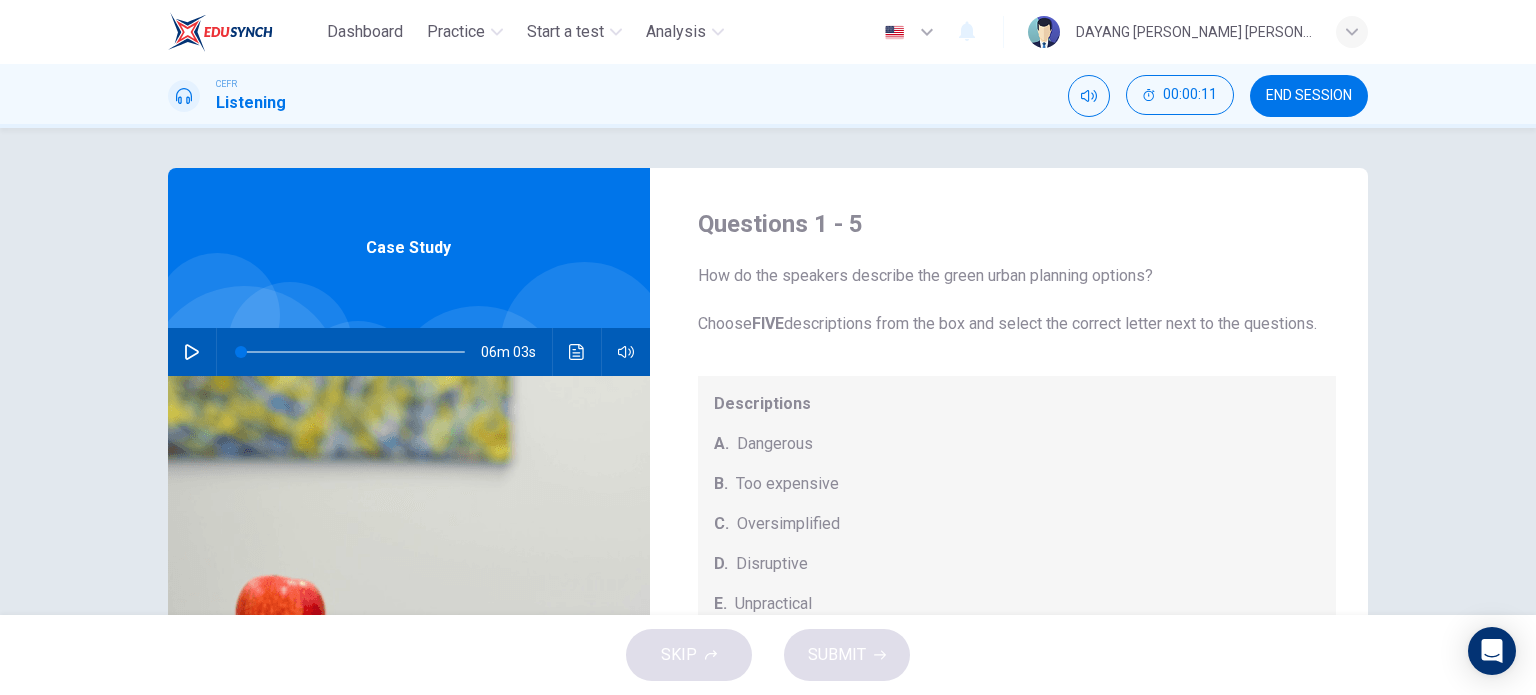 click at bounding box center [192, 352] 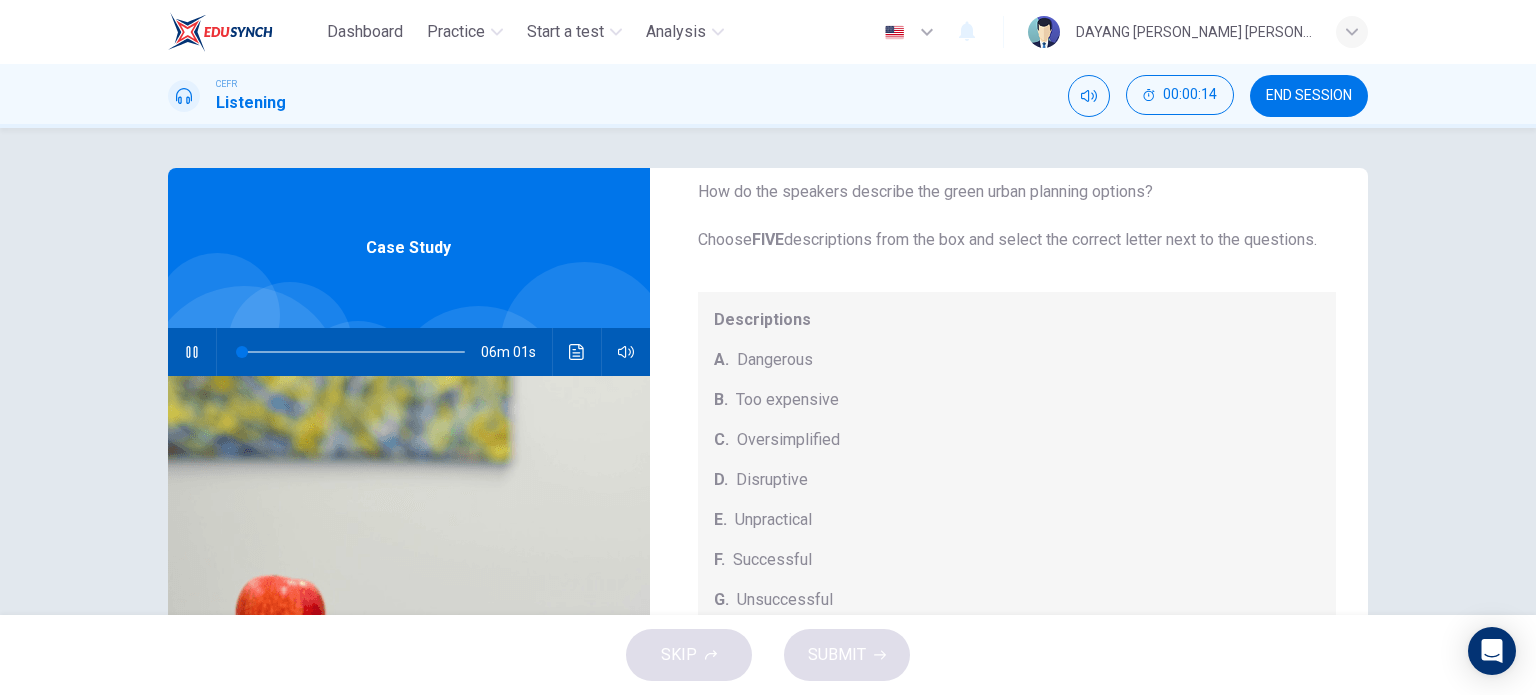 scroll, scrollTop: 100, scrollLeft: 0, axis: vertical 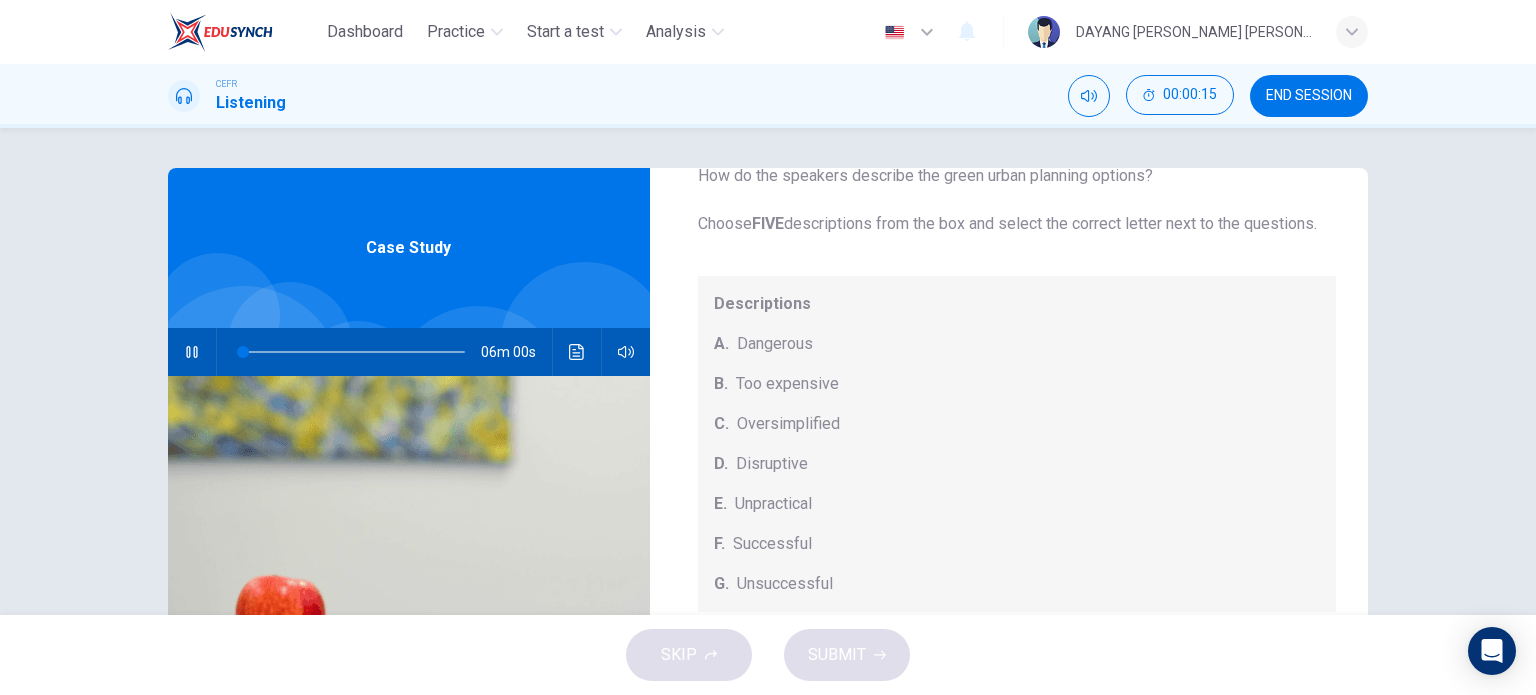 type on "1" 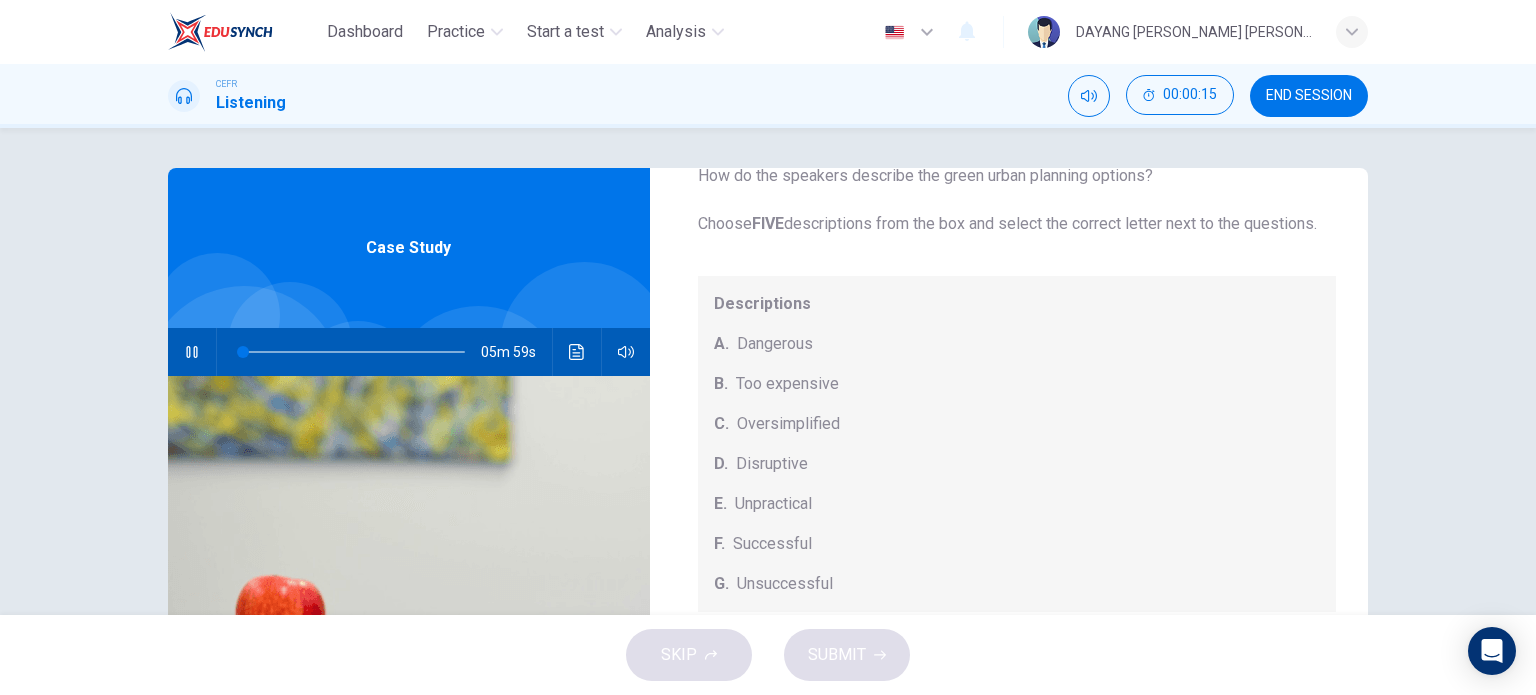 type 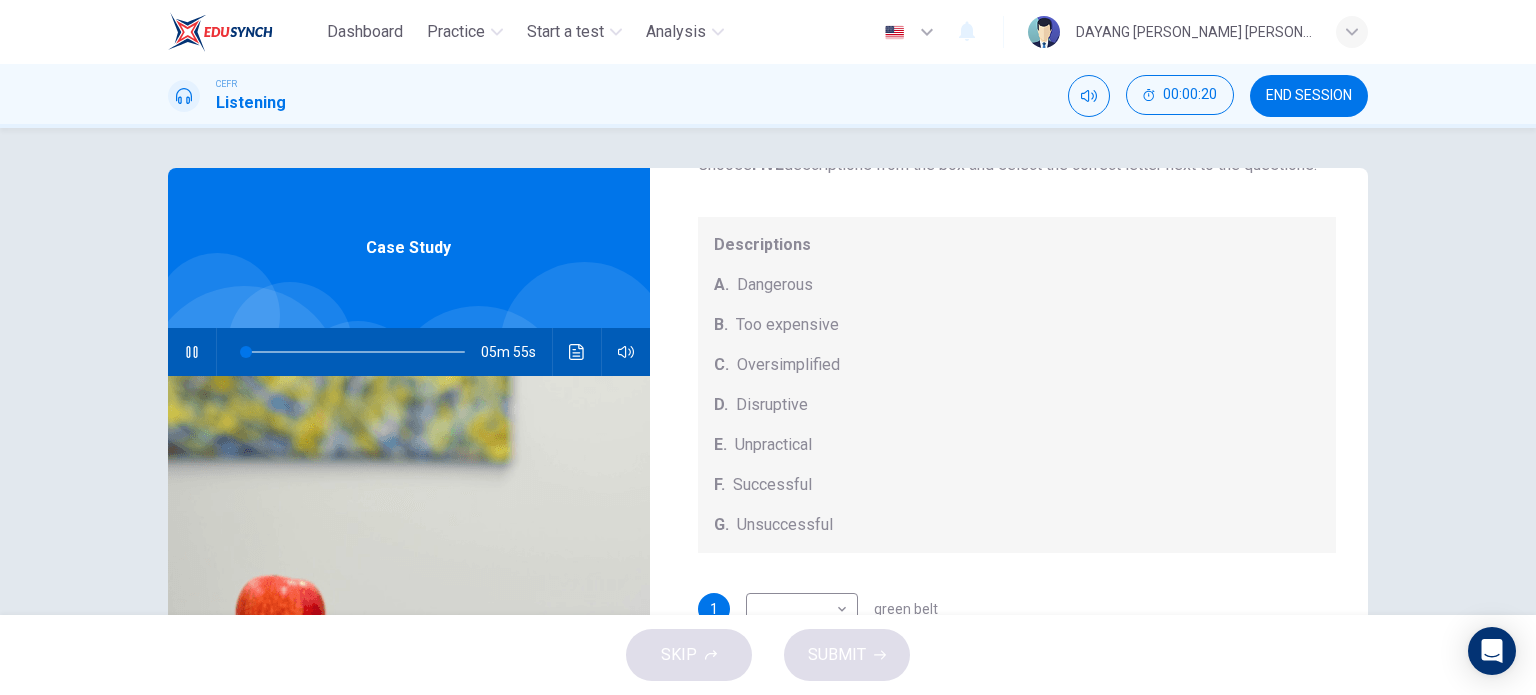 scroll, scrollTop: 208, scrollLeft: 0, axis: vertical 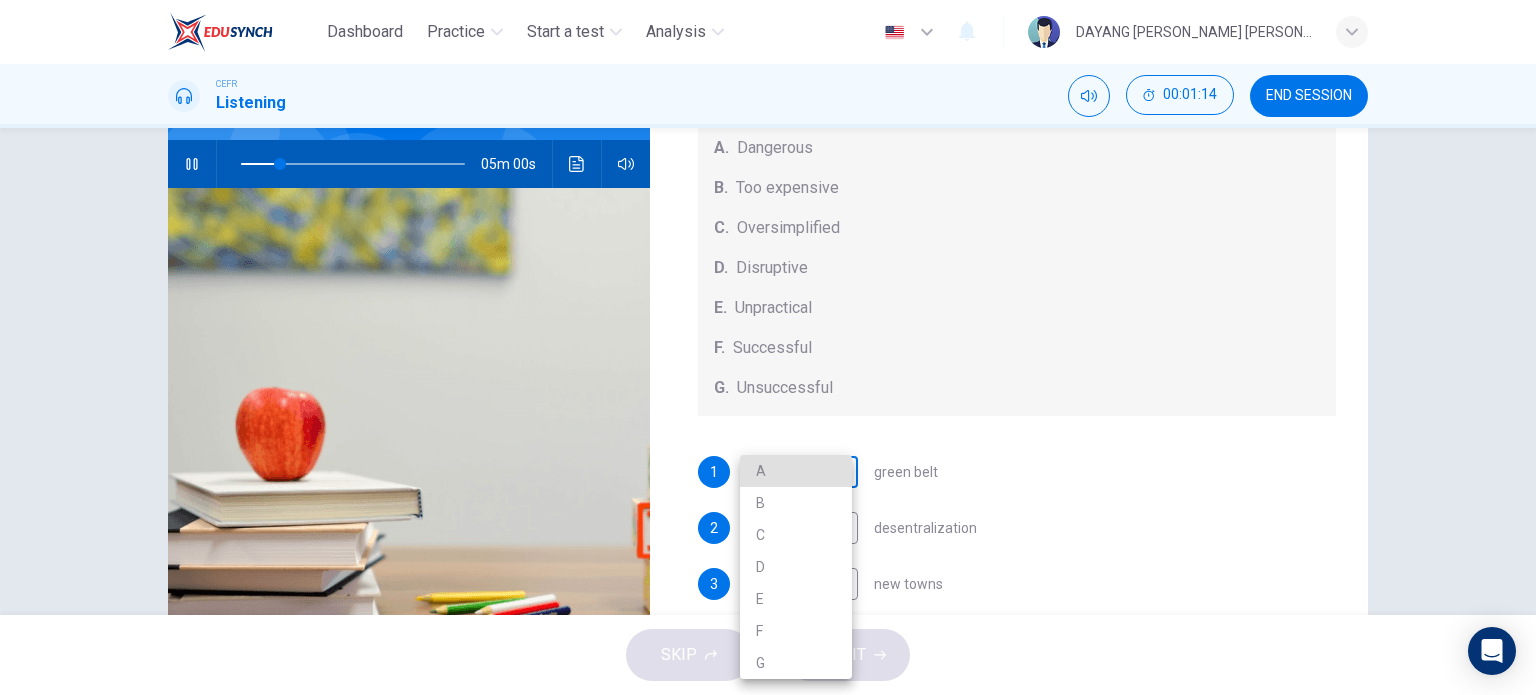 click on "Dashboard Practice Start a test Analysis English en ​ DAYANG RASYIDAH SAHIRA BINTI ROSLI CEFR Listening 00:01:14 END SESSION Questions 1 - 5 How do the speakers describe the green urban planning options? Choose  FIVE  descriptions from the box and select the correct letter next to the questions. Descriptions A. Dangerous B. Too expensive C. Oversimplified  D. Disruptive E. Unpractical F. Successful G. Unsuccessful 1 ​ ​ green belt 2 ​ ​ desentralization 3 ​ ​ new towns 4 ​ ​ brownfield sites 5 ​ ​ pedestrianized zones Case Study 05m 00s SKIP SUBMIT EduSynch - Online Language Proficiency Testing
Dashboard Practice Start a test Analysis Notifications © Copyright  2025 A B C D E F G" at bounding box center (768, 347) 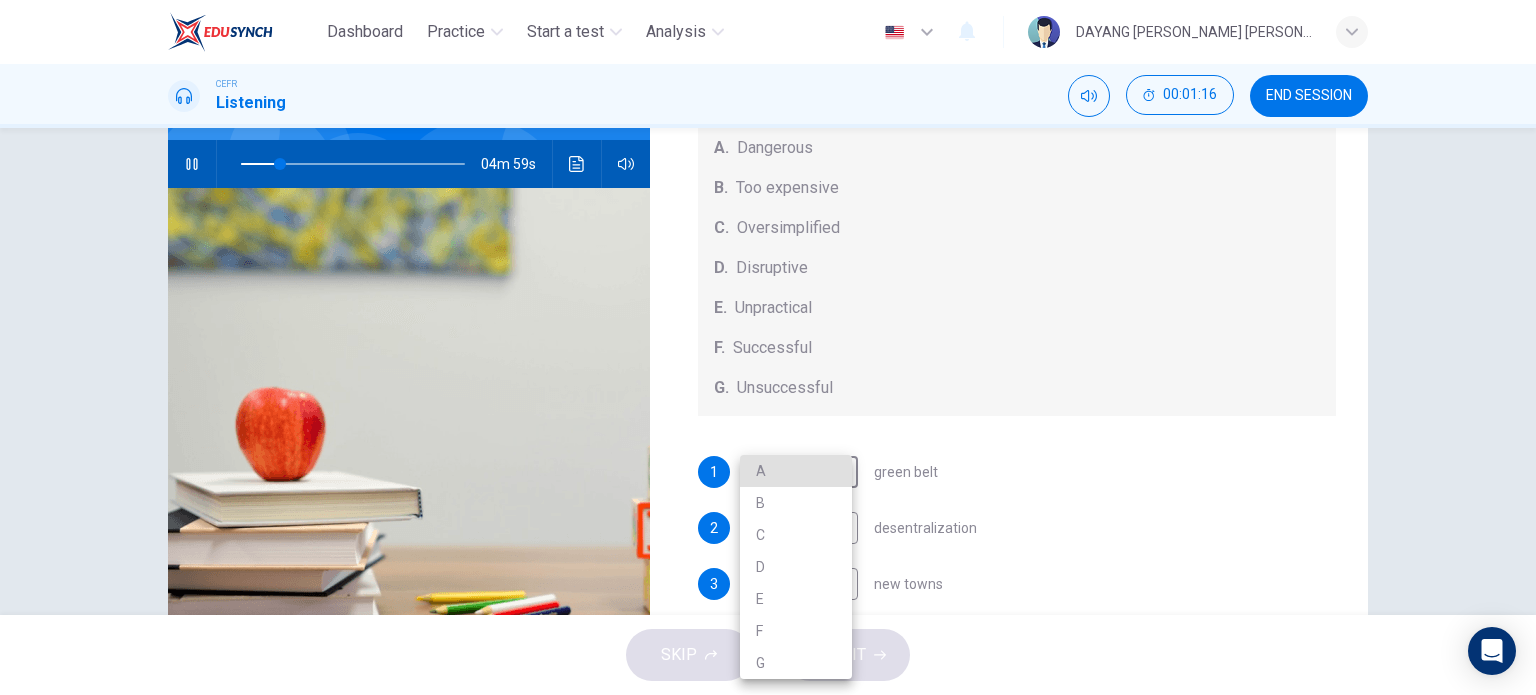 click at bounding box center [768, 347] 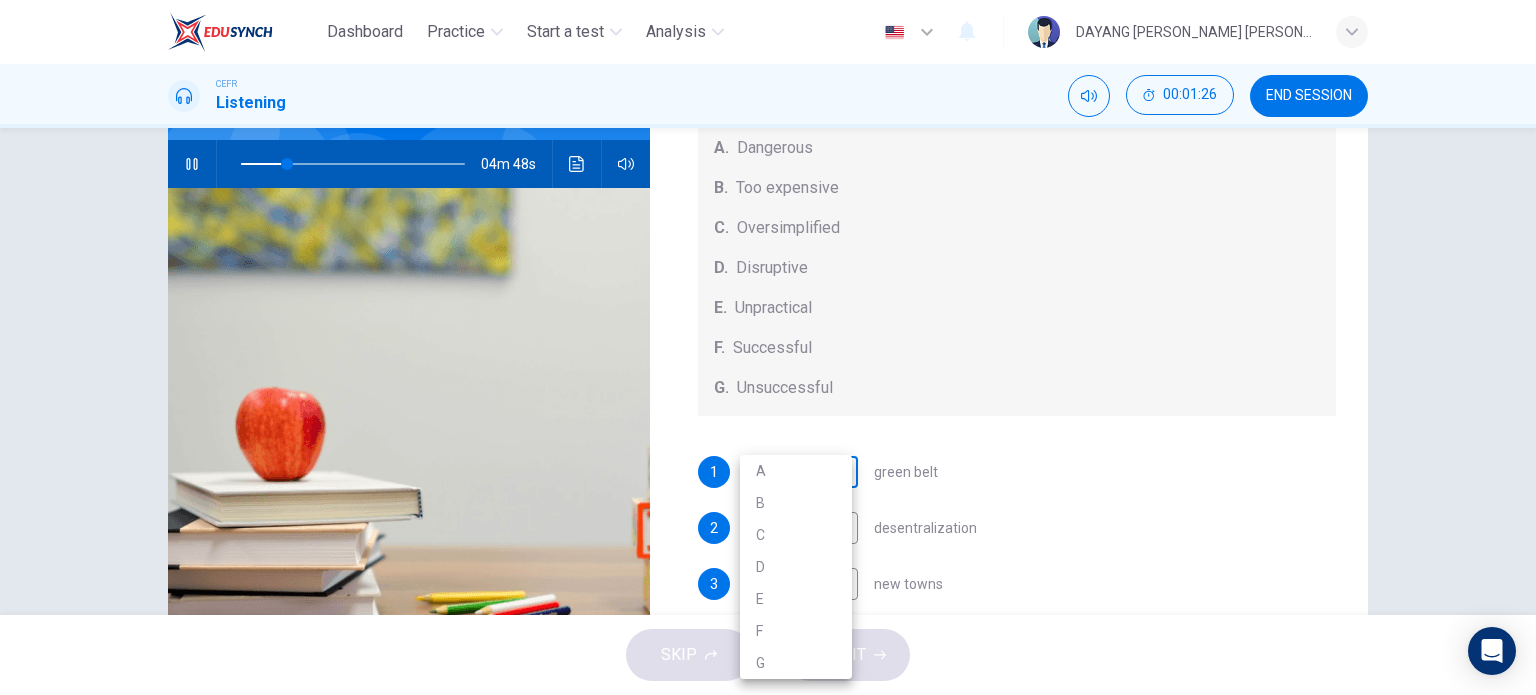 click on "Dashboard Practice Start a test Analysis English en ​ DAYANG RASYIDAH SAHIRA BINTI ROSLI CEFR Listening 00:01:26 END SESSION Questions 1 - 5 How do the speakers describe the green urban planning options? Choose  FIVE  descriptions from the box and select the correct letter next to the questions. Descriptions A. Dangerous B. Too expensive C. Oversimplified  D. Disruptive E. Unpractical F. Successful G. Unsuccessful 1 ​ ​ green belt 2 ​ ​ desentralization 3 ​ ​ new towns 4 ​ ​ brownfield sites 5 ​ ​ pedestrianized zones Case Study 04m 48s SKIP SUBMIT EduSynch - Online Language Proficiency Testing
Dashboard Practice Start a test Analysis Notifications © Copyright  2025 A B C D E F G" at bounding box center (768, 347) 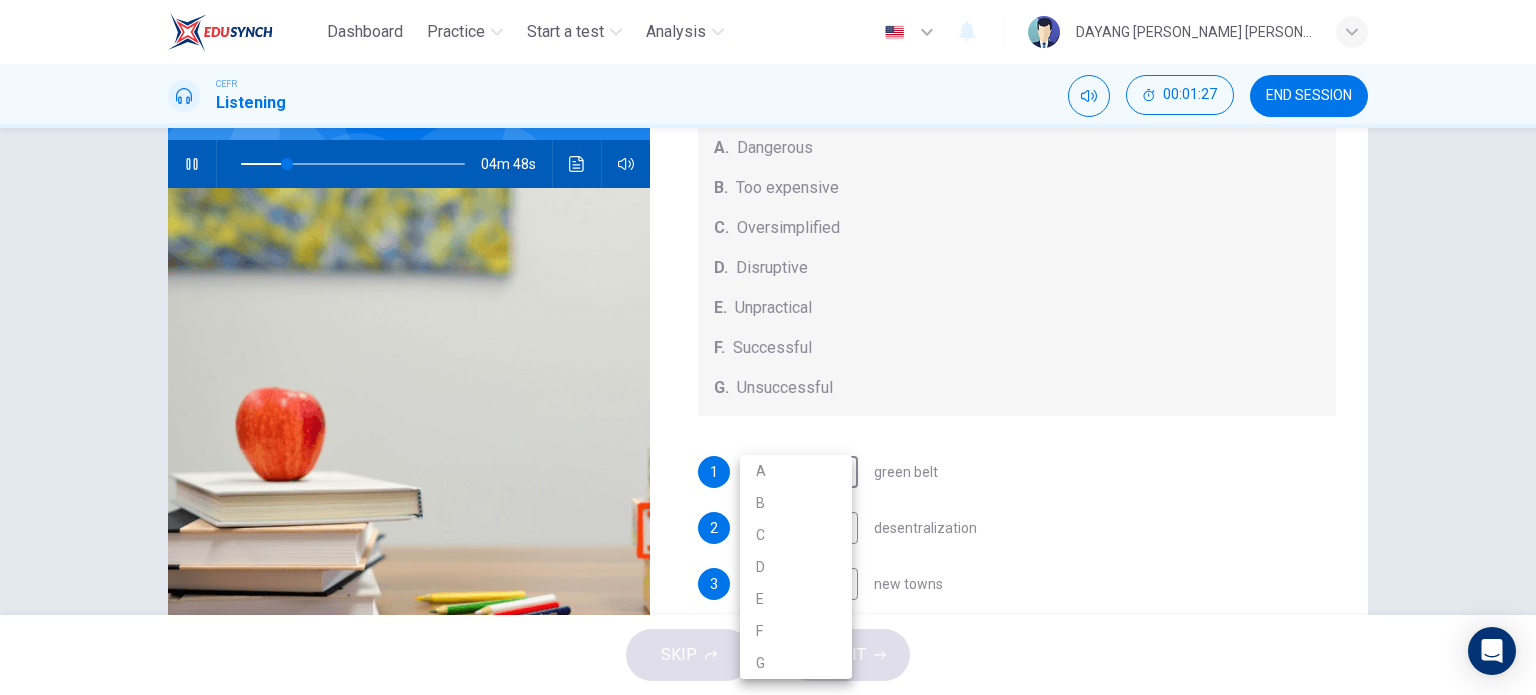 type on "21" 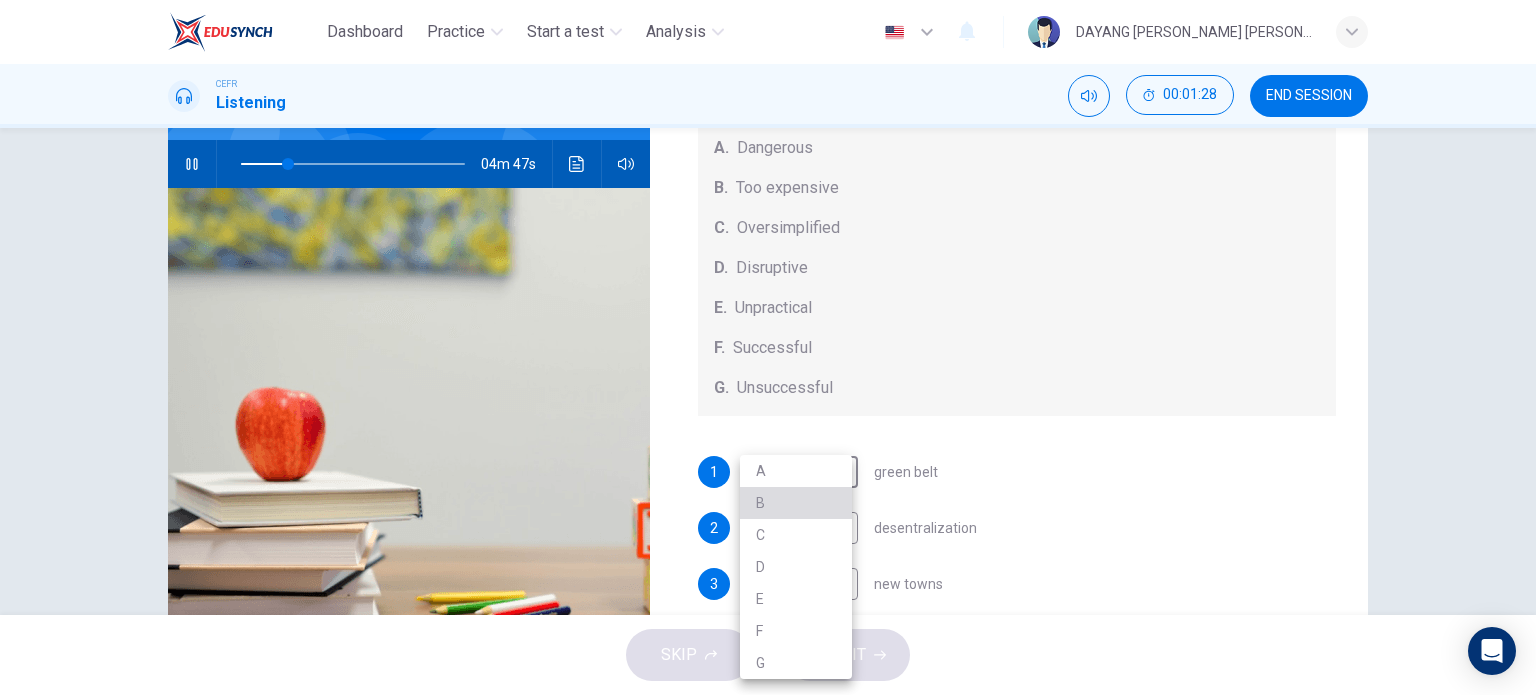 click on "B" at bounding box center (796, 503) 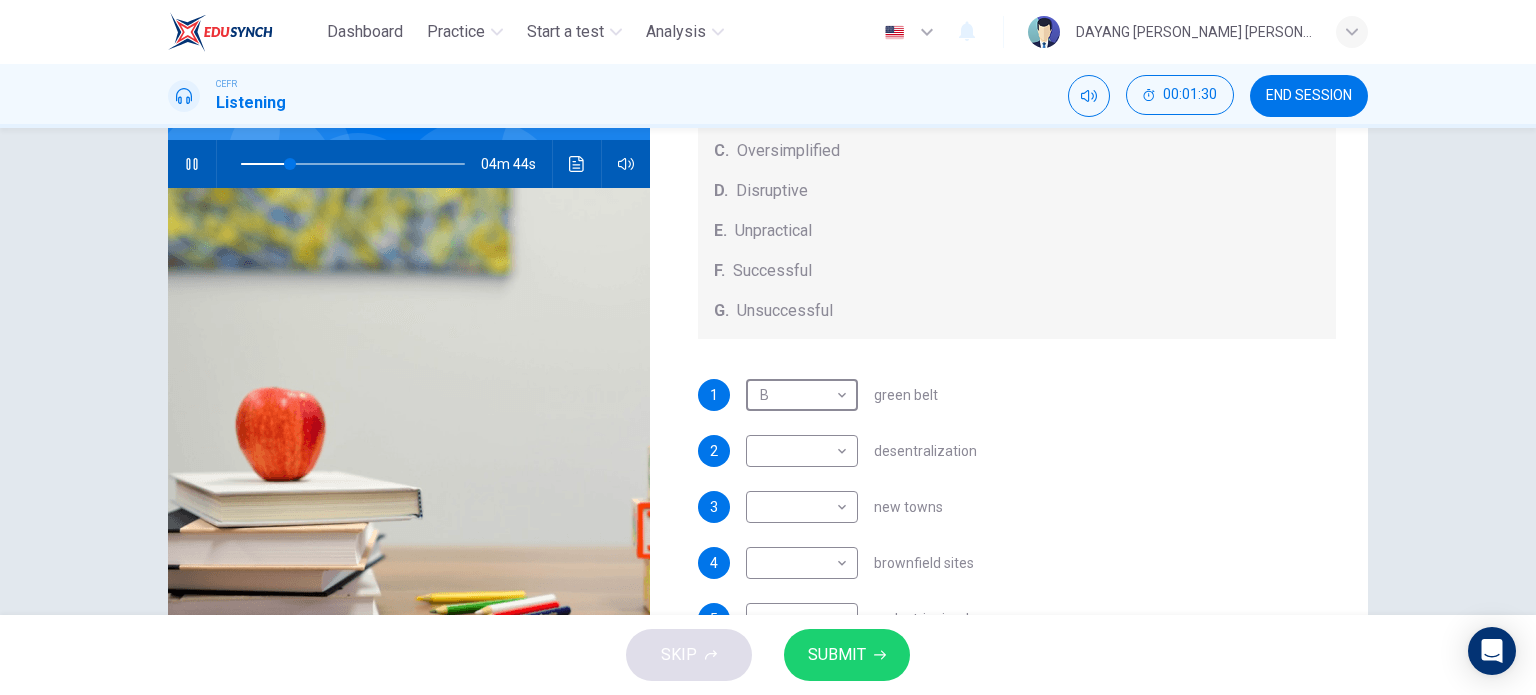 scroll, scrollTop: 108, scrollLeft: 0, axis: vertical 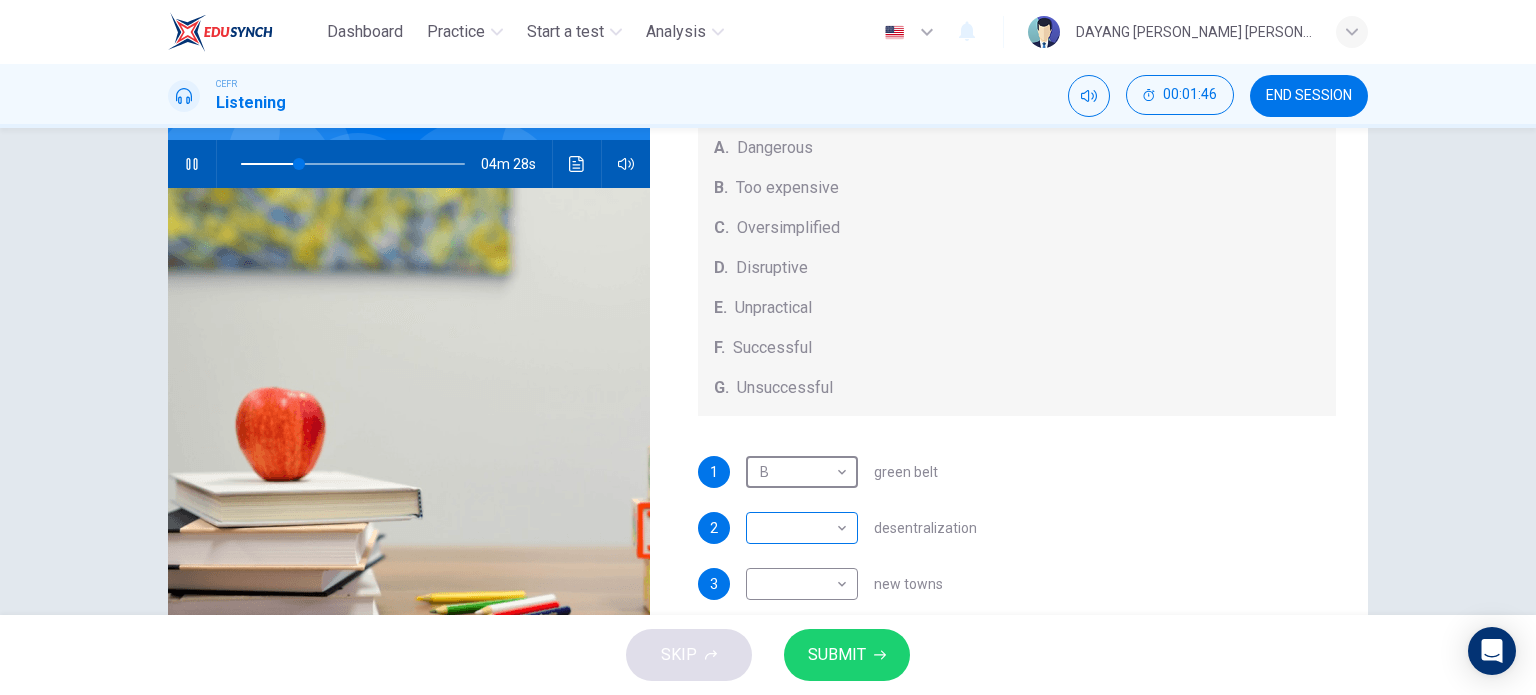 click on "Dashboard Practice Start a test Analysis English en ​ DAYANG RASYIDAH SAHIRA BINTI ROSLI CEFR Listening 00:01:46 END SESSION Questions 1 - 5 How do the speakers describe the green urban planning options? Choose  FIVE  descriptions from the box and select the correct letter next to the questions. Descriptions A. Dangerous B. Too expensive C. Oversimplified  D. Disruptive E. Unpractical F. Successful G. Unsuccessful 1 B B ​ green belt 2 ​ ​ desentralization 3 ​ ​ new towns 4 ​ ​ brownfield sites 5 ​ ​ pedestrianized zones Case Study 04m 28s SKIP SUBMIT EduSynch - Online Language Proficiency Testing
Dashboard Practice Start a test Analysis Notifications © Copyright  2025" at bounding box center [768, 347] 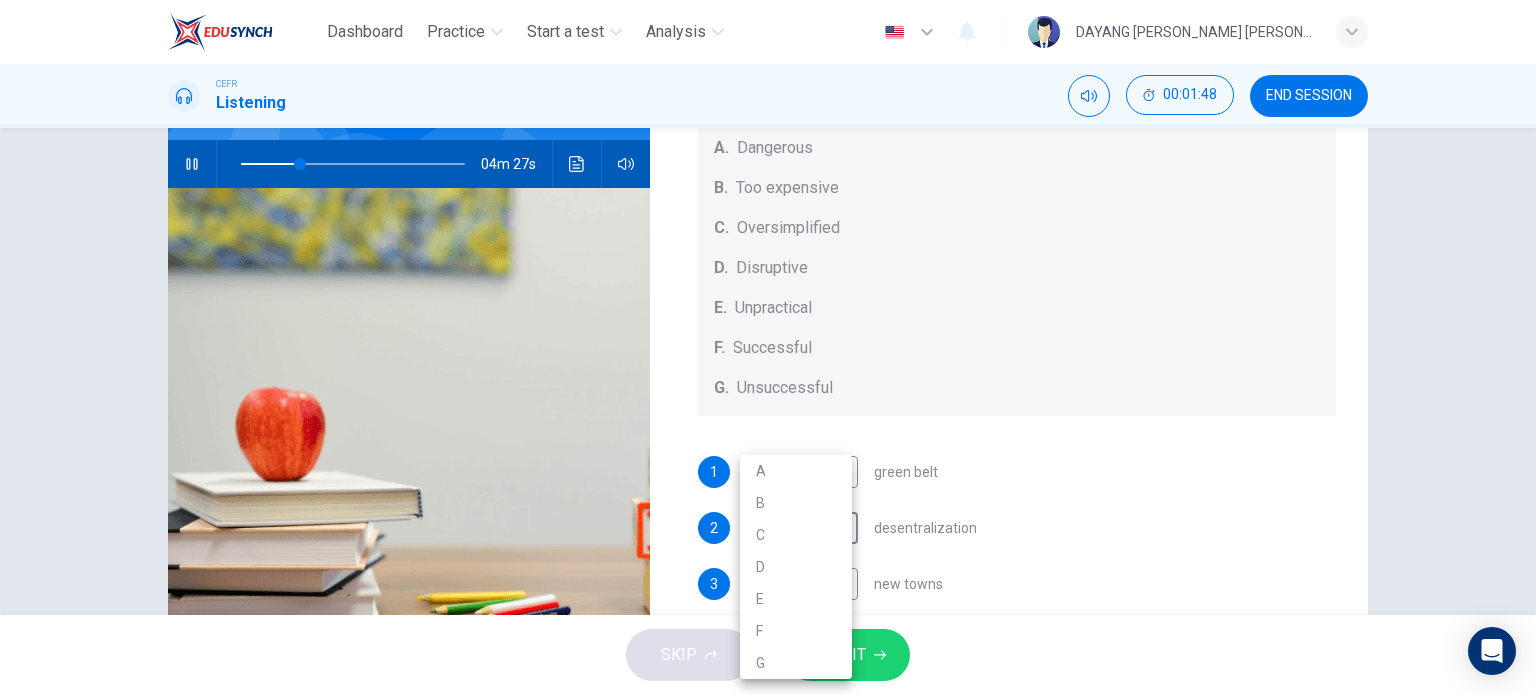 type on "27" 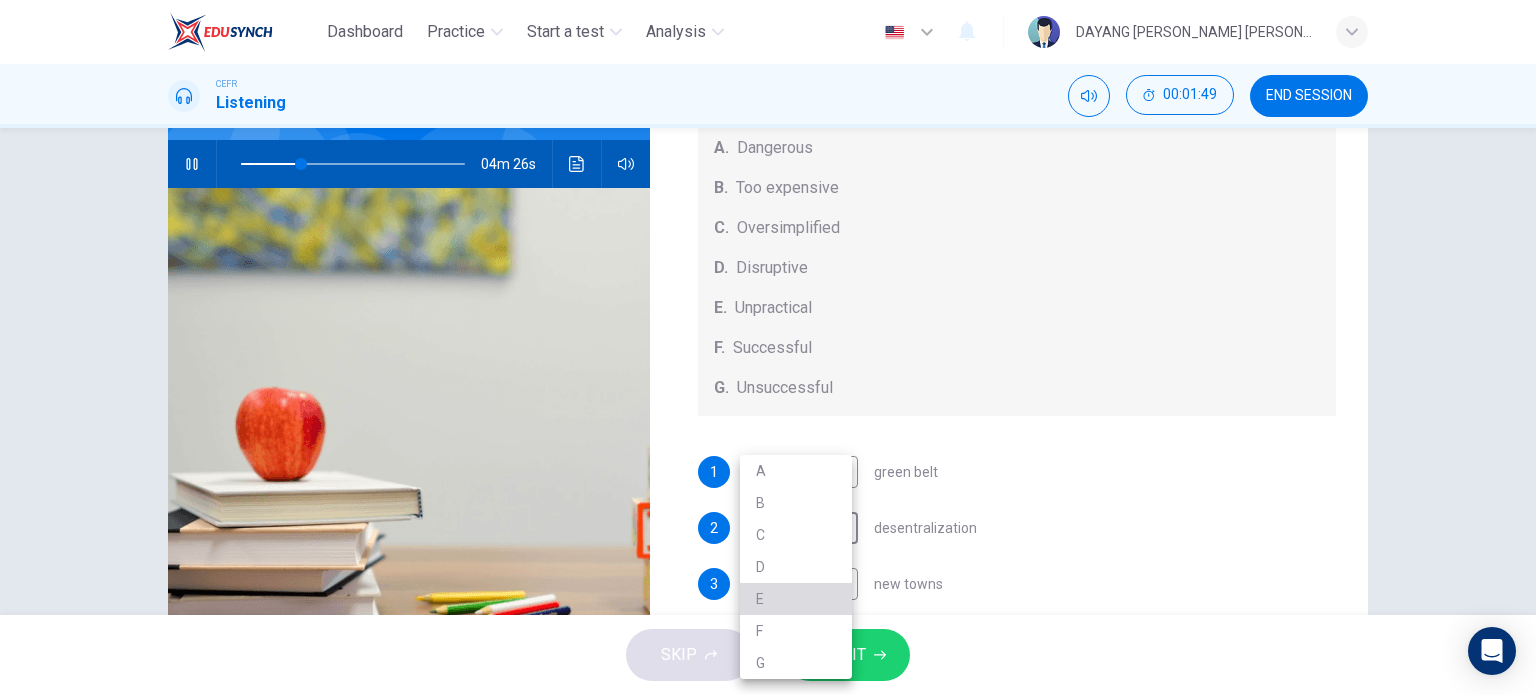 click on "E" at bounding box center [796, 599] 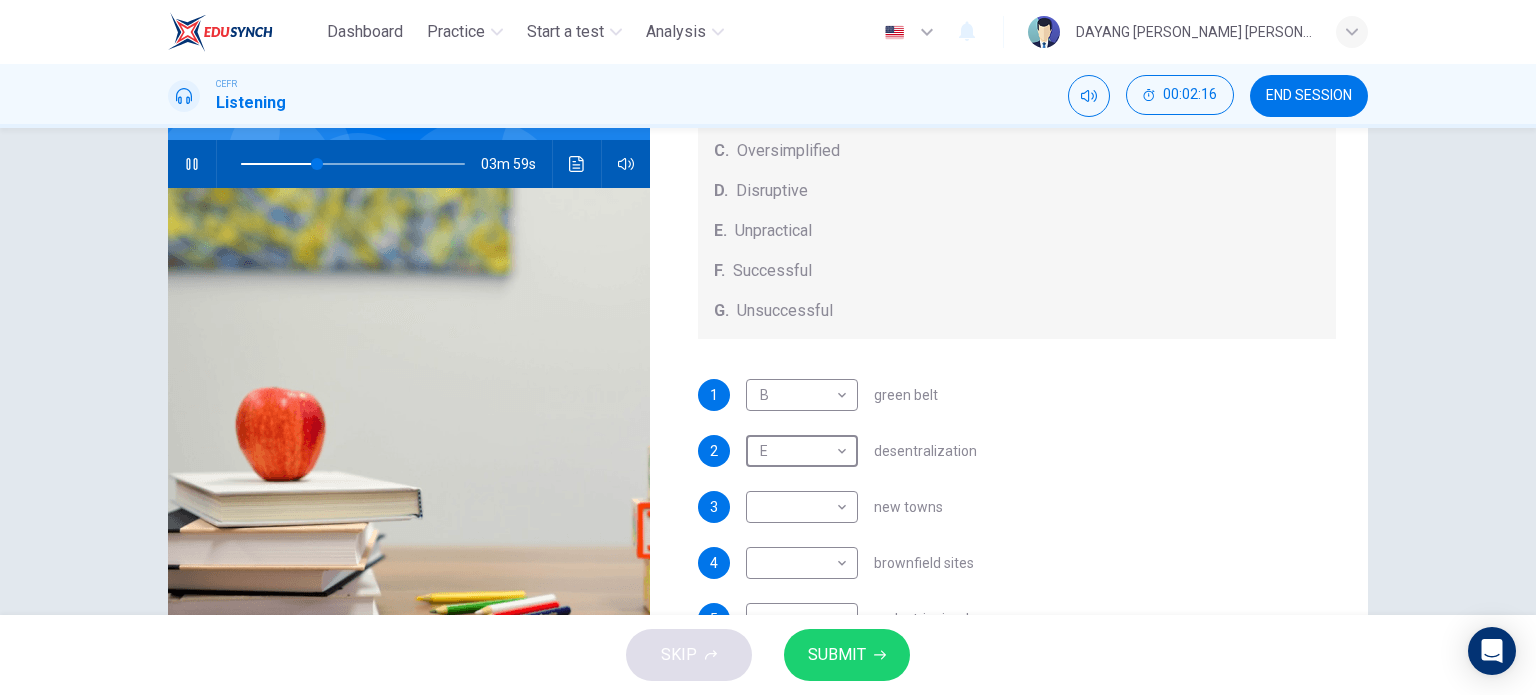 scroll, scrollTop: 208, scrollLeft: 0, axis: vertical 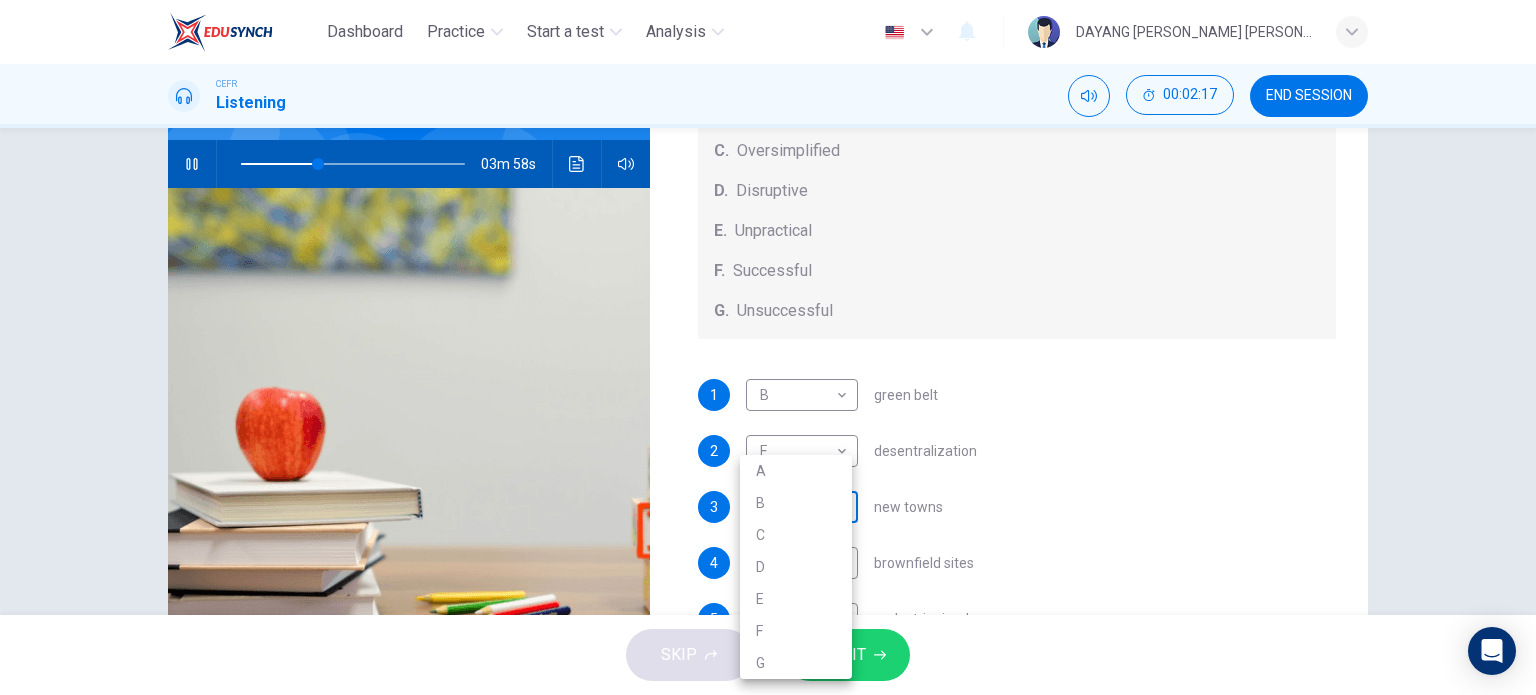 click on "Dashboard Practice Start a test Analysis English en ​ DAYANG RASYIDAH SAHIRA BINTI ROSLI CEFR Listening 00:02:17 END SESSION Questions 1 - 5 How do the speakers describe the green urban planning options? Choose  FIVE  descriptions from the box and select the correct letter next to the questions. Descriptions A. Dangerous B. Too expensive C. Oversimplified  D. Disruptive E. Unpractical F. Successful G. Unsuccessful 1 B B ​ green belt 2 E E ​ desentralization 3 ​ ​ new towns 4 ​ ​ brownfield sites 5 ​ ​ pedestrianized zones Case Study 03m 58s SKIP SUBMIT EduSynch - Online Language Proficiency Testing
Dashboard Practice Start a test Analysis Notifications © Copyright  2025 A B C D E F G" at bounding box center (768, 347) 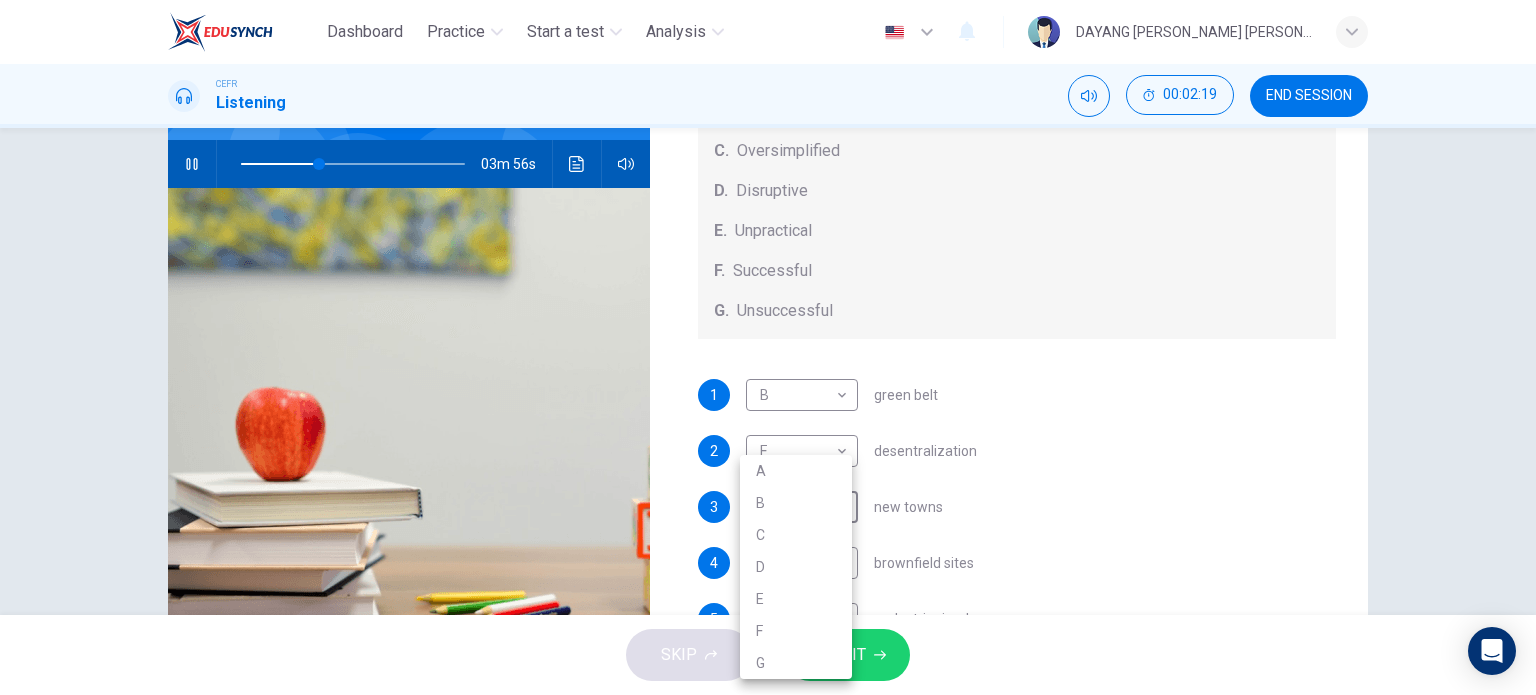click at bounding box center [768, 347] 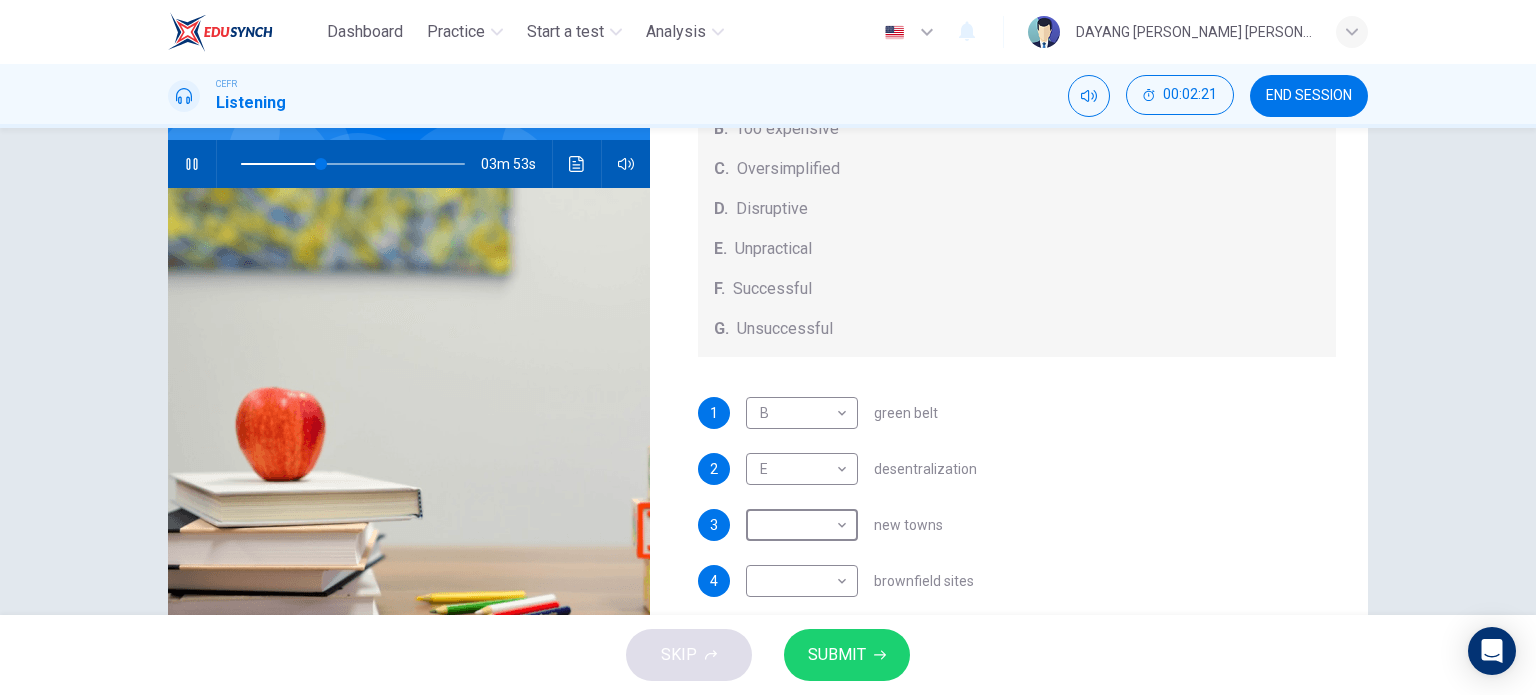 scroll, scrollTop: 208, scrollLeft: 0, axis: vertical 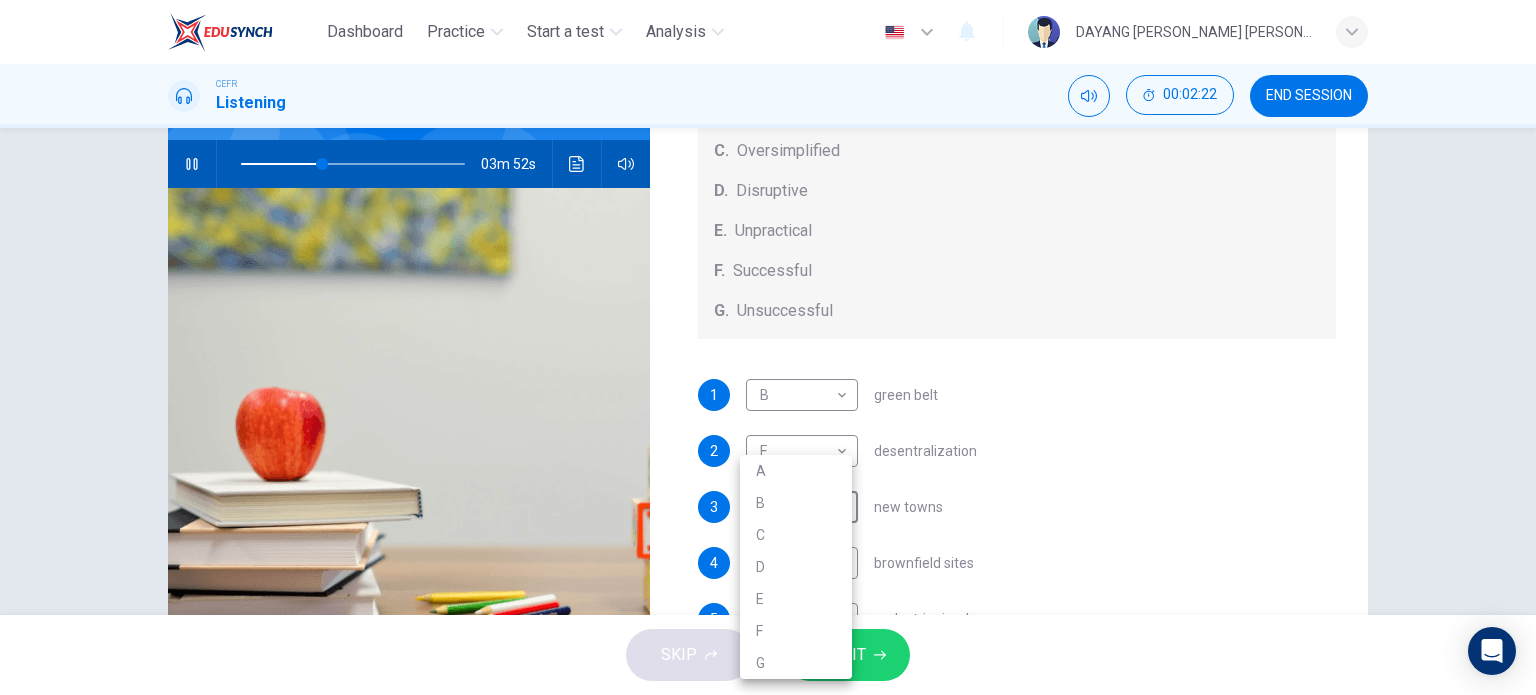 click on "Dashboard Practice Start a test Analysis English en ​ DAYANG RASYIDAH SAHIRA BINTI ROSLI CEFR Listening 00:02:22 END SESSION Questions 1 - 5 How do the speakers describe the green urban planning options? Choose  FIVE  descriptions from the box and select the correct letter next to the questions. Descriptions A. Dangerous B. Too expensive C. Oversimplified  D. Disruptive E. Unpractical F. Successful G. Unsuccessful 1 B B ​ green belt 2 E E ​ desentralization 3 ​ ​ new towns 4 ​ ​ brownfield sites 5 ​ ​ pedestrianized zones Case Study 03m 52s SKIP SUBMIT EduSynch - Online Language Proficiency Testing
Dashboard Practice Start a test Analysis Notifications © Copyright  2025 A B C D E F G" at bounding box center [768, 347] 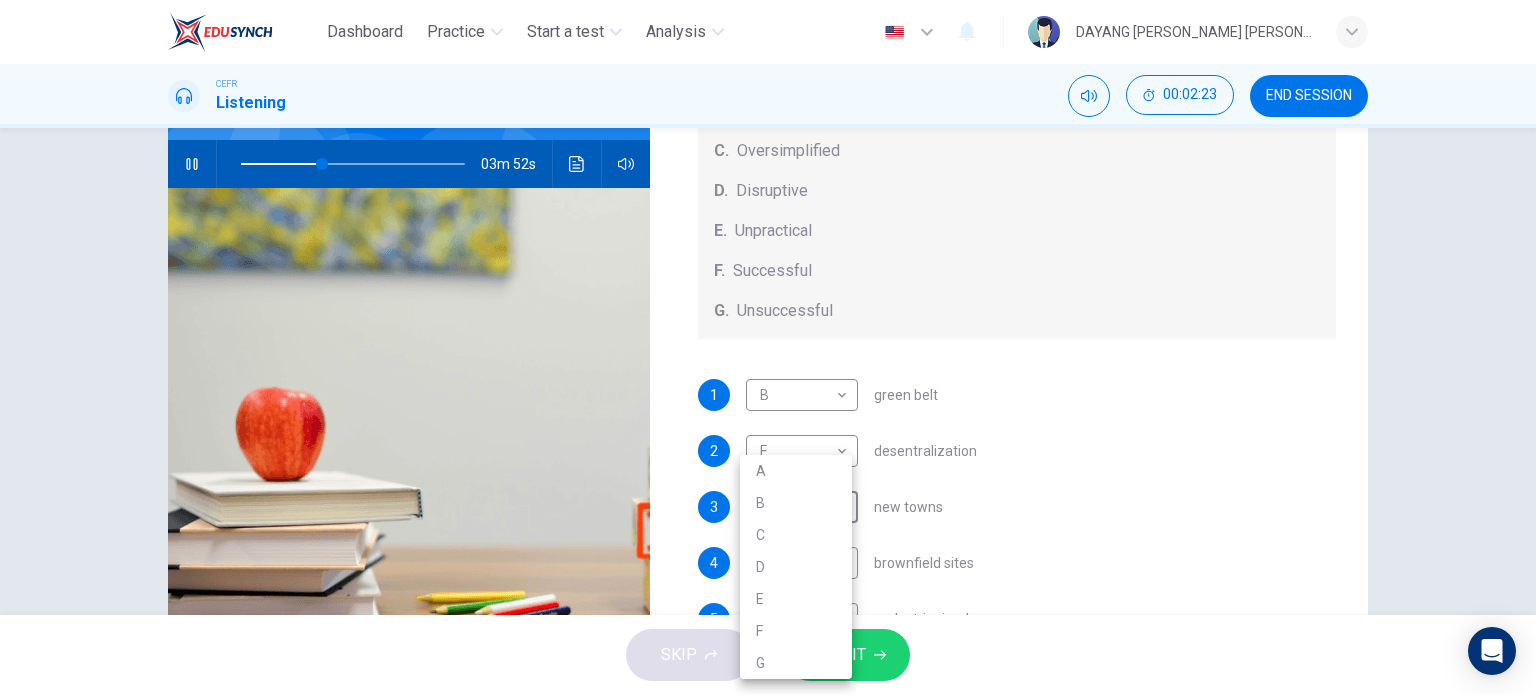 type on "36" 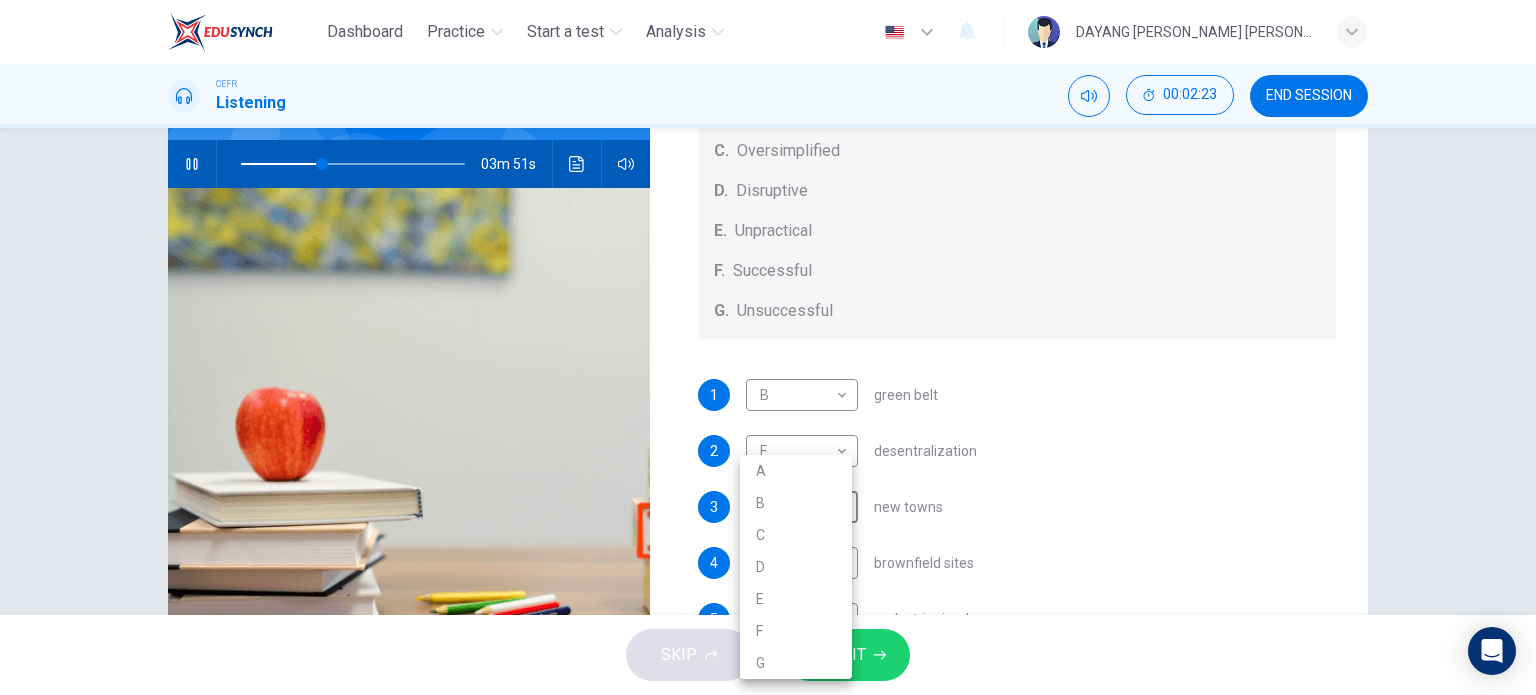 drag, startPoint x: 824, startPoint y: 505, endPoint x: 834, endPoint y: 507, distance: 10.198039 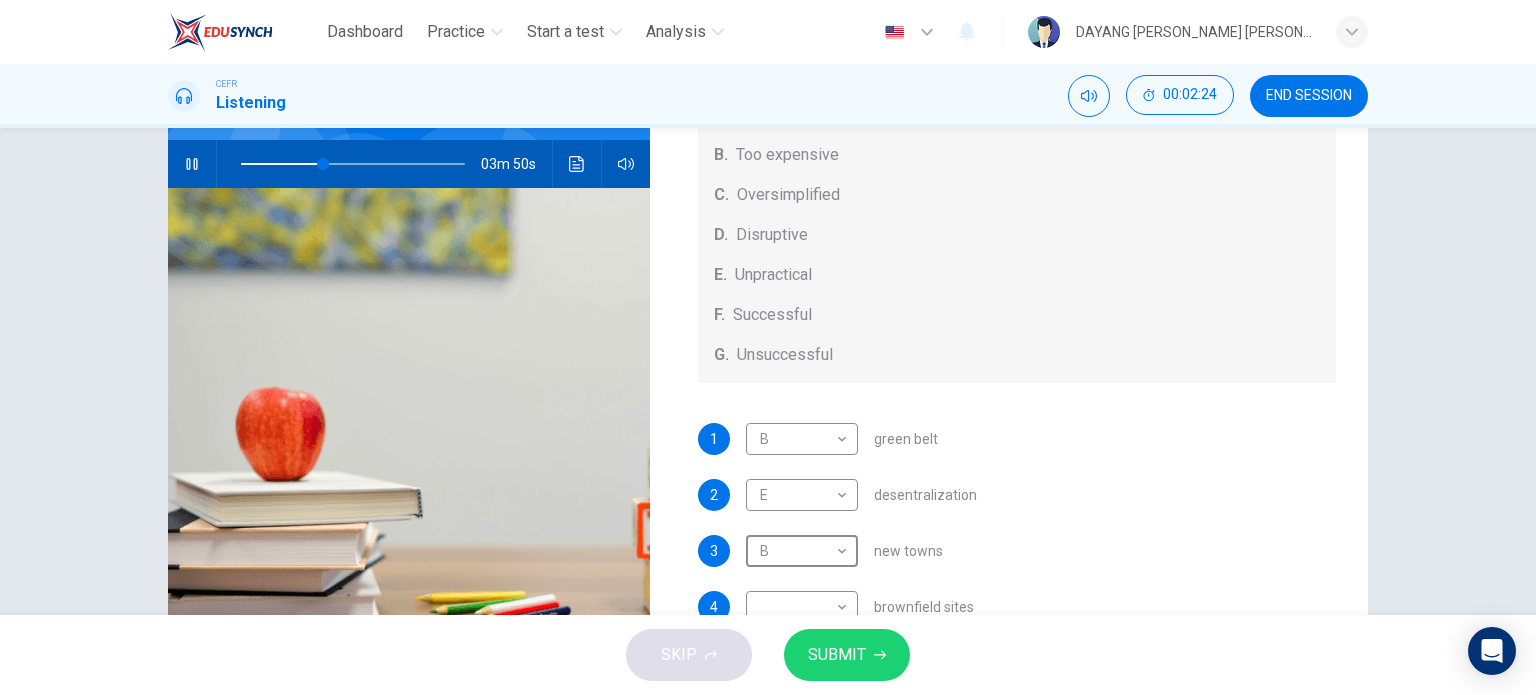 scroll, scrollTop: 108, scrollLeft: 0, axis: vertical 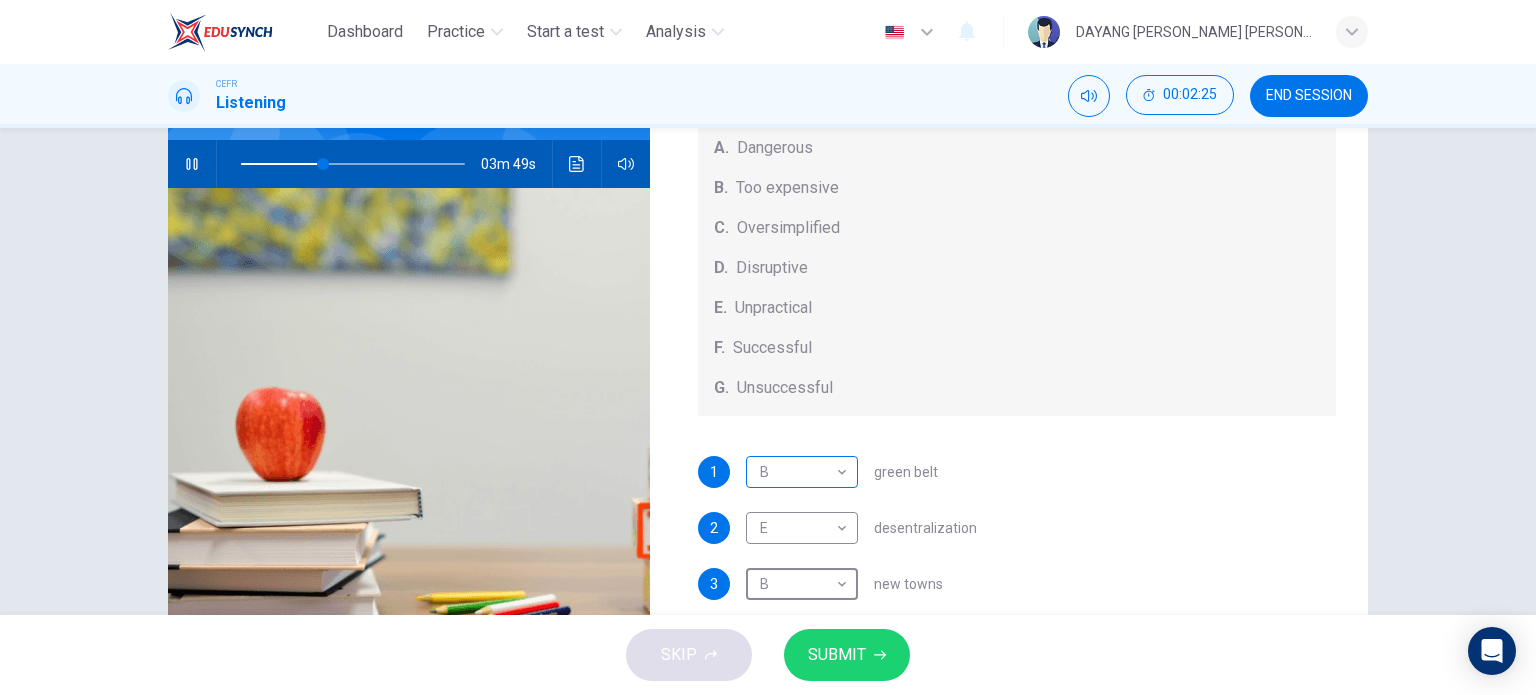 click on "Dashboard Practice Start a test Analysis English en ​ DAYANG RASYIDAH SAHIRA BINTI ROSLI CEFR Listening 00:02:25 END SESSION Questions 1 - 5 How do the speakers describe the green urban planning options? Choose  FIVE  descriptions from the box and select the correct letter next to the questions. Descriptions A. Dangerous B. Too expensive C. Oversimplified  D. Disruptive E. Unpractical F. Successful G. Unsuccessful 1 B B ​ green belt 2 E E ​ desentralization 3 B B ​ new towns 4 ​ ​ brownfield sites 5 ​ ​ pedestrianized zones Case Study 03m 49s SKIP SUBMIT EduSynch - Online Language Proficiency Testing
Dashboard Practice Start a test Analysis Notifications © Copyright  2025" at bounding box center [768, 347] 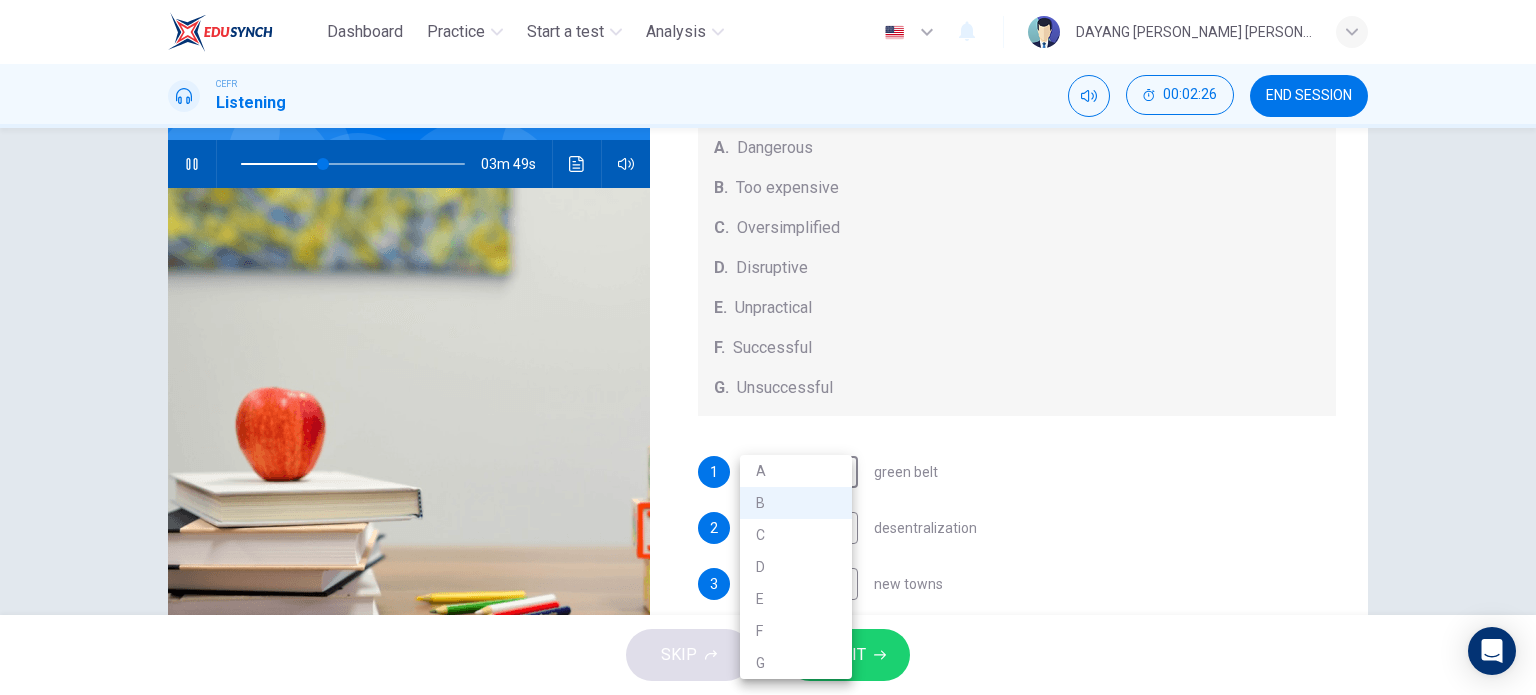 type on "37" 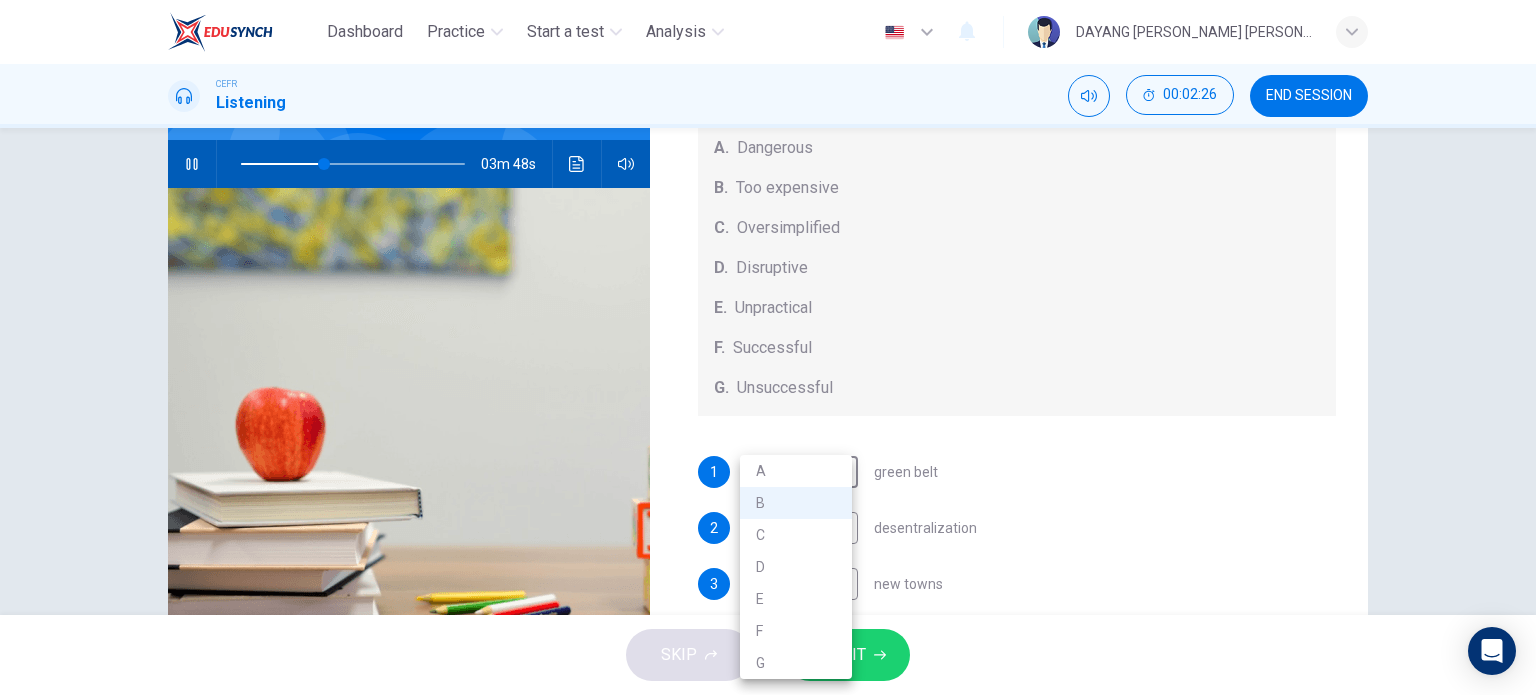 click on "C" at bounding box center (796, 535) 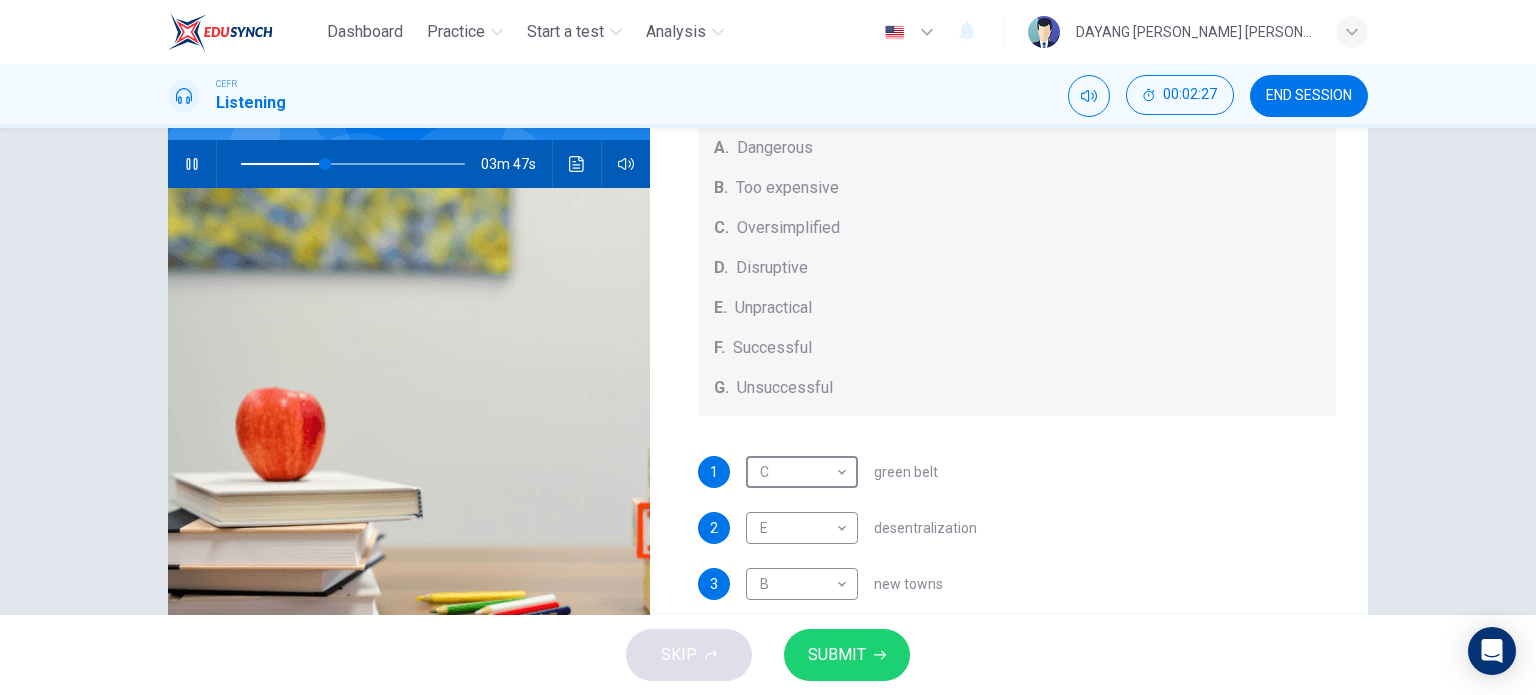 scroll, scrollTop: 208, scrollLeft: 0, axis: vertical 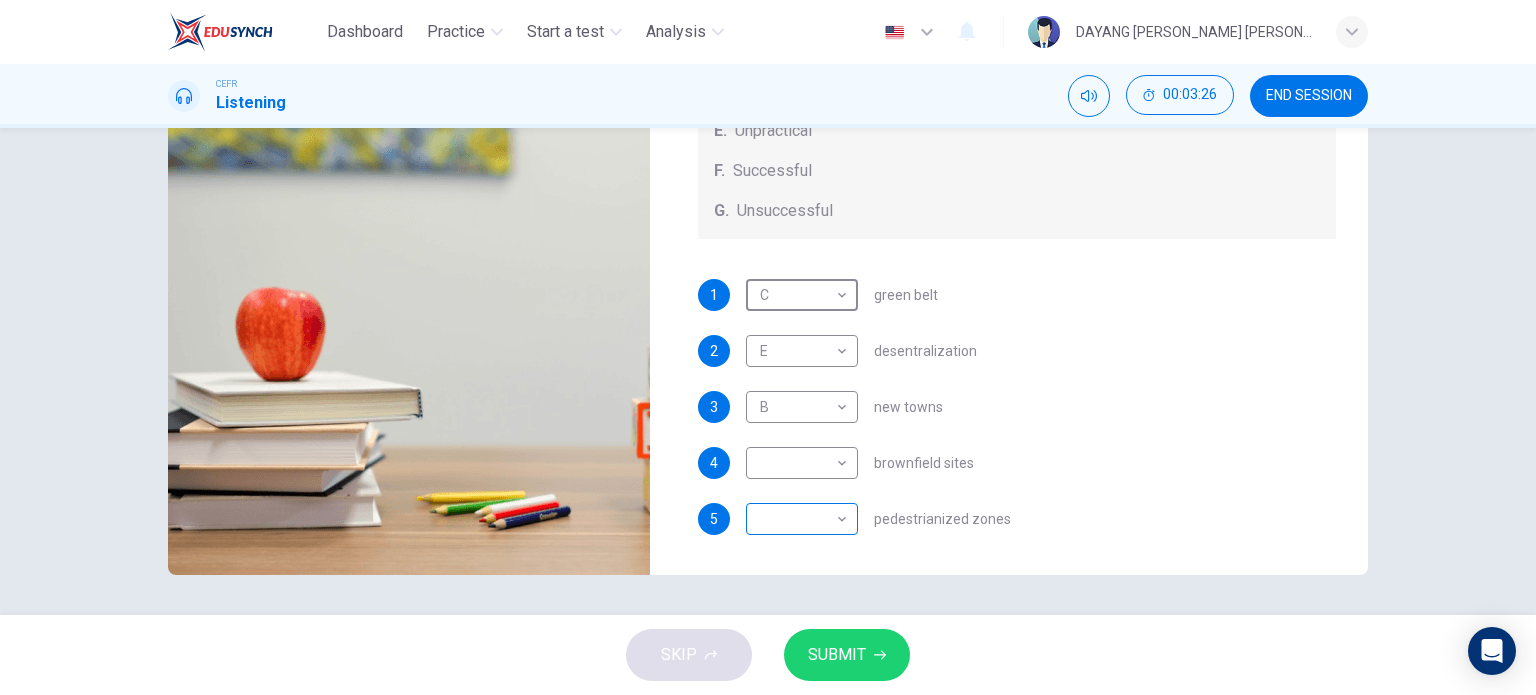 click on "Dashboard Practice Start a test Analysis English en ​ DAYANG RASYIDAH SAHIRA BINTI ROSLI CEFR Listening 00:03:26 END SESSION Questions 1 - 5 How do the speakers describe the green urban planning options? Choose  FIVE  descriptions from the box and select the correct letter next to the questions. Descriptions A. Dangerous B. Too expensive C. Oversimplified  D. Disruptive E. Unpractical F. Successful G. Unsuccessful 1 C C ​ green belt 2 E E ​ desentralization 3 B B ​ new towns 4 ​ ​ brownfield sites 5 ​ ​ pedestrianized zones Case Study 02m 49s SKIP SUBMIT EduSynch - Online Language Proficiency Testing
Dashboard Practice Start a test Analysis Notifications © Copyright  2025" at bounding box center [768, 347] 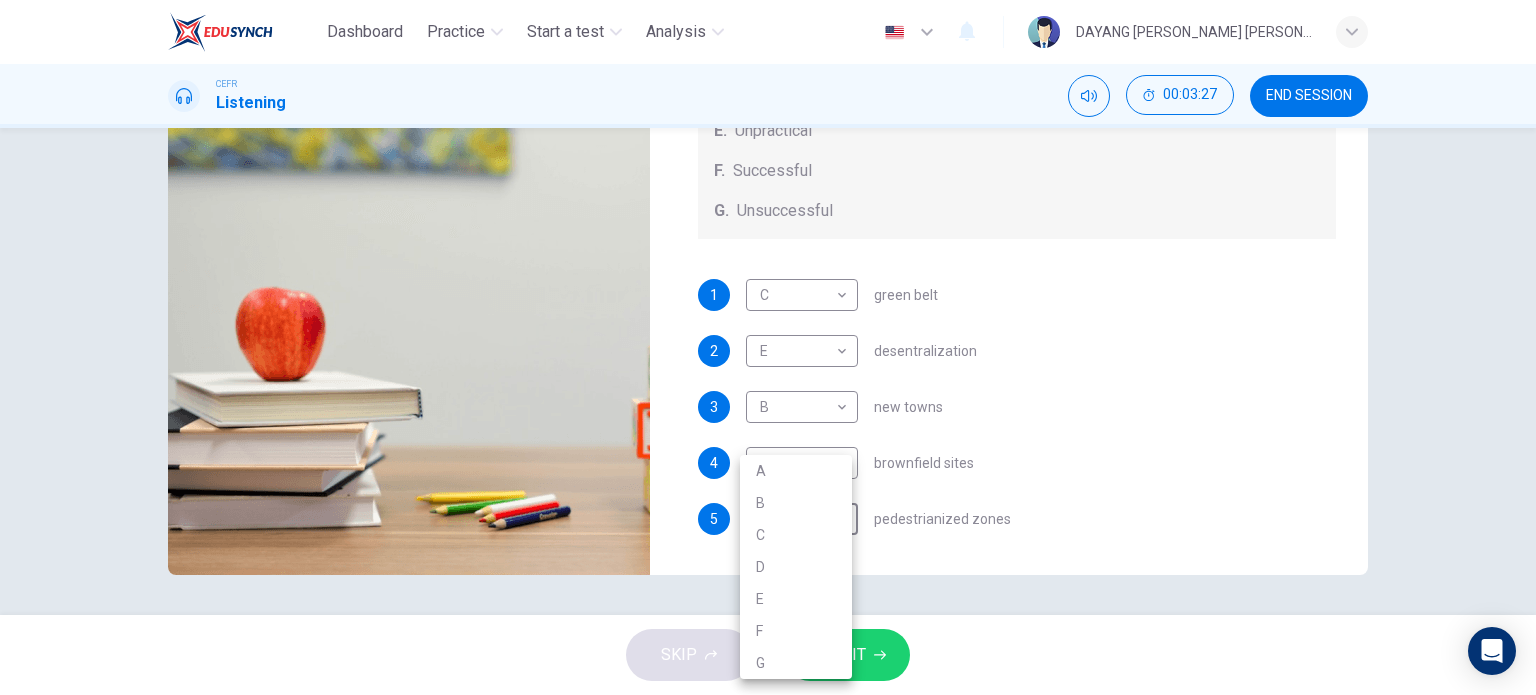 type on "54" 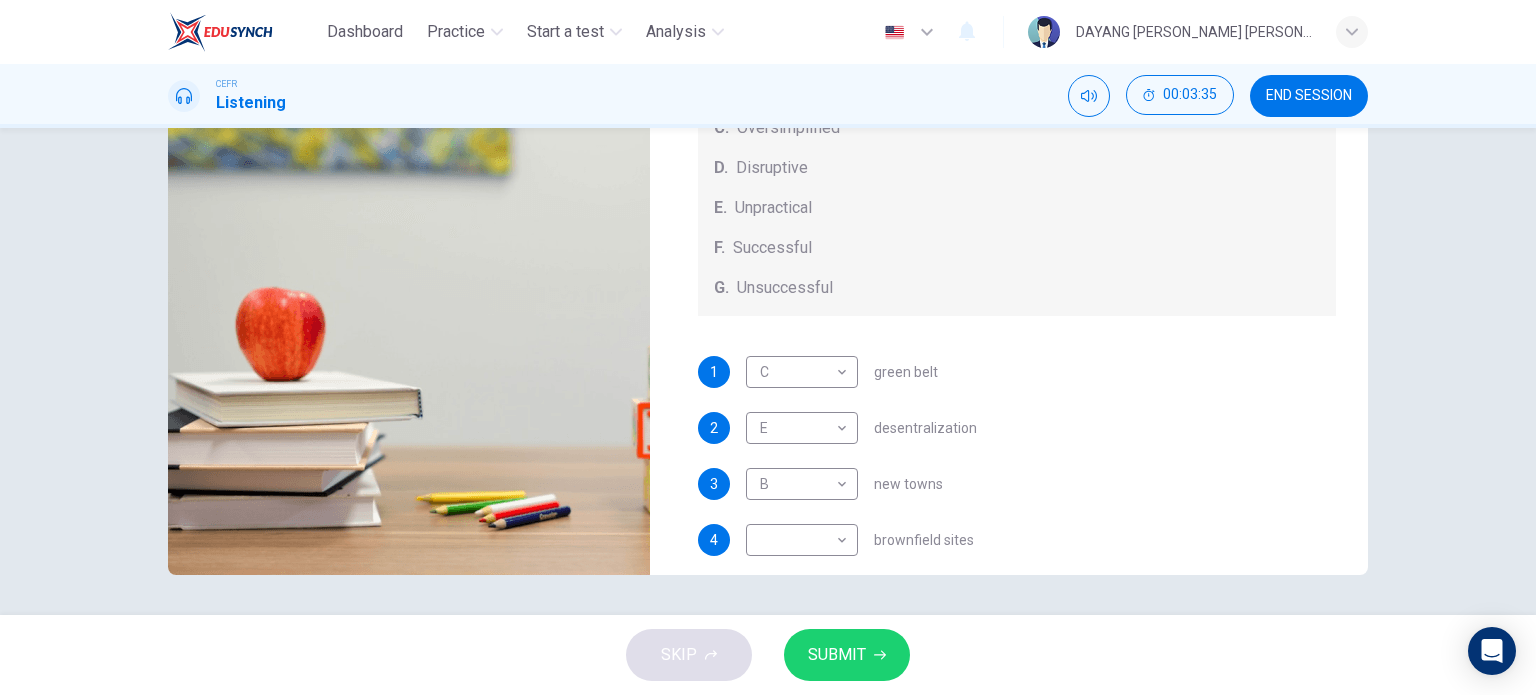 scroll, scrollTop: 208, scrollLeft: 0, axis: vertical 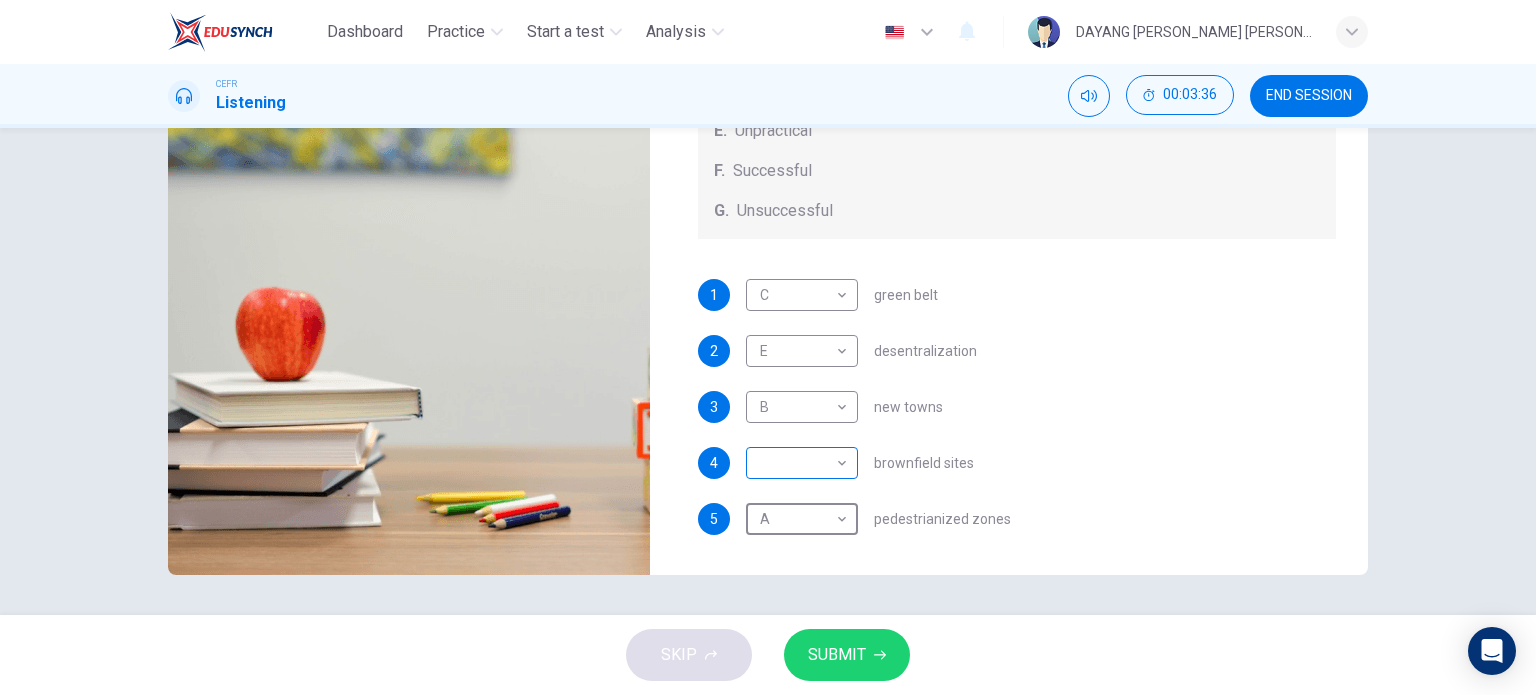 click on "Dashboard Practice Start a test Analysis English en ​ DAYANG RASYIDAH SAHIRA BINTI ROSLI CEFR Listening 00:03:36 END SESSION Questions 1 - 5 How do the speakers describe the green urban planning options? Choose  FIVE  descriptions from the box and select the correct letter next to the questions. Descriptions A. Dangerous B. Too expensive C. Oversimplified  D. Disruptive E. Unpractical F. Successful G. Unsuccessful 1 C C ​ green belt 2 E E ​ desentralization 3 B B ​ new towns 4 ​ ​ brownfield sites 5 A A ​ pedestrianized zones Case Study 02m 39s SKIP SUBMIT EduSynch - Online Language Proficiency Testing
Dashboard Practice Start a test Analysis Notifications © Copyright  2025" at bounding box center [768, 347] 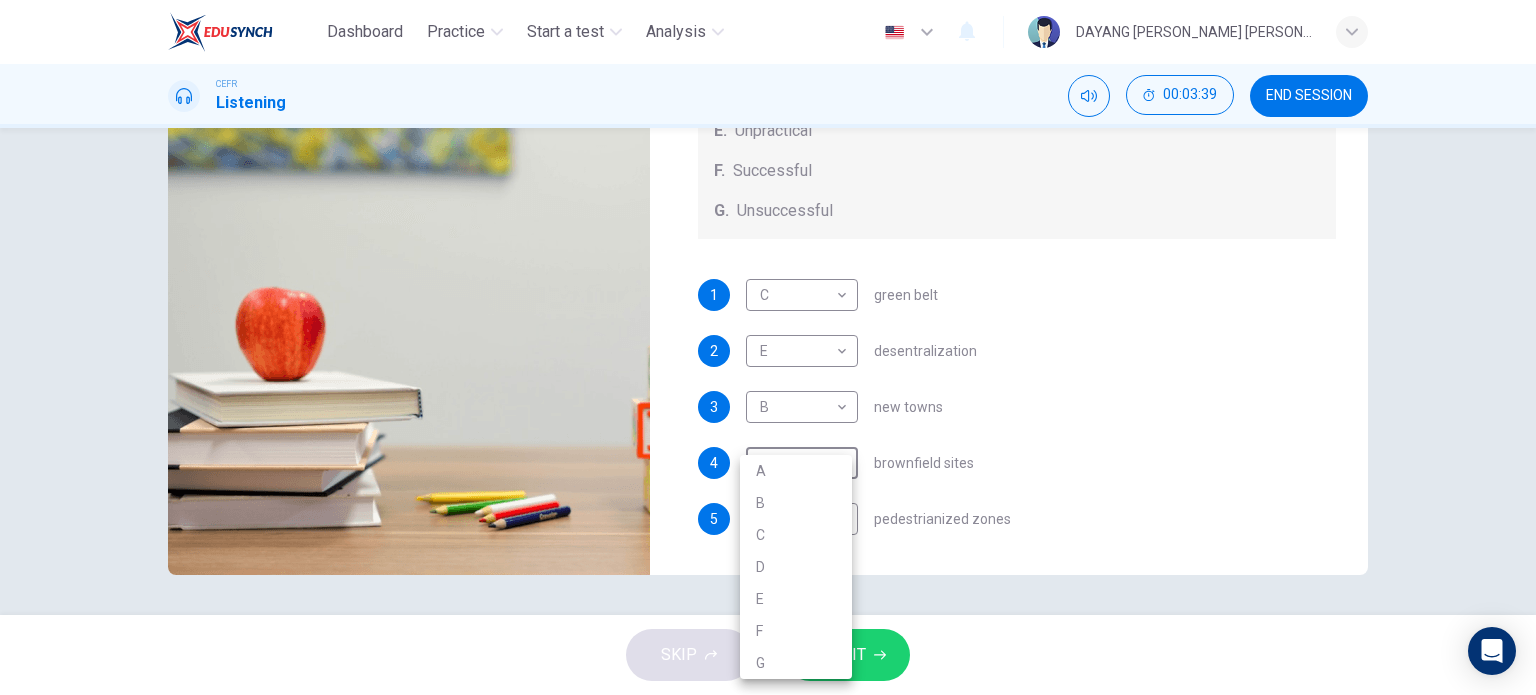 type on "57" 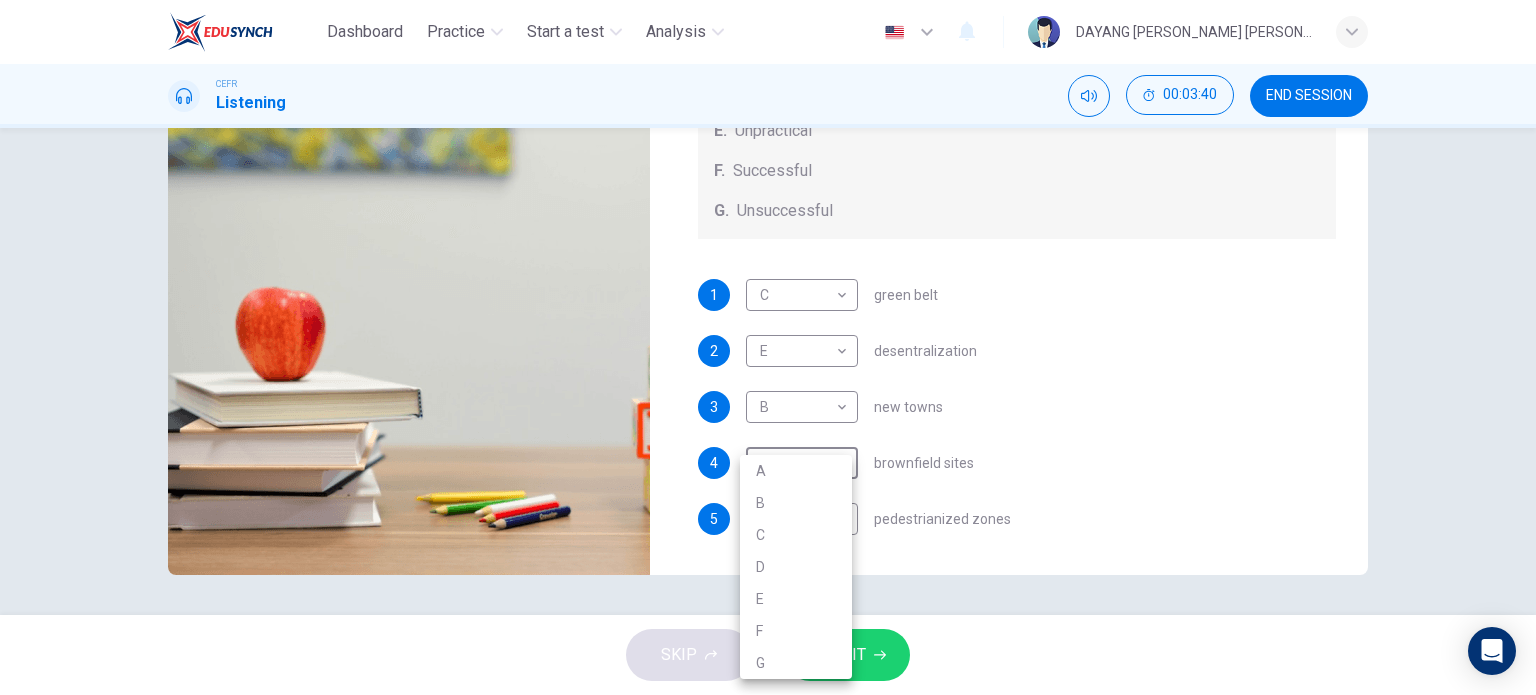 click on "E" at bounding box center (796, 599) 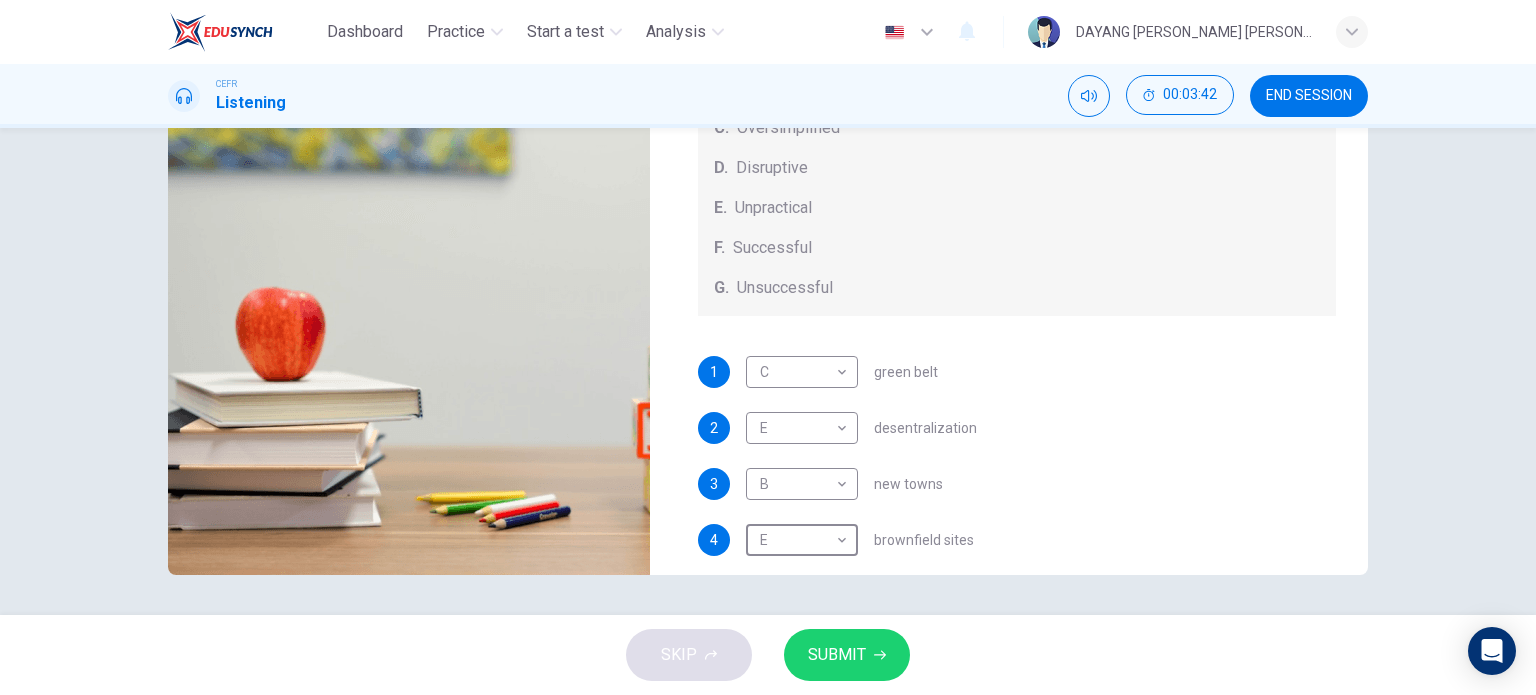 scroll, scrollTop: 208, scrollLeft: 0, axis: vertical 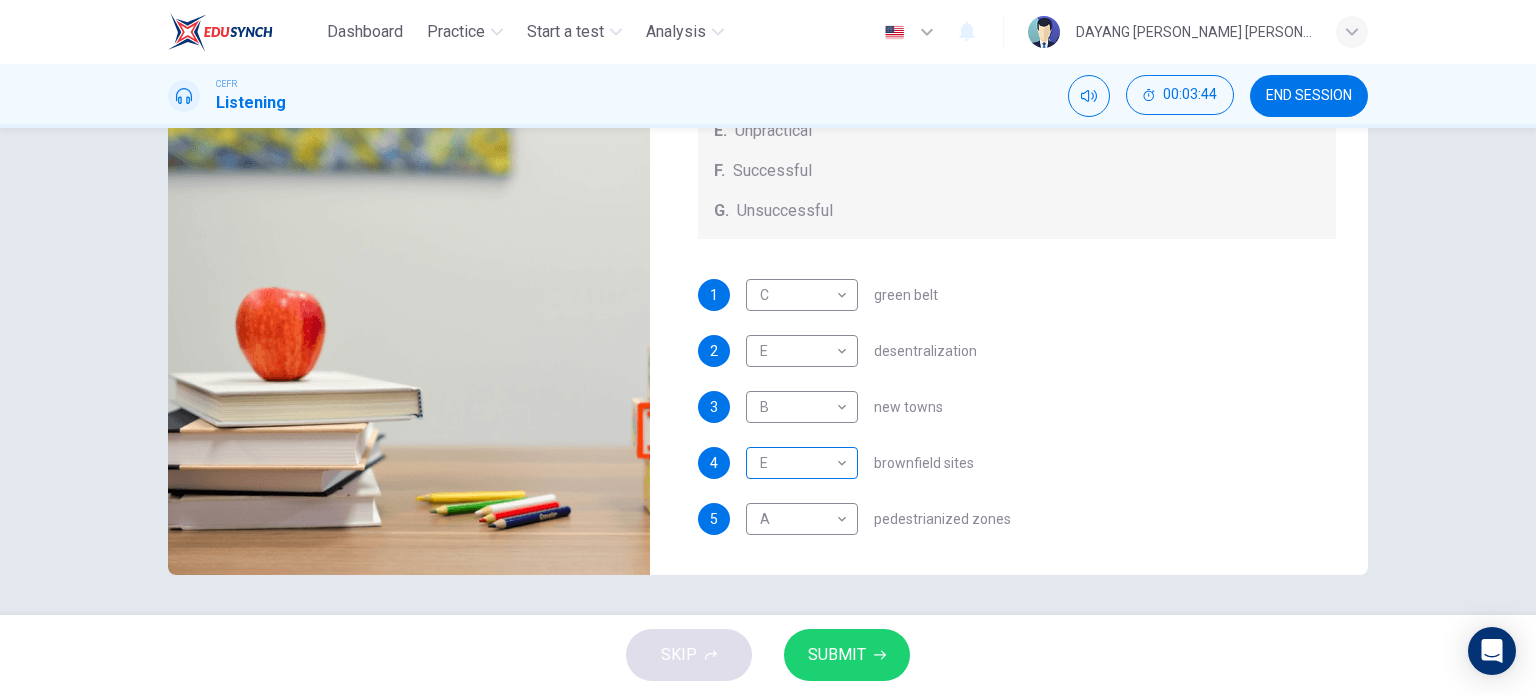 click on "E E ​" at bounding box center [802, 463] 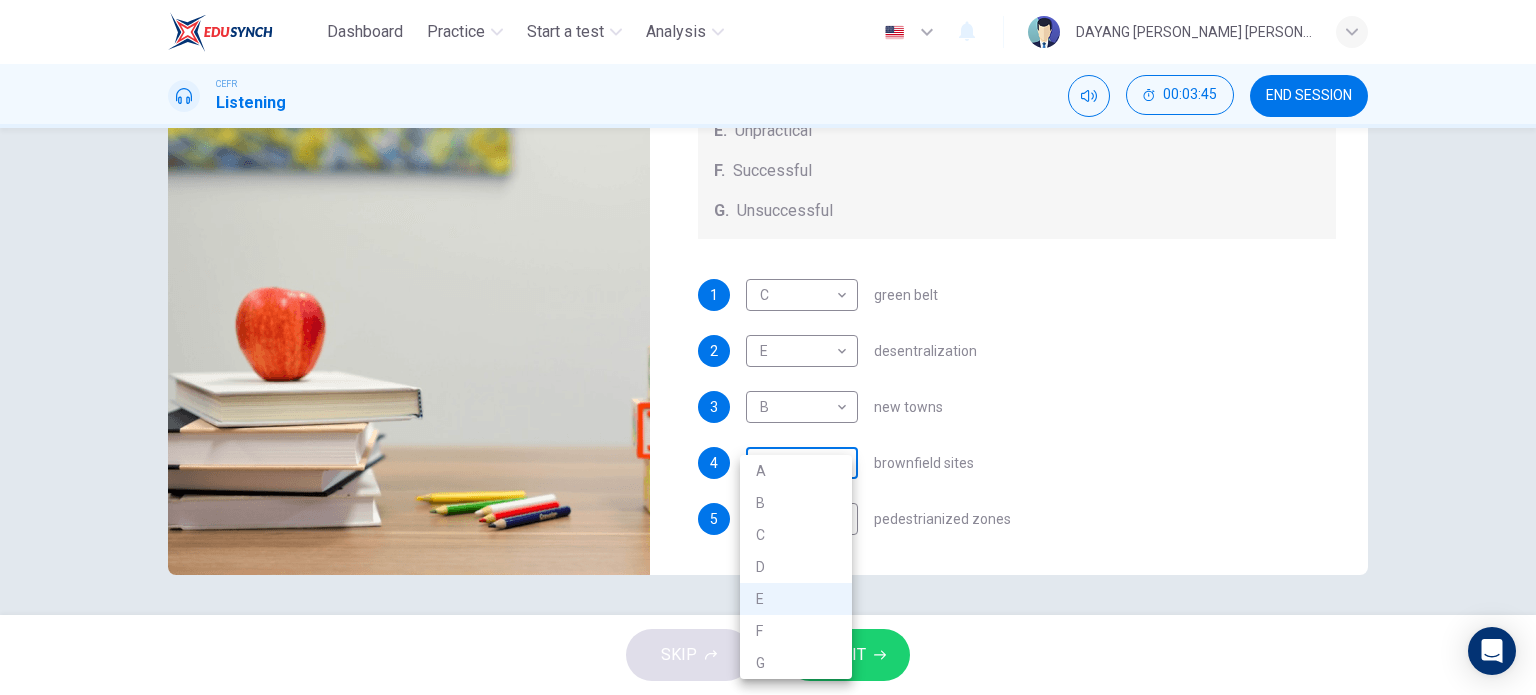 click on "Dashboard Practice Start a test Analysis English en ​ DAYANG RASYIDAH SAHIRA BINTI ROSLI CEFR Listening 00:03:45 END SESSION Questions 1 - 5 How do the speakers describe the green urban planning options? Choose  FIVE  descriptions from the box and select the correct letter next to the questions. Descriptions A. Dangerous B. Too expensive C. Oversimplified  D. Disruptive E. Unpractical F. Successful G. Unsuccessful 1 C C ​ green belt 2 E E ​ desentralization 3 B B ​ new towns 4 E E ​ brownfield sites 5 A A ​ pedestrianized zones Case Study 02m 29s SKIP SUBMIT EduSynch - Online Language Proficiency Testing
Dashboard Practice Start a test Analysis Notifications © Copyright  2025 A B C D E F G" at bounding box center (768, 347) 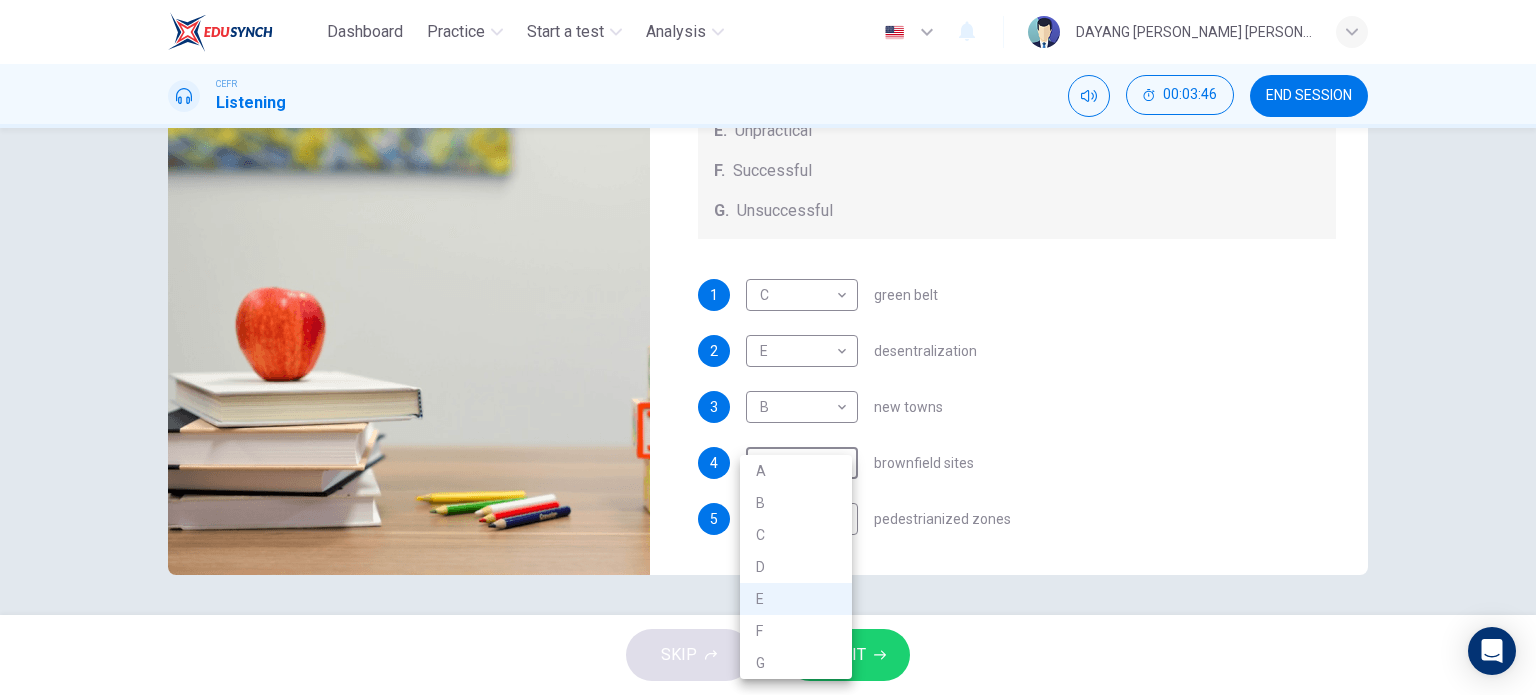 type on "59" 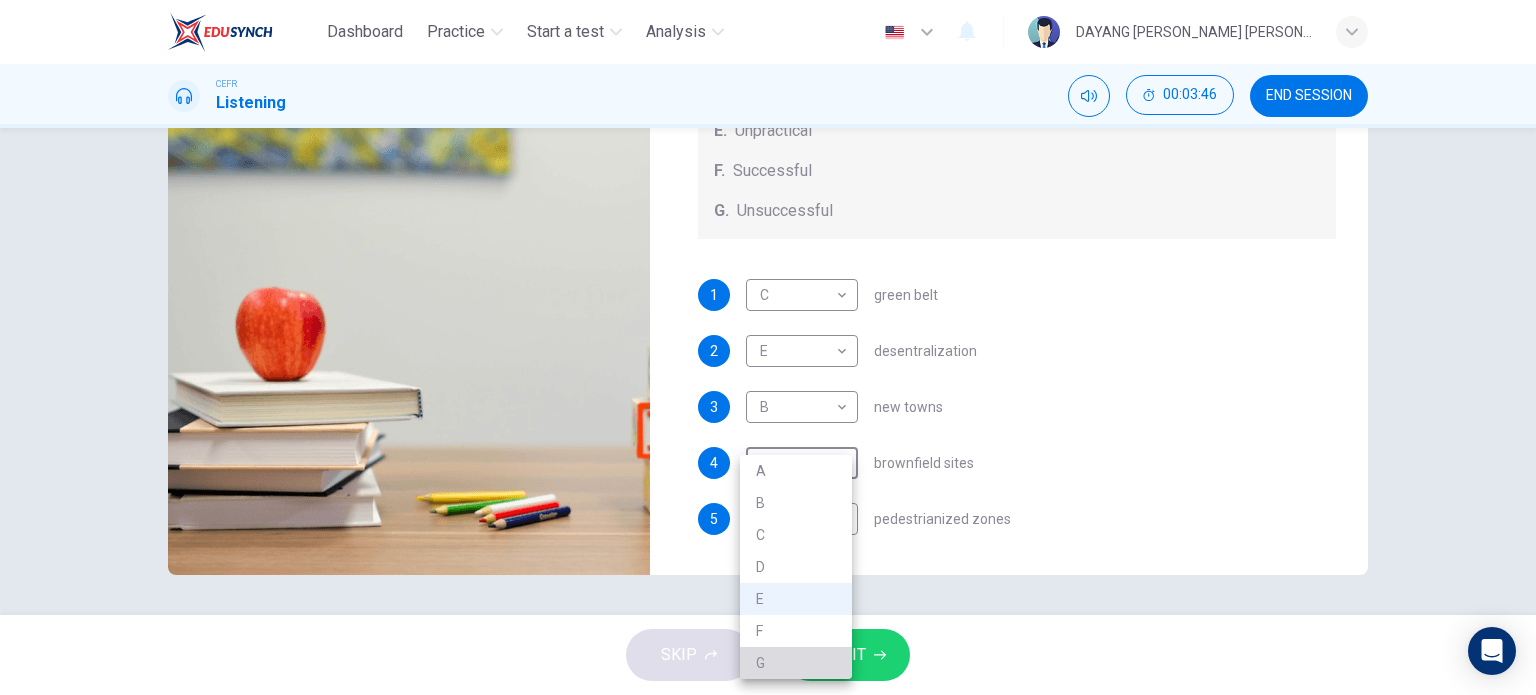 click on "G" at bounding box center (796, 663) 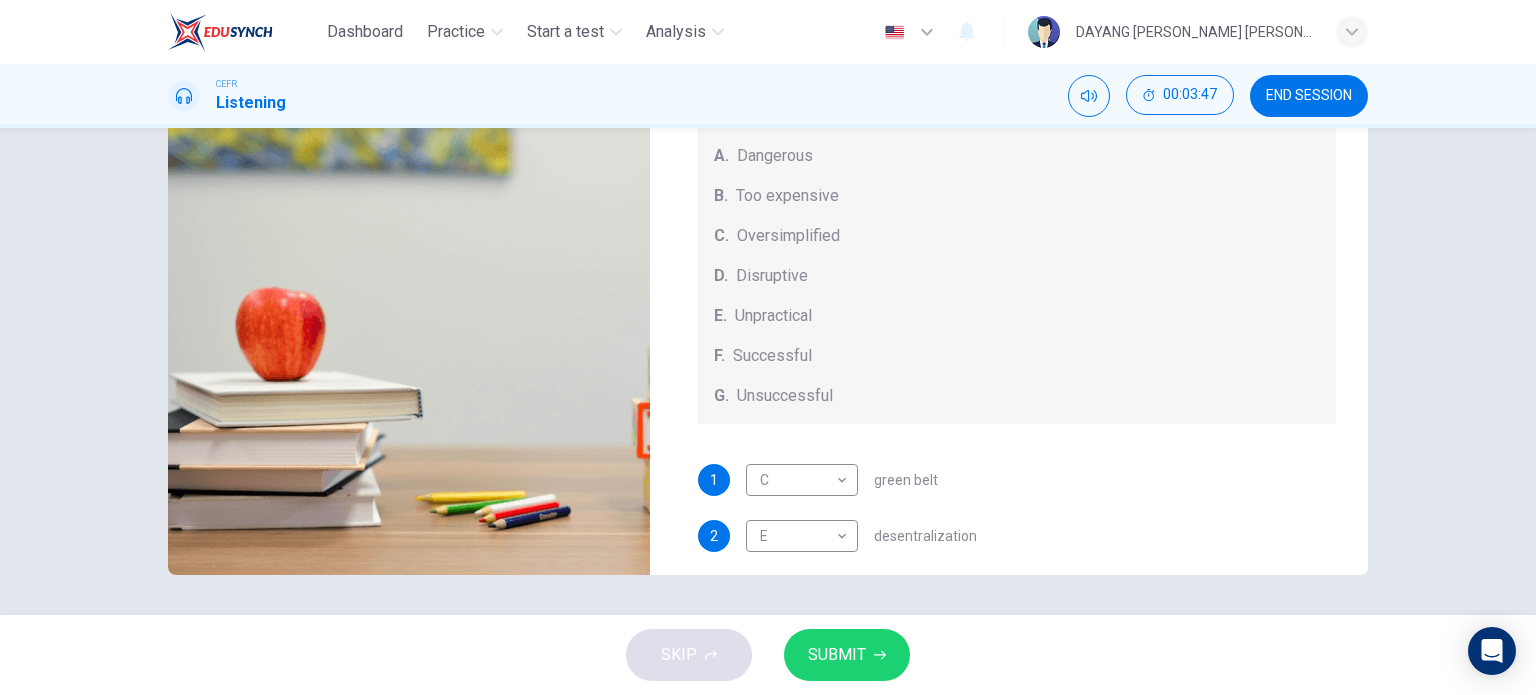 scroll, scrollTop: 0, scrollLeft: 0, axis: both 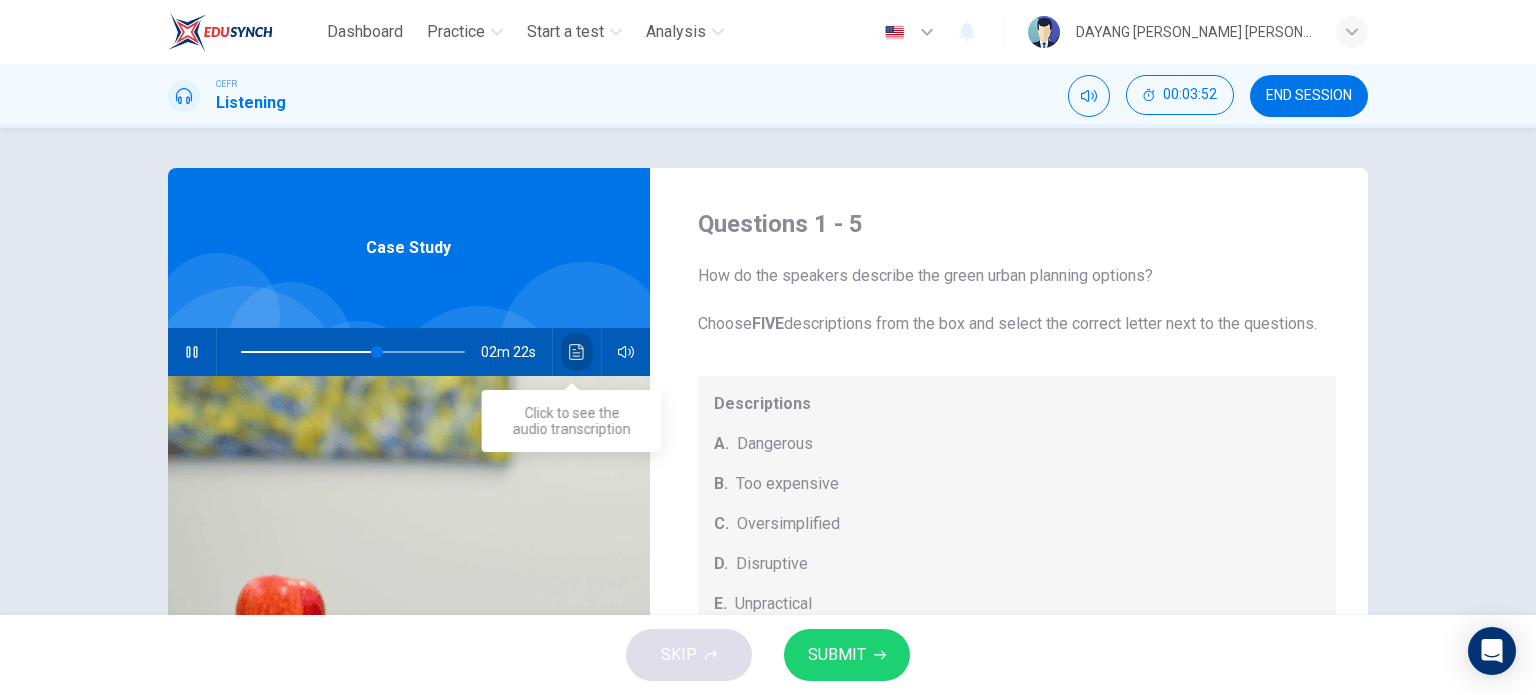 click at bounding box center [577, 352] 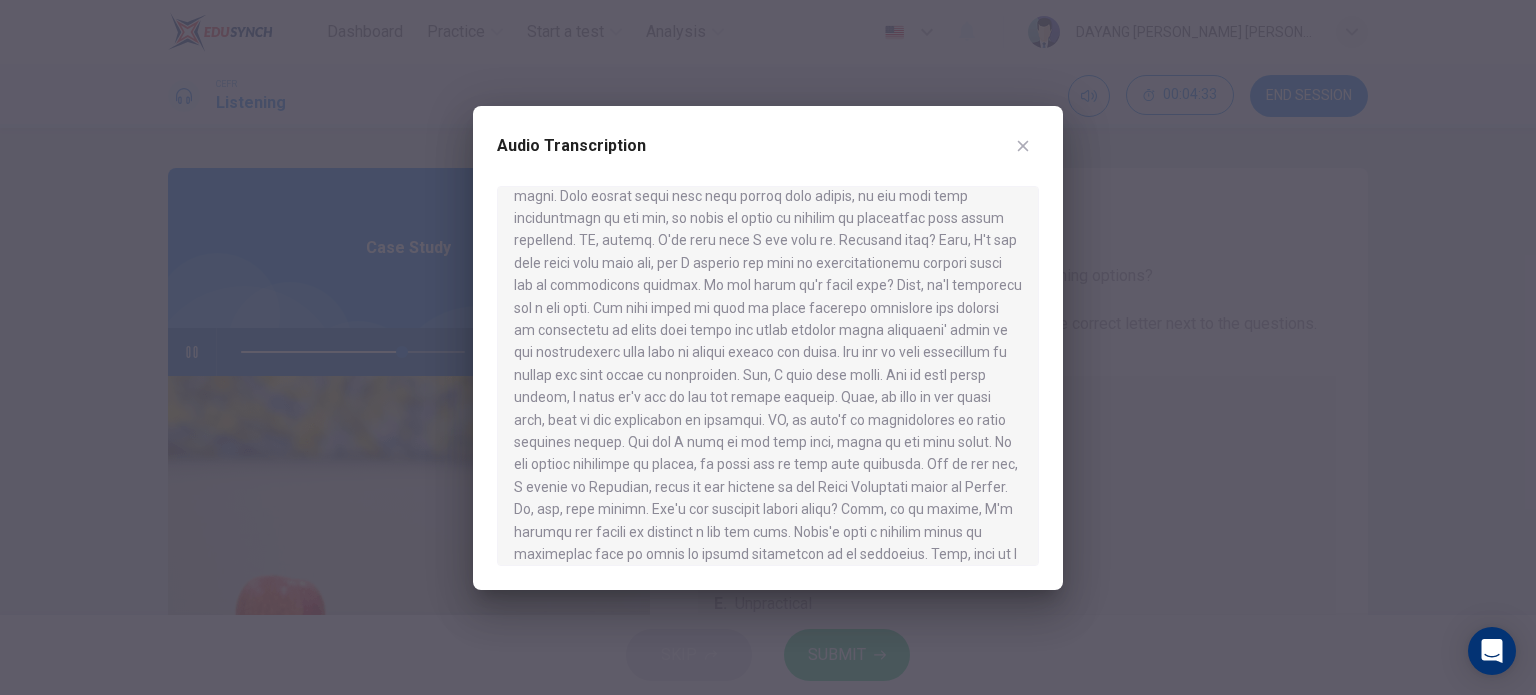 scroll, scrollTop: 1154, scrollLeft: 0, axis: vertical 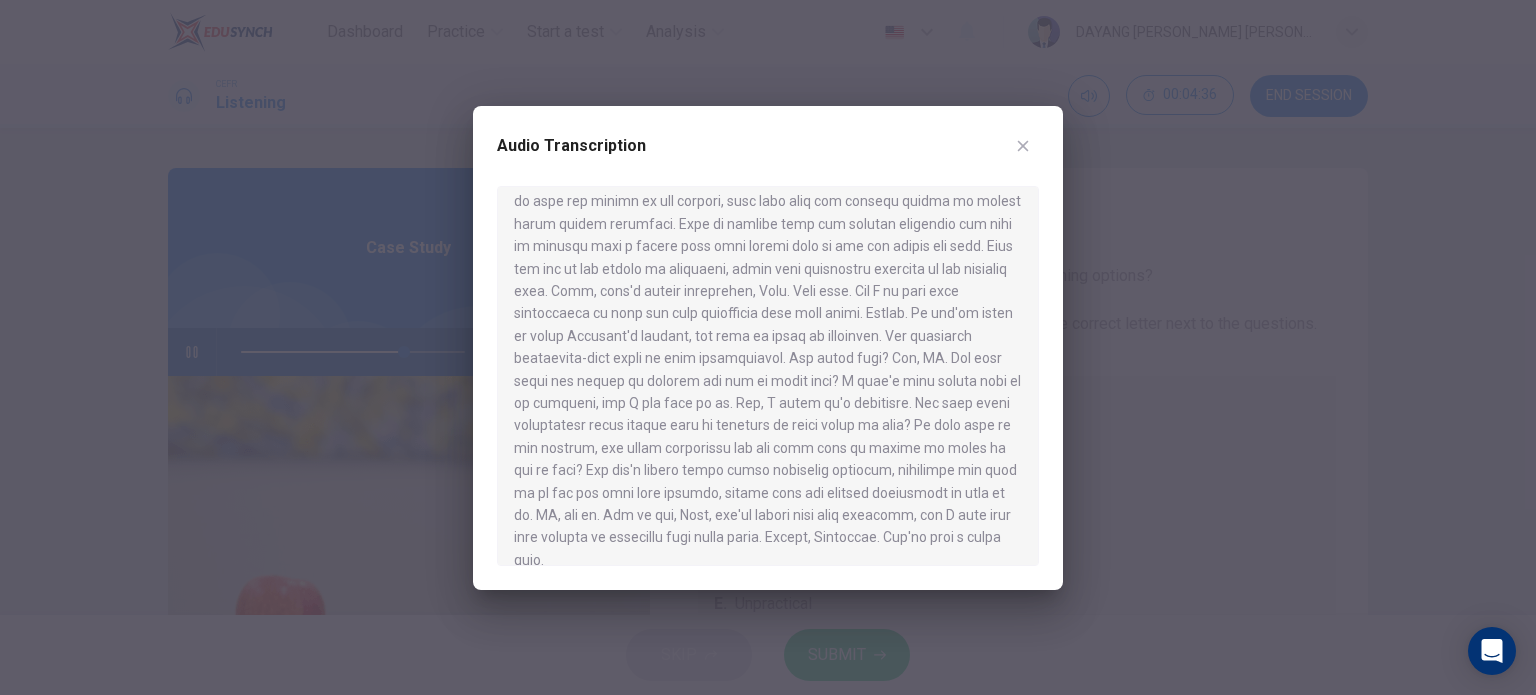 click at bounding box center (768, 347) 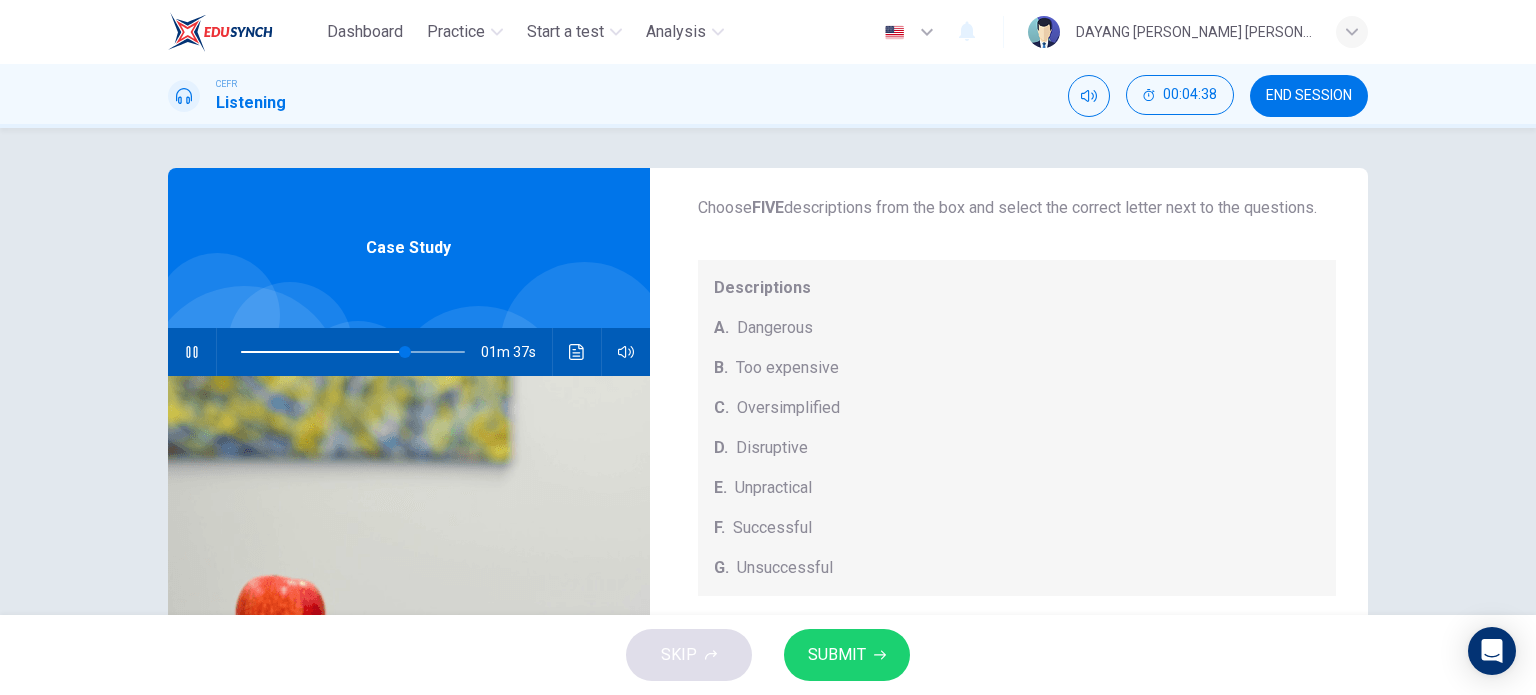 scroll, scrollTop: 208, scrollLeft: 0, axis: vertical 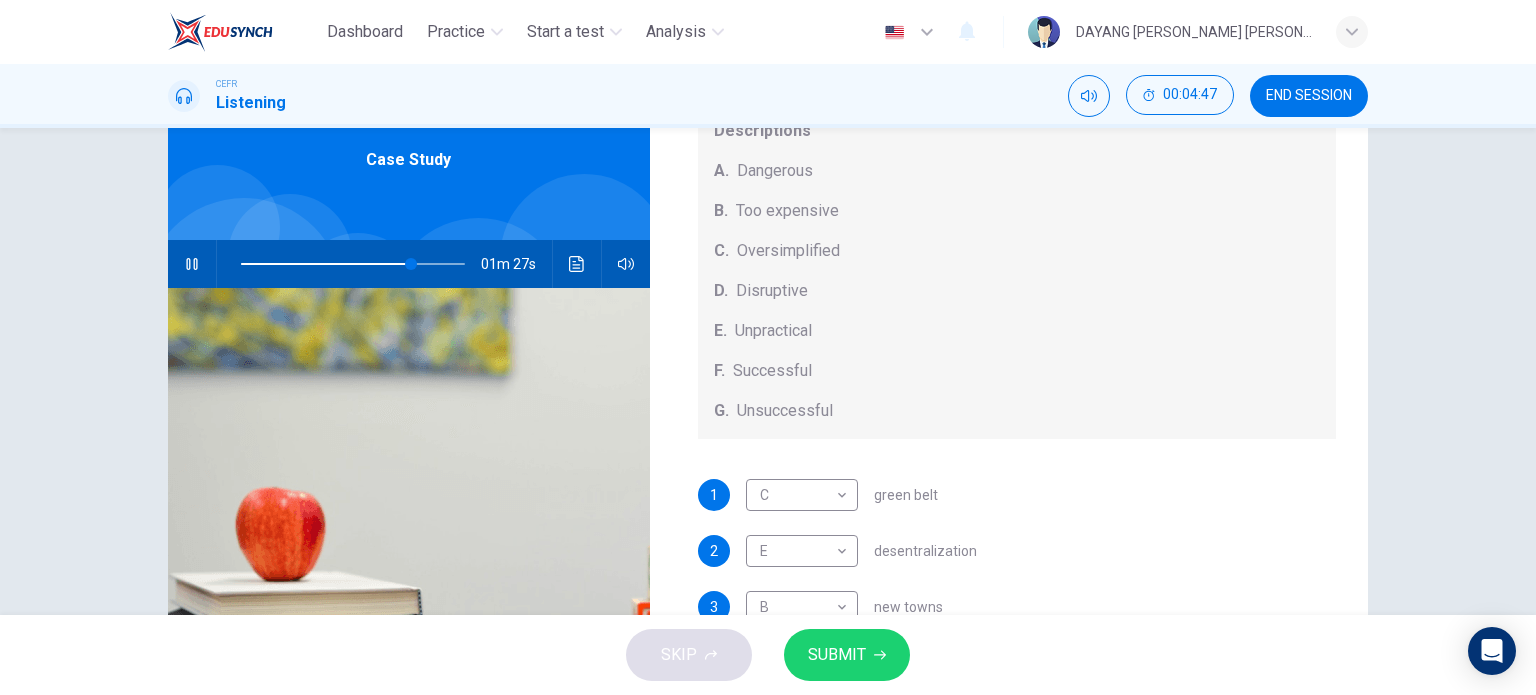 click on "SUBMIT" at bounding box center (837, 655) 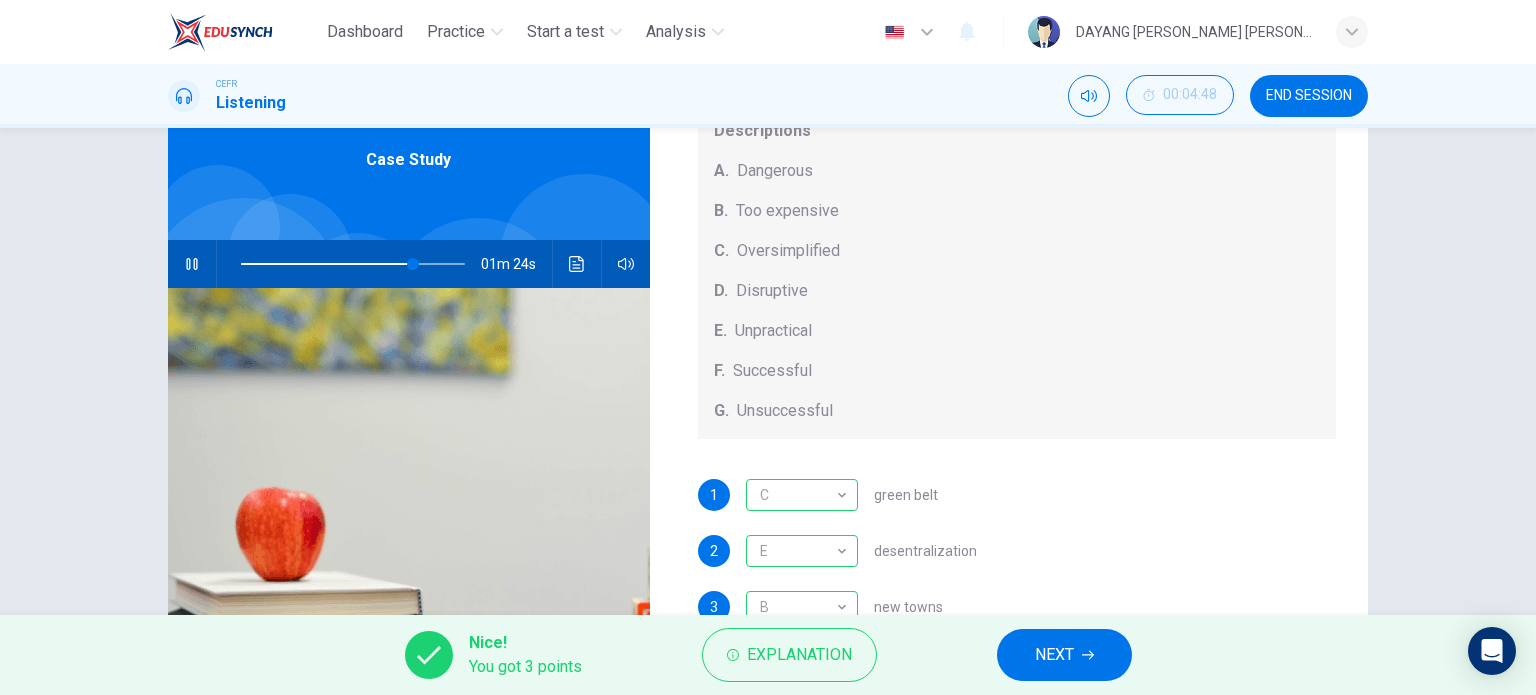 scroll, scrollTop: 288, scrollLeft: 0, axis: vertical 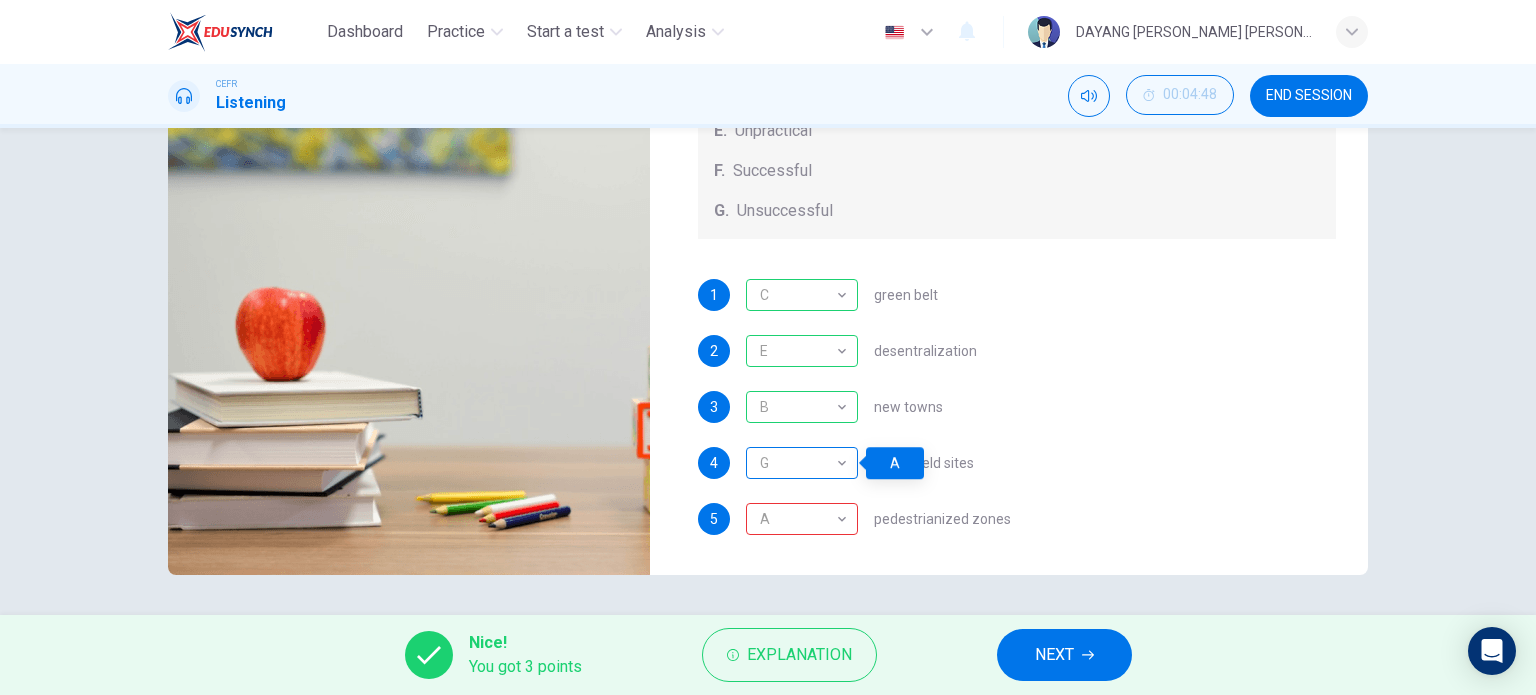 click on "G" at bounding box center [798, 463] 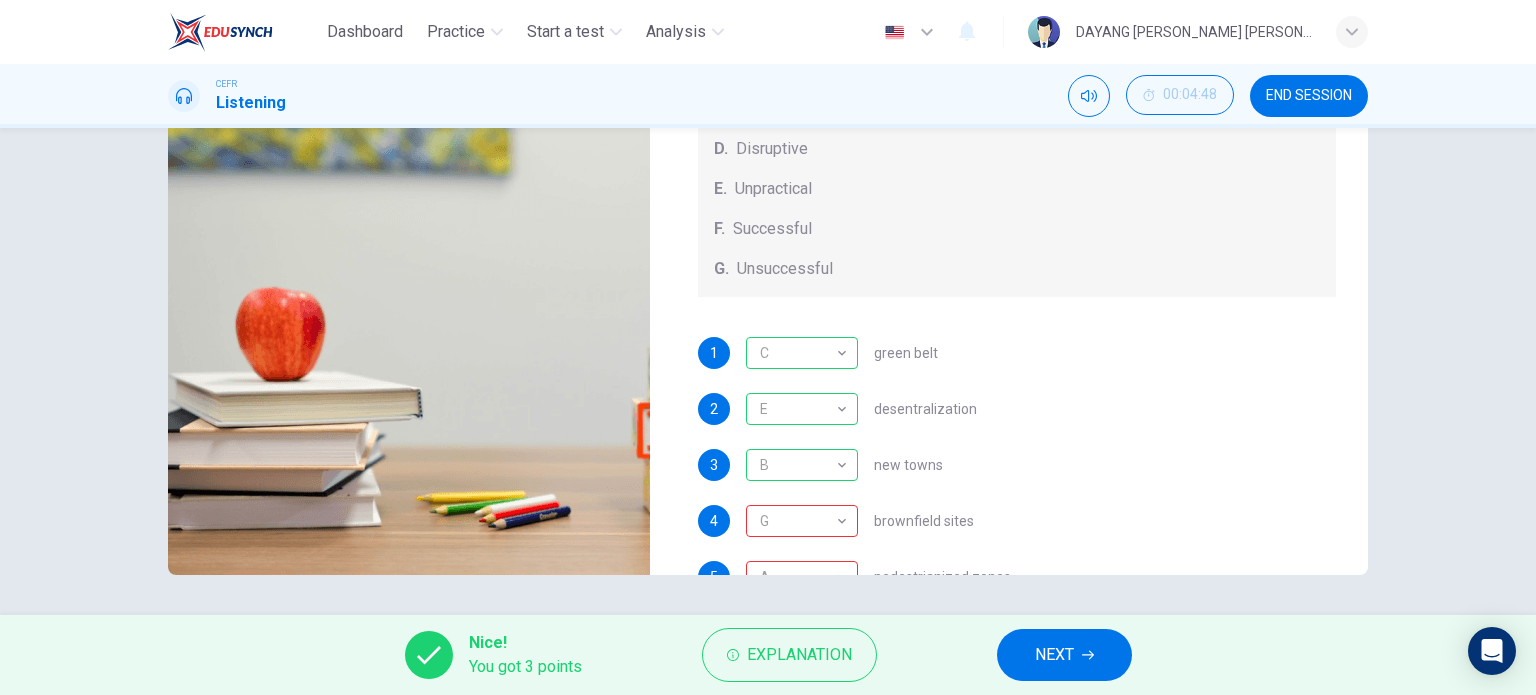 scroll, scrollTop: 208, scrollLeft: 0, axis: vertical 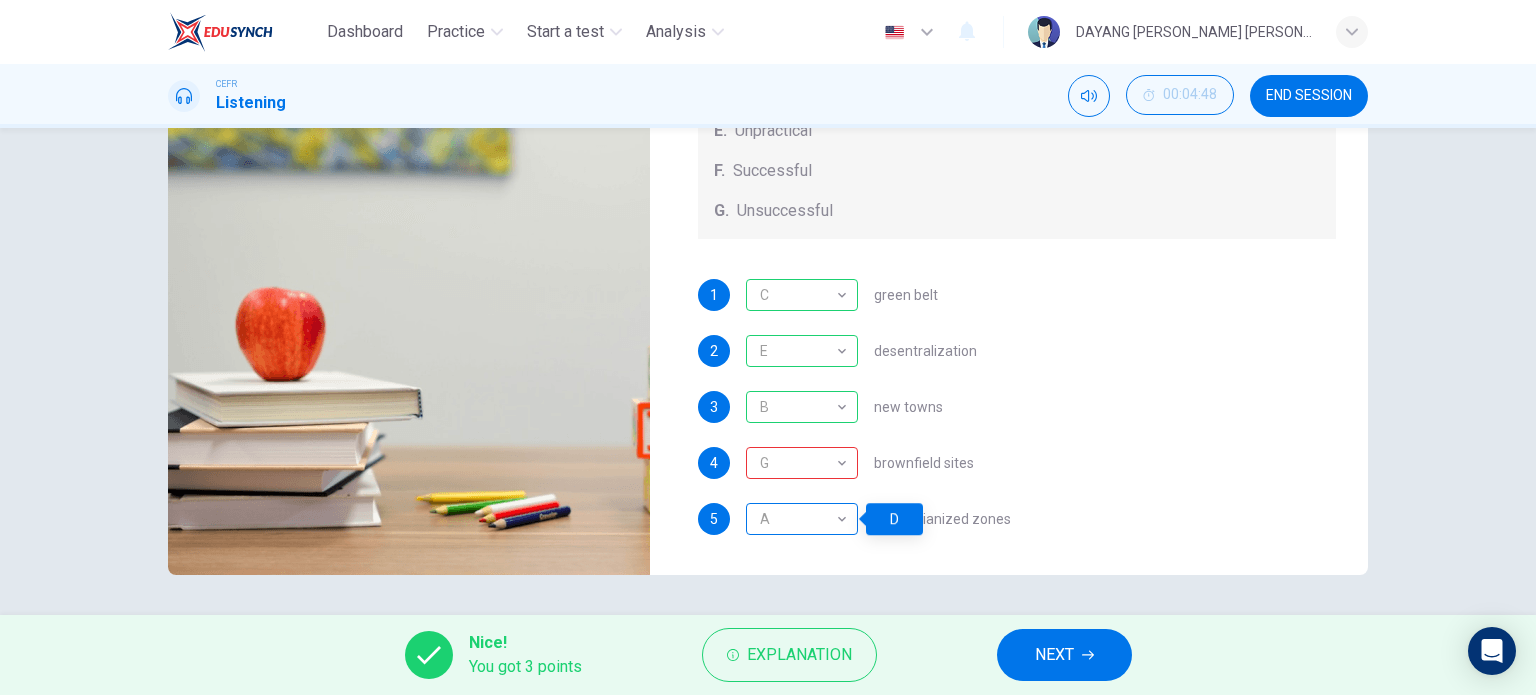 click on "A" at bounding box center (798, 519) 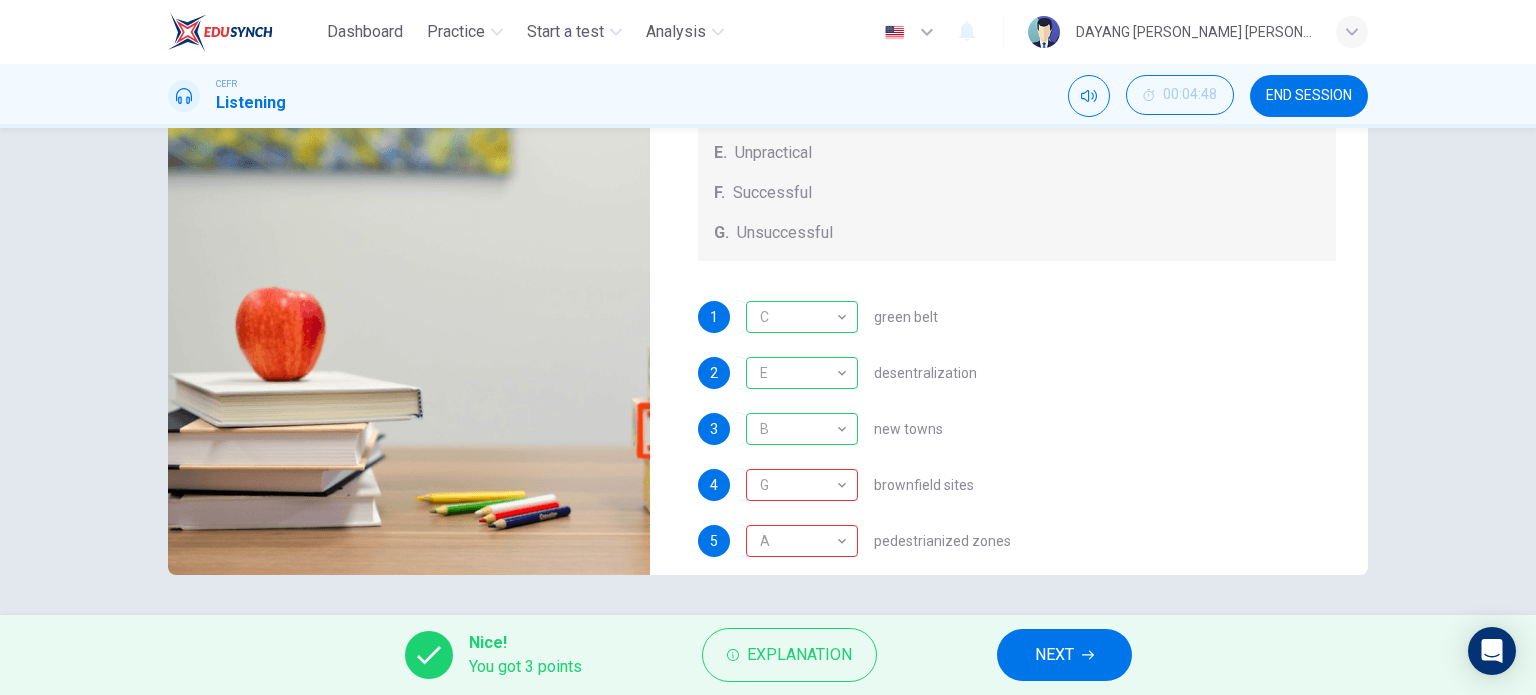 scroll, scrollTop: 208, scrollLeft: 0, axis: vertical 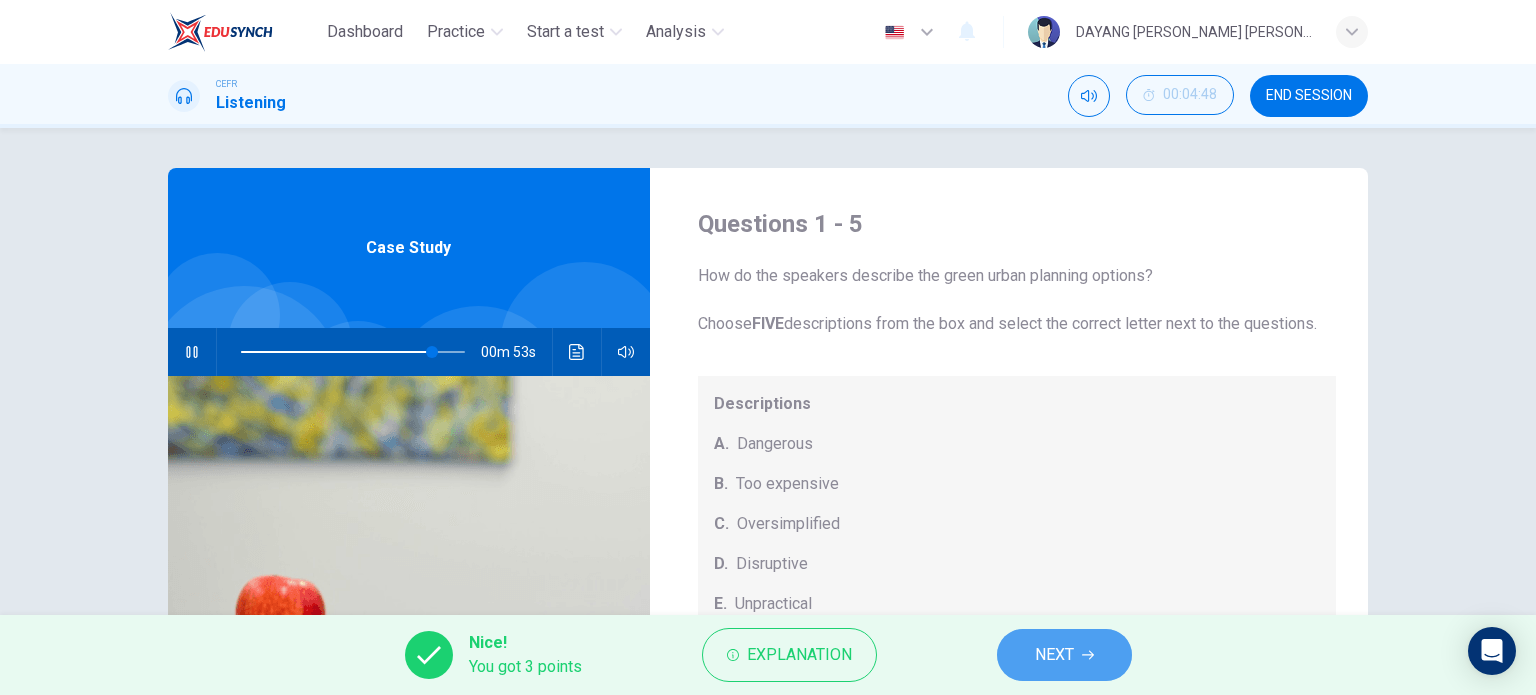 click on "NEXT" at bounding box center [1054, 655] 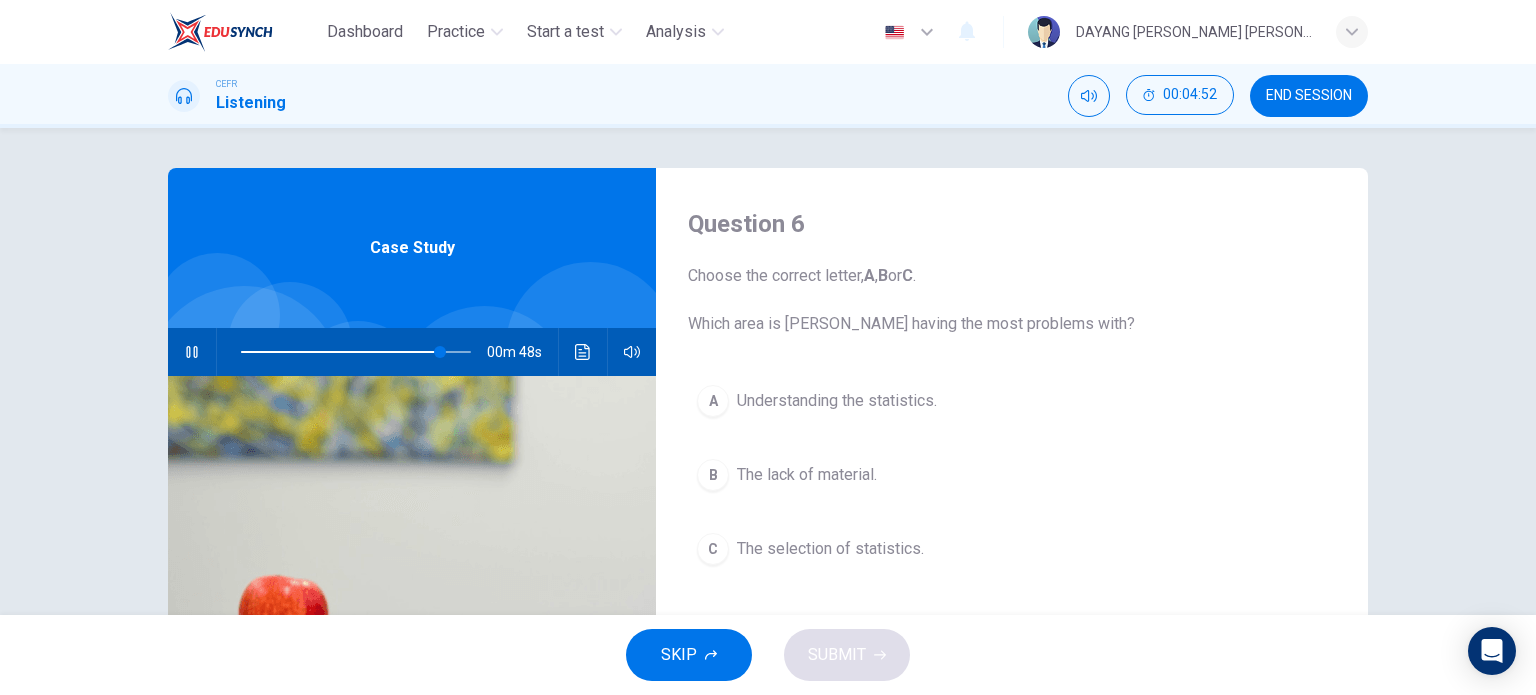 scroll, scrollTop: 100, scrollLeft: 0, axis: vertical 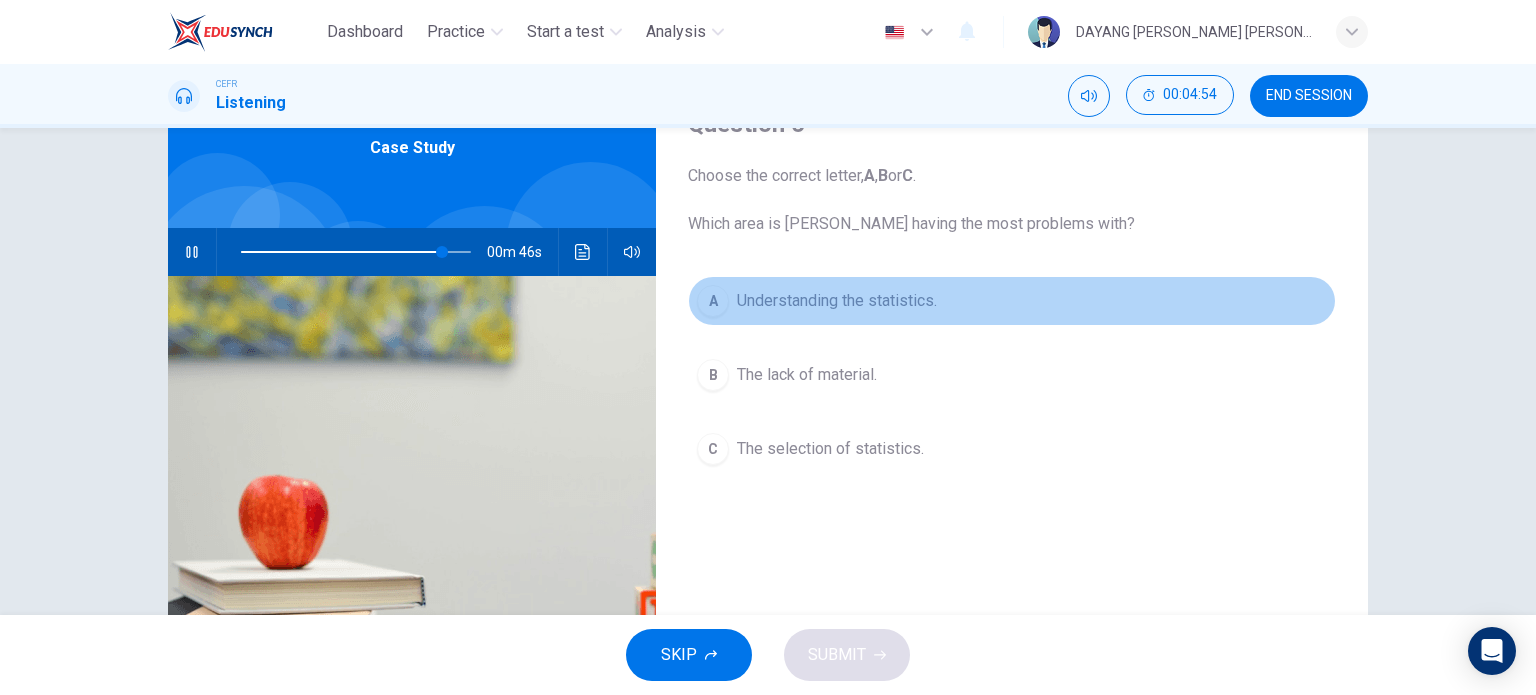 click on "Understanding the statistics." at bounding box center (837, 301) 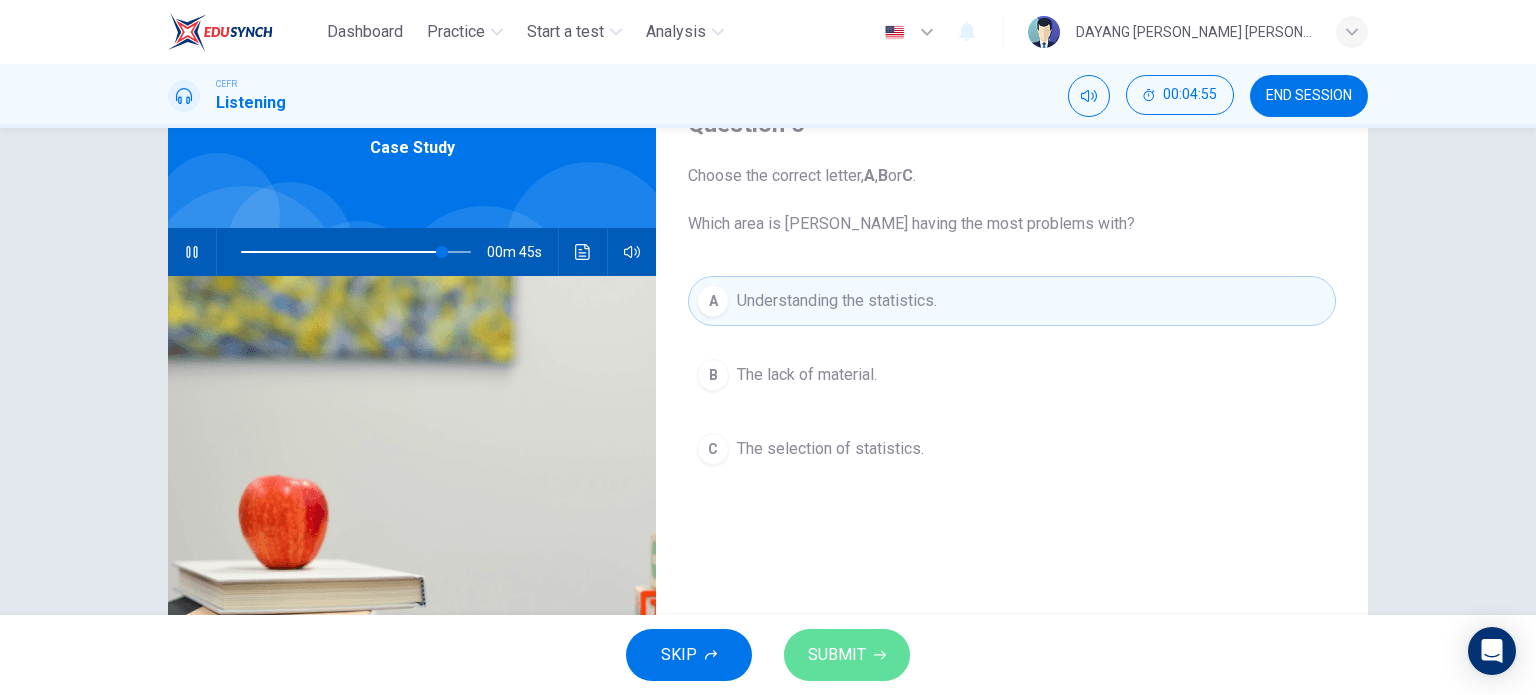 click on "SUBMIT" at bounding box center [837, 655] 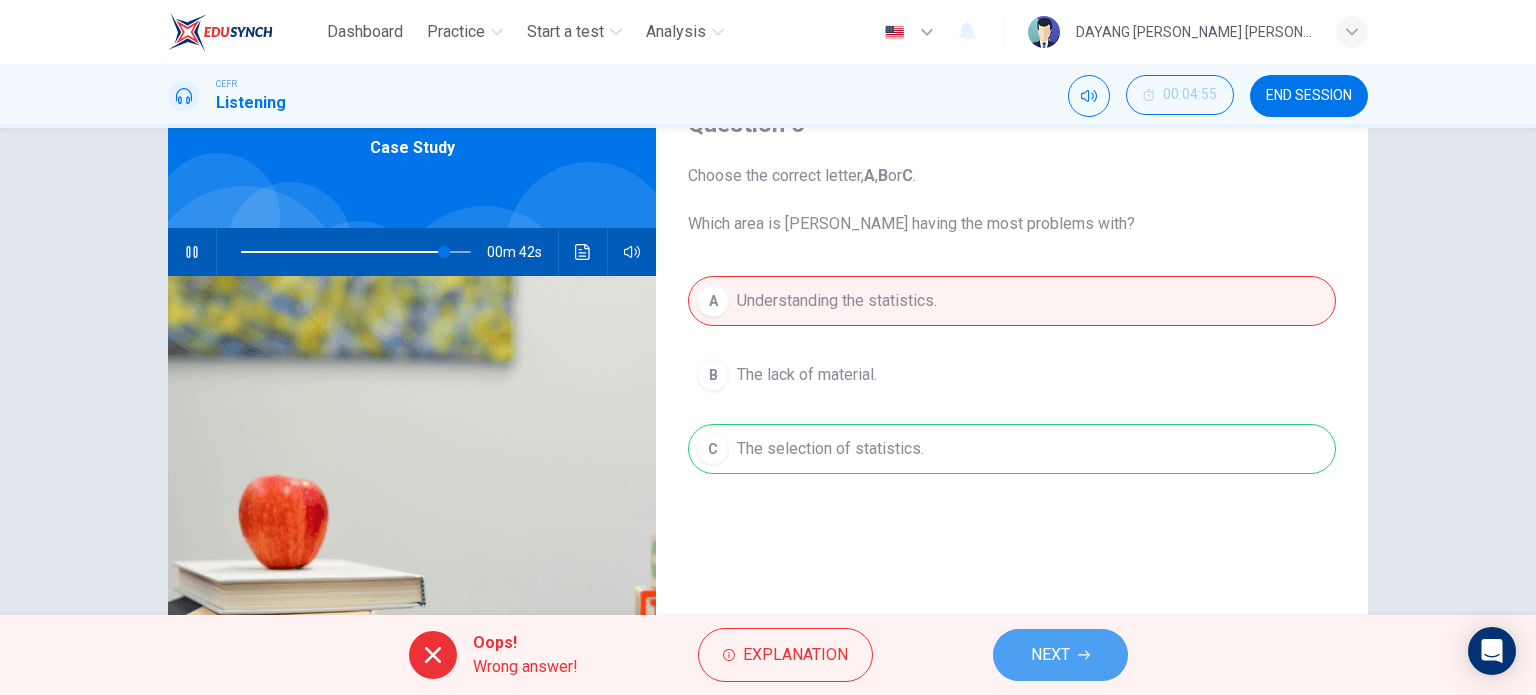 click on "NEXT" at bounding box center [1050, 655] 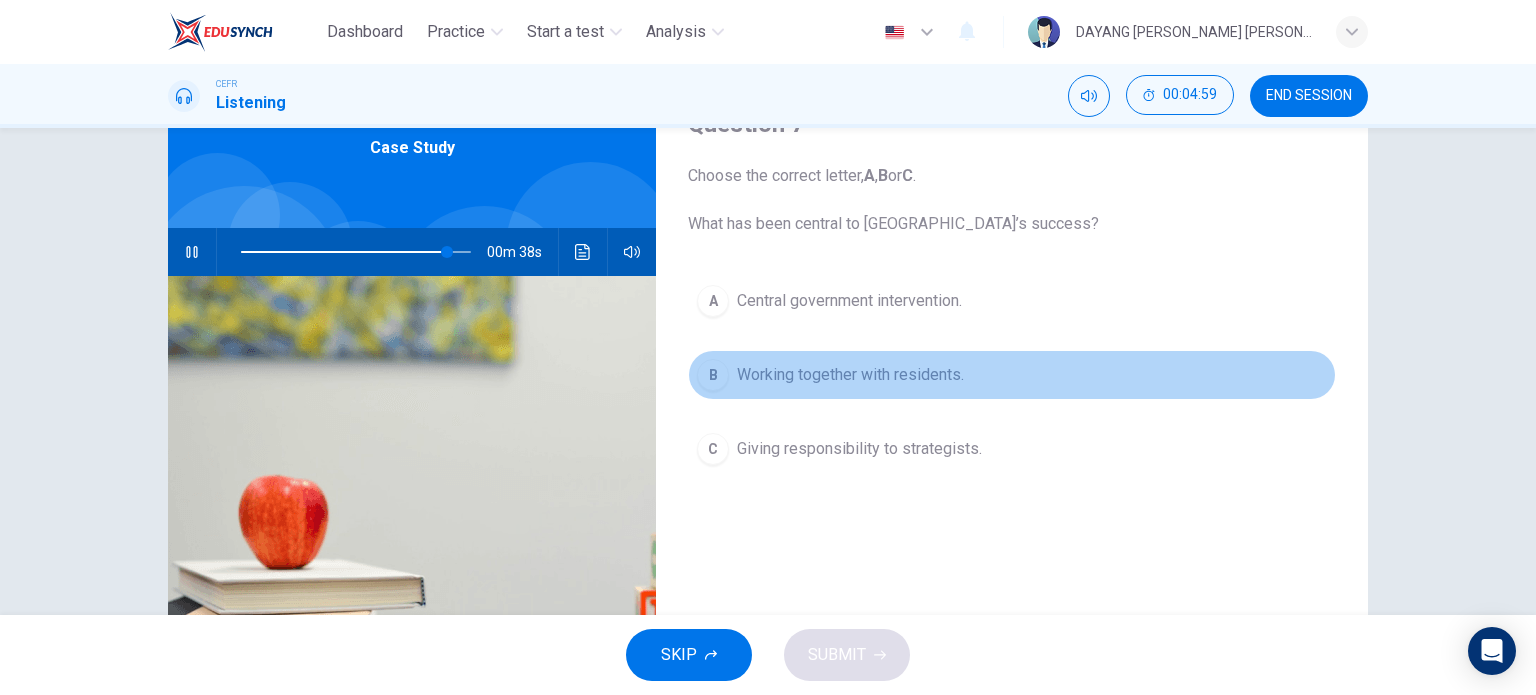 click on "B Working together with residents." at bounding box center [1012, 375] 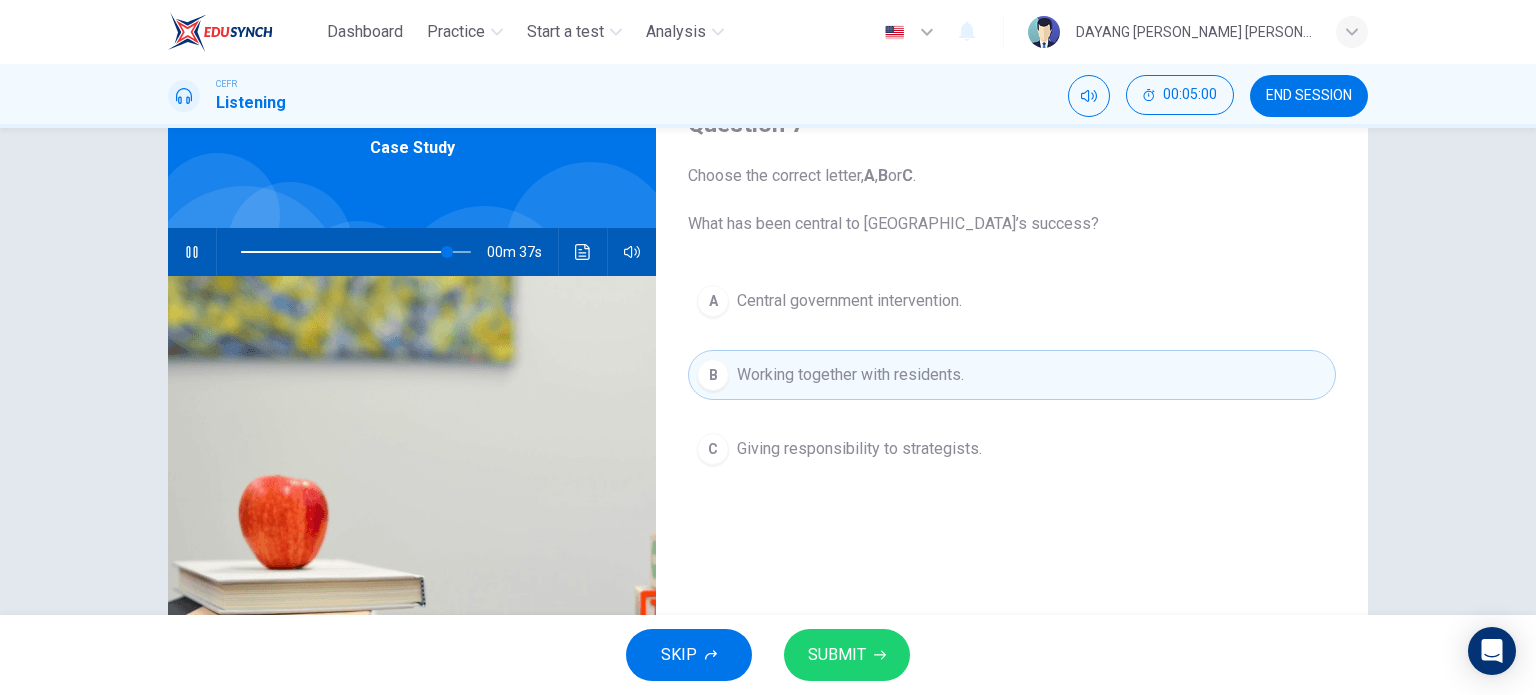 click on "SUBMIT" at bounding box center [847, 655] 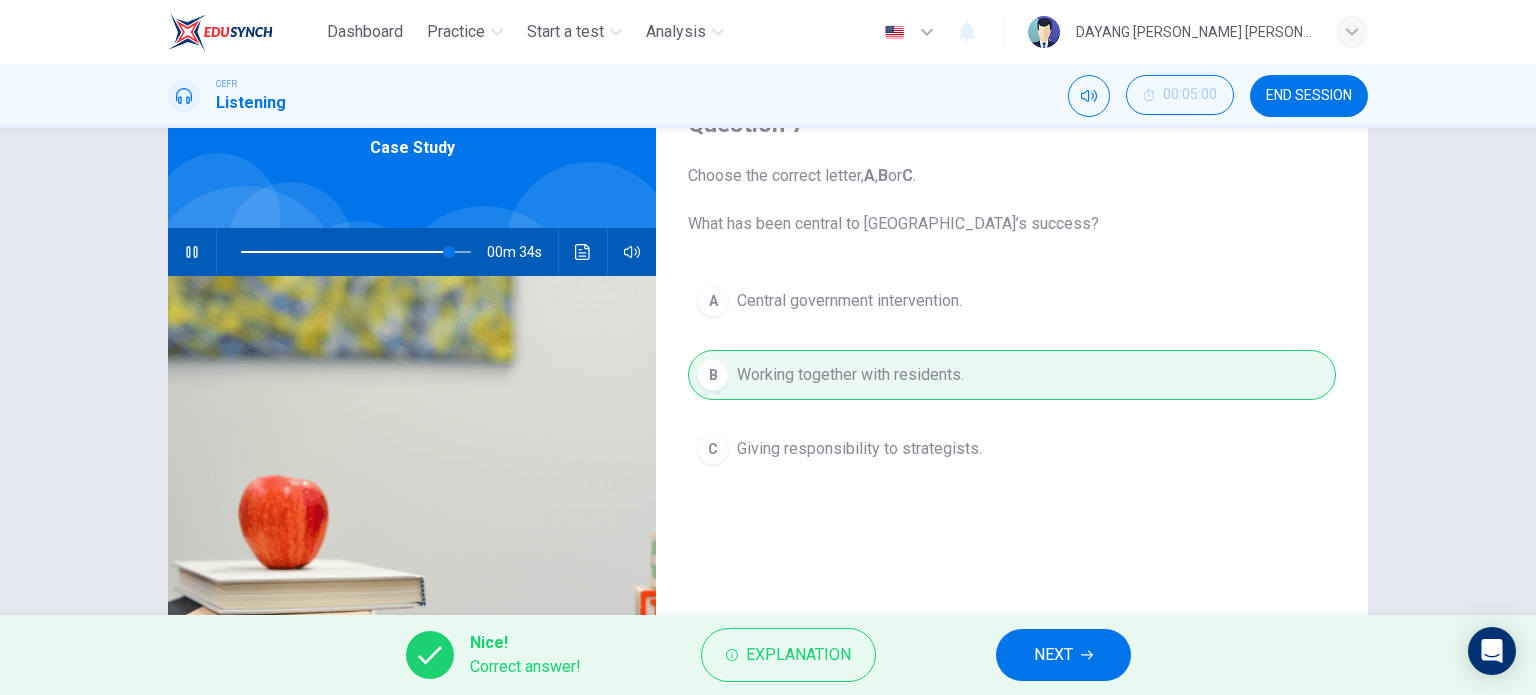 click on "NEXT" at bounding box center (1053, 655) 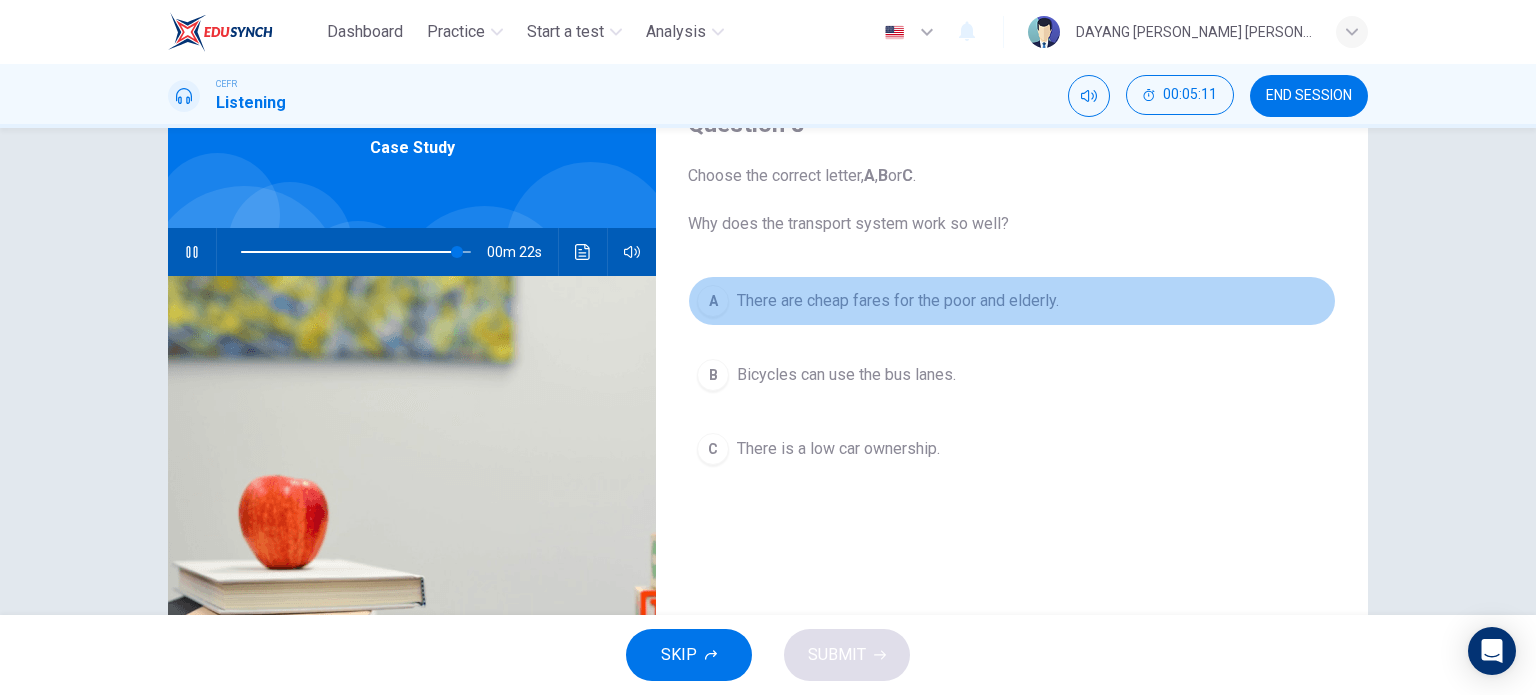 click on "A There are cheap fares for the poor and elderly." at bounding box center (1012, 301) 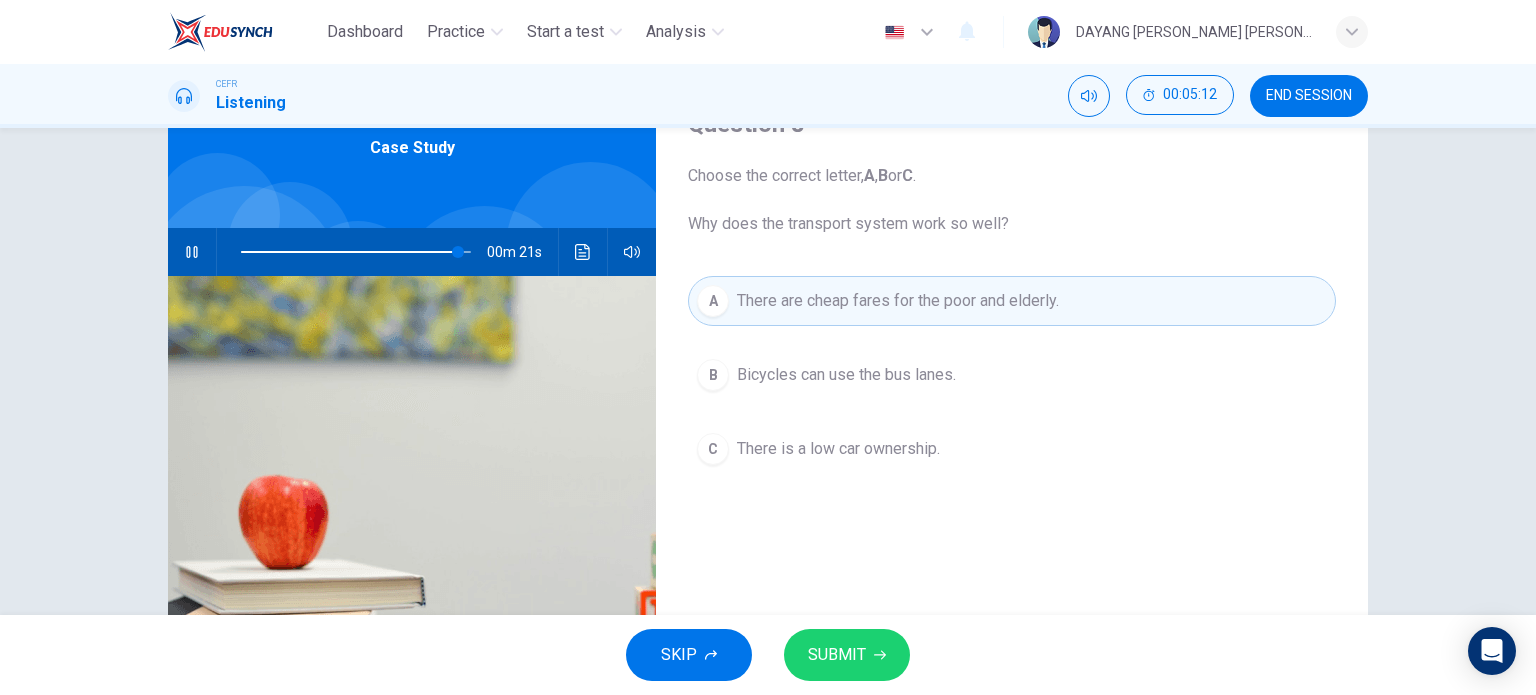 click on "SUBMIT" at bounding box center [837, 655] 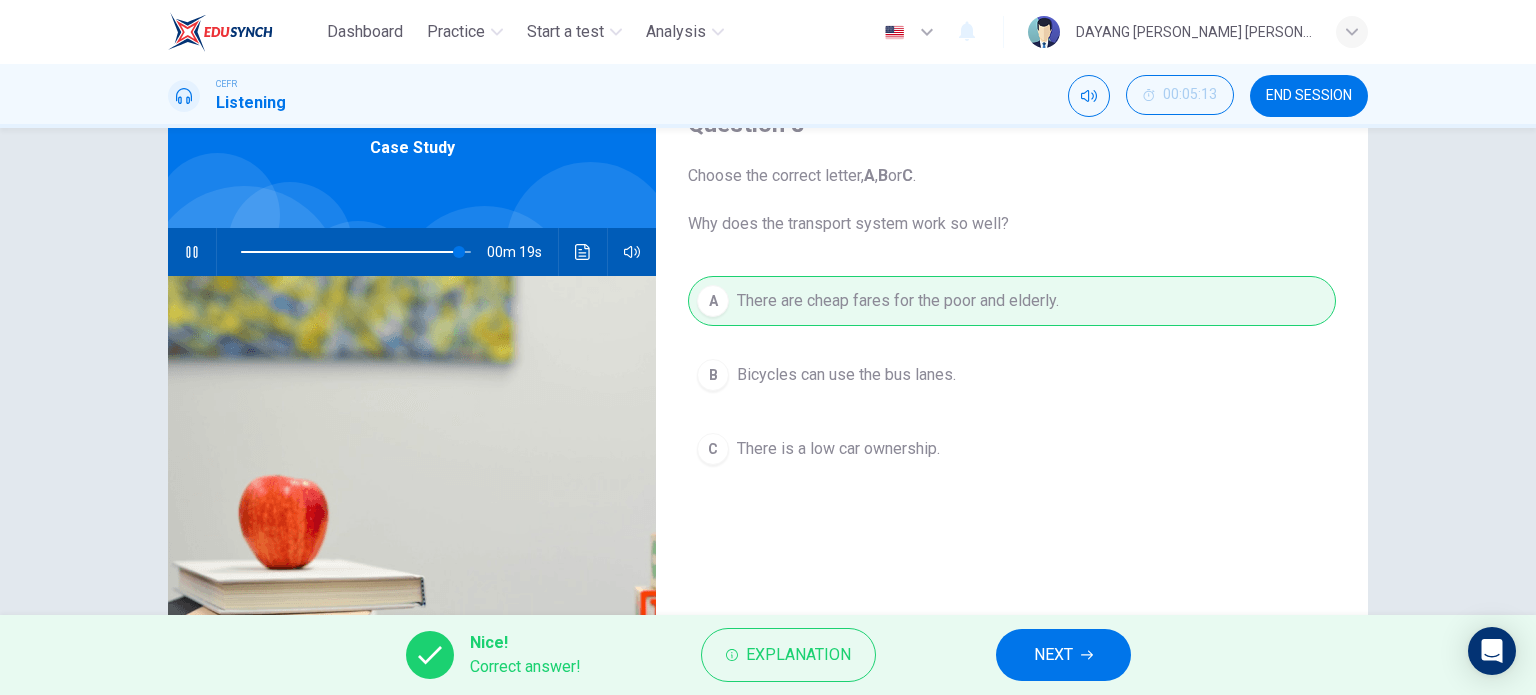 click on "NEXT" at bounding box center (1053, 655) 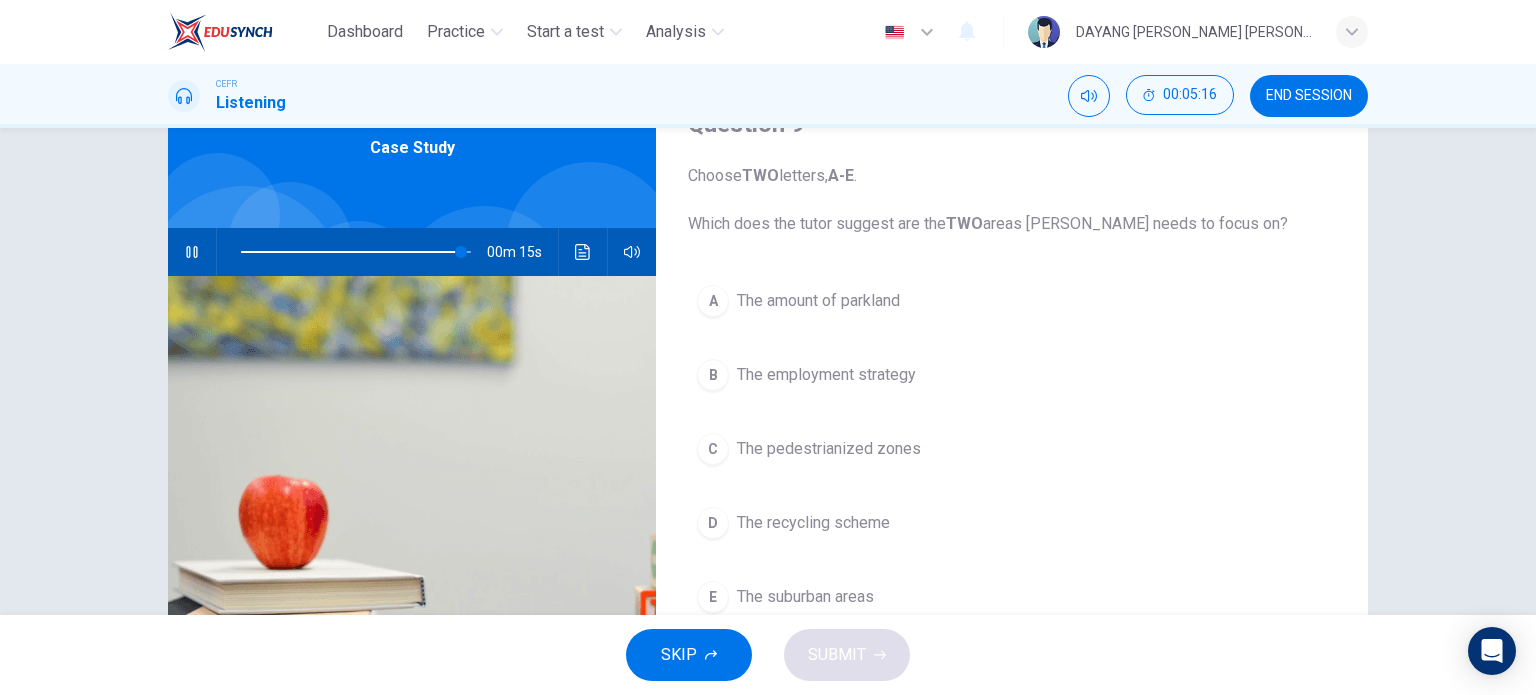 scroll, scrollTop: 200, scrollLeft: 0, axis: vertical 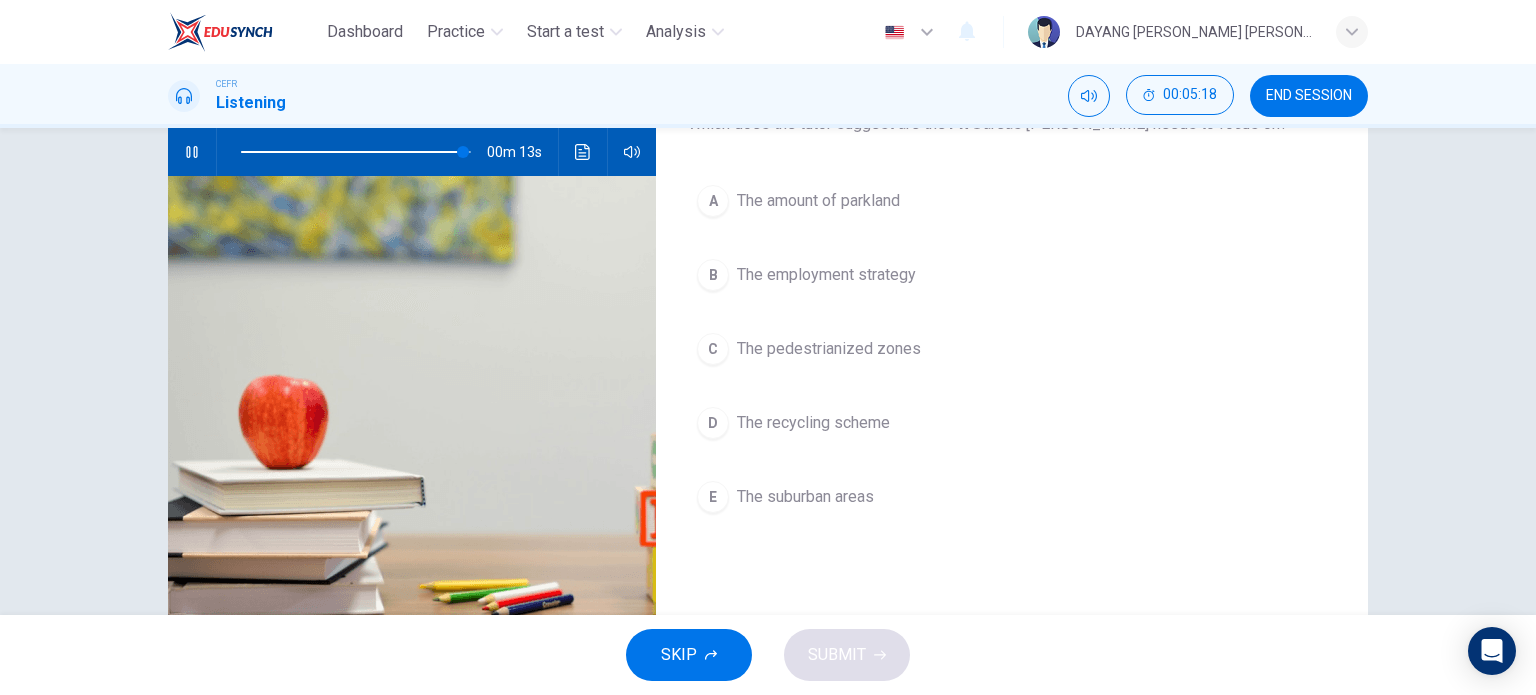 click on "C" at bounding box center (713, 349) 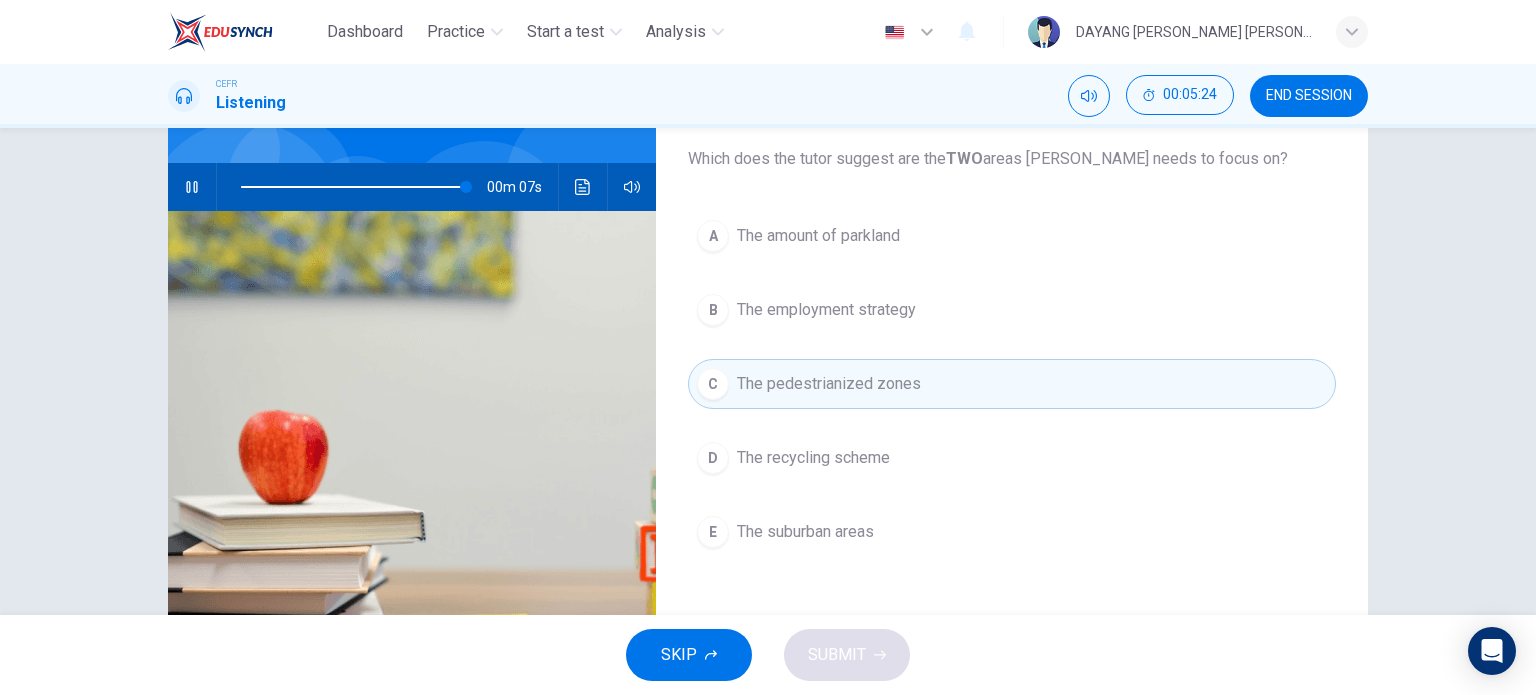 scroll, scrollTop: 200, scrollLeft: 0, axis: vertical 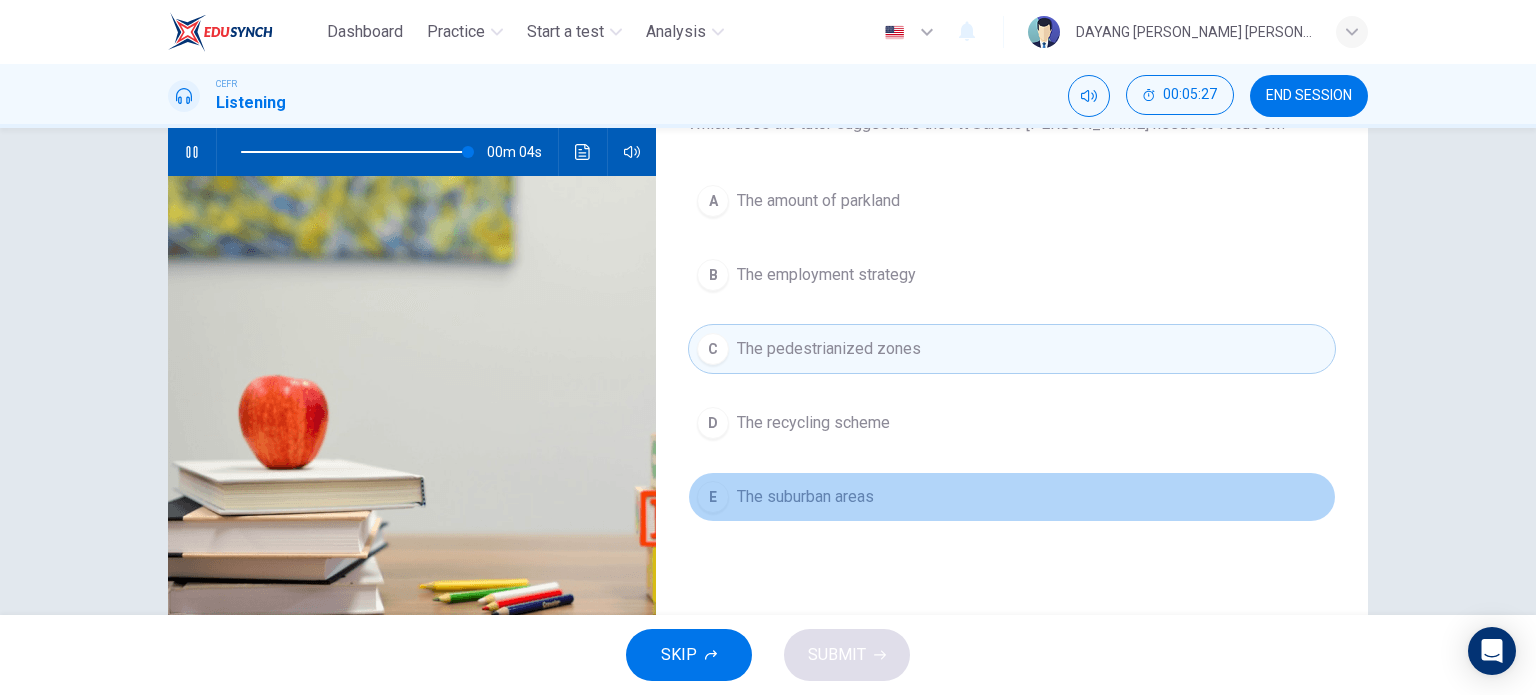 click on "E" at bounding box center (713, 497) 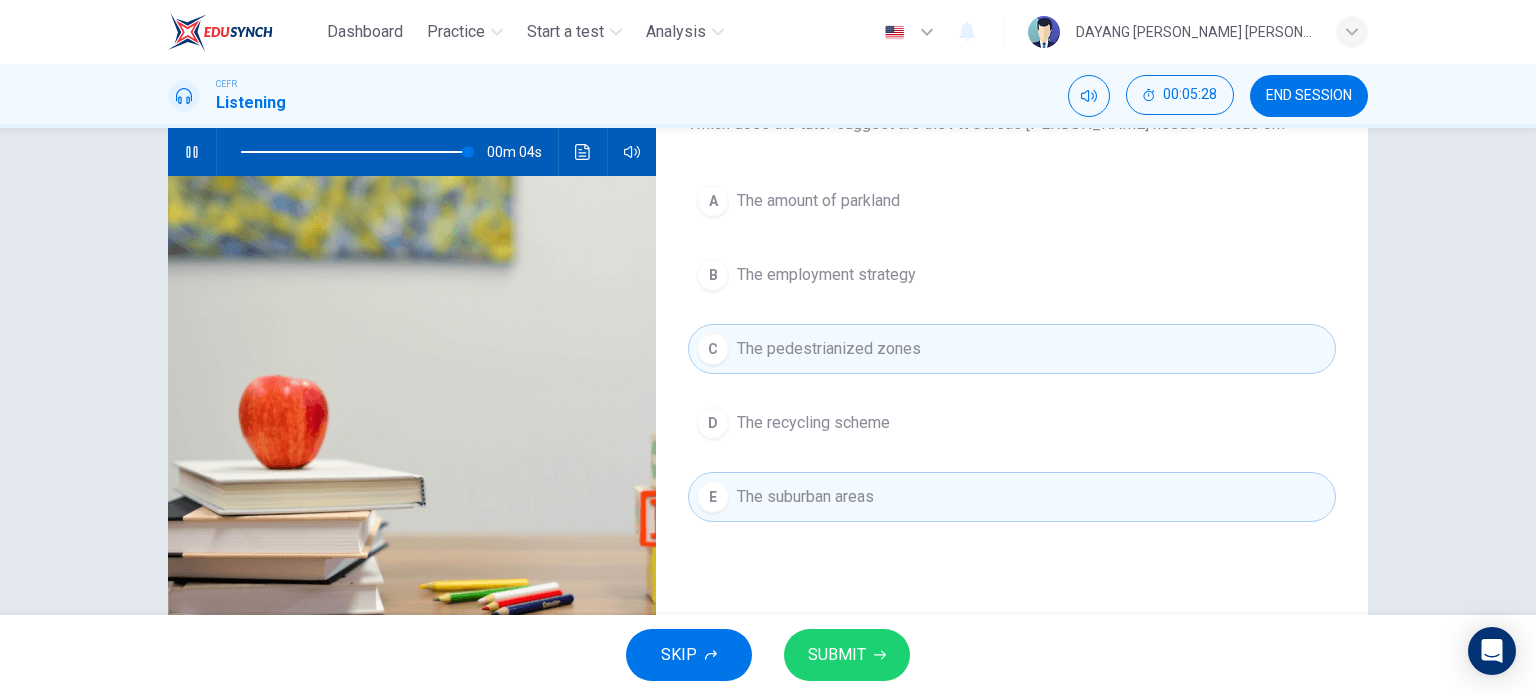 click on "SUBMIT" at bounding box center (847, 655) 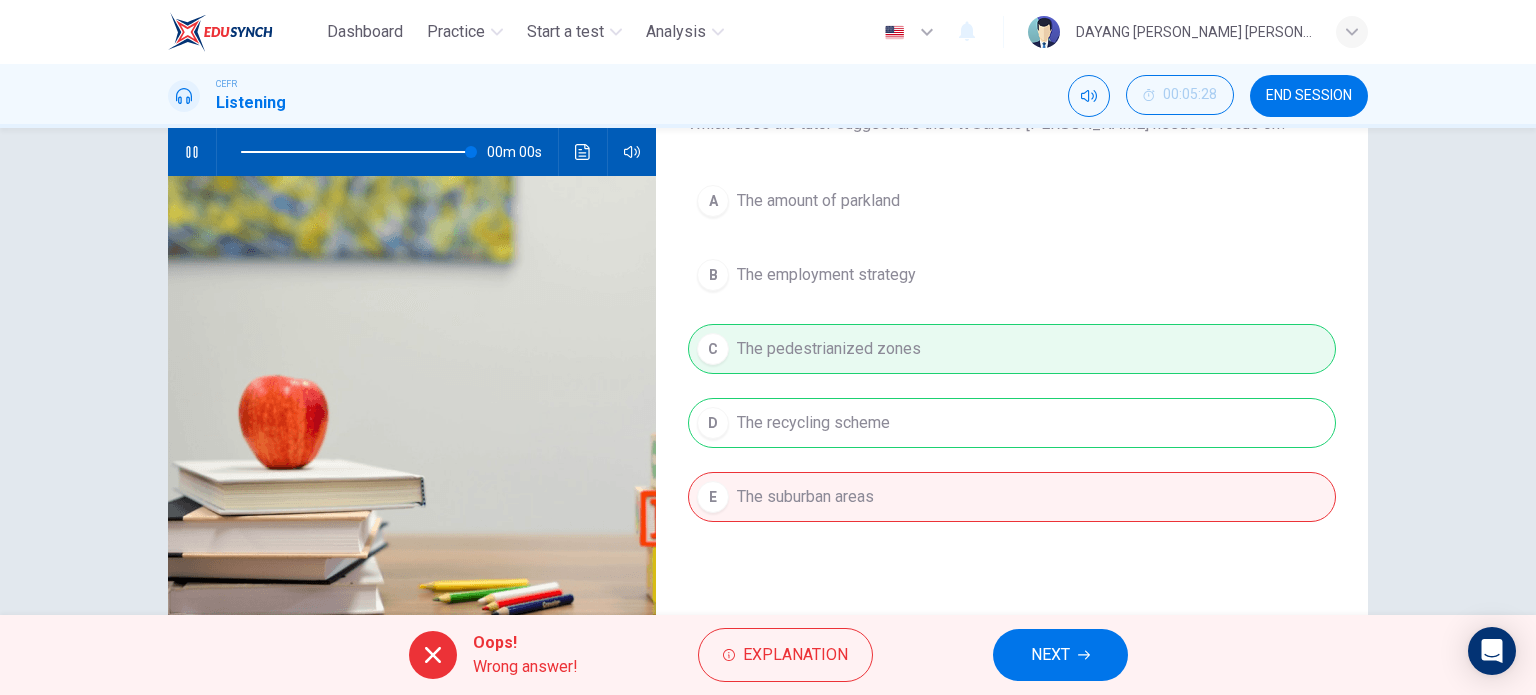 type on "0" 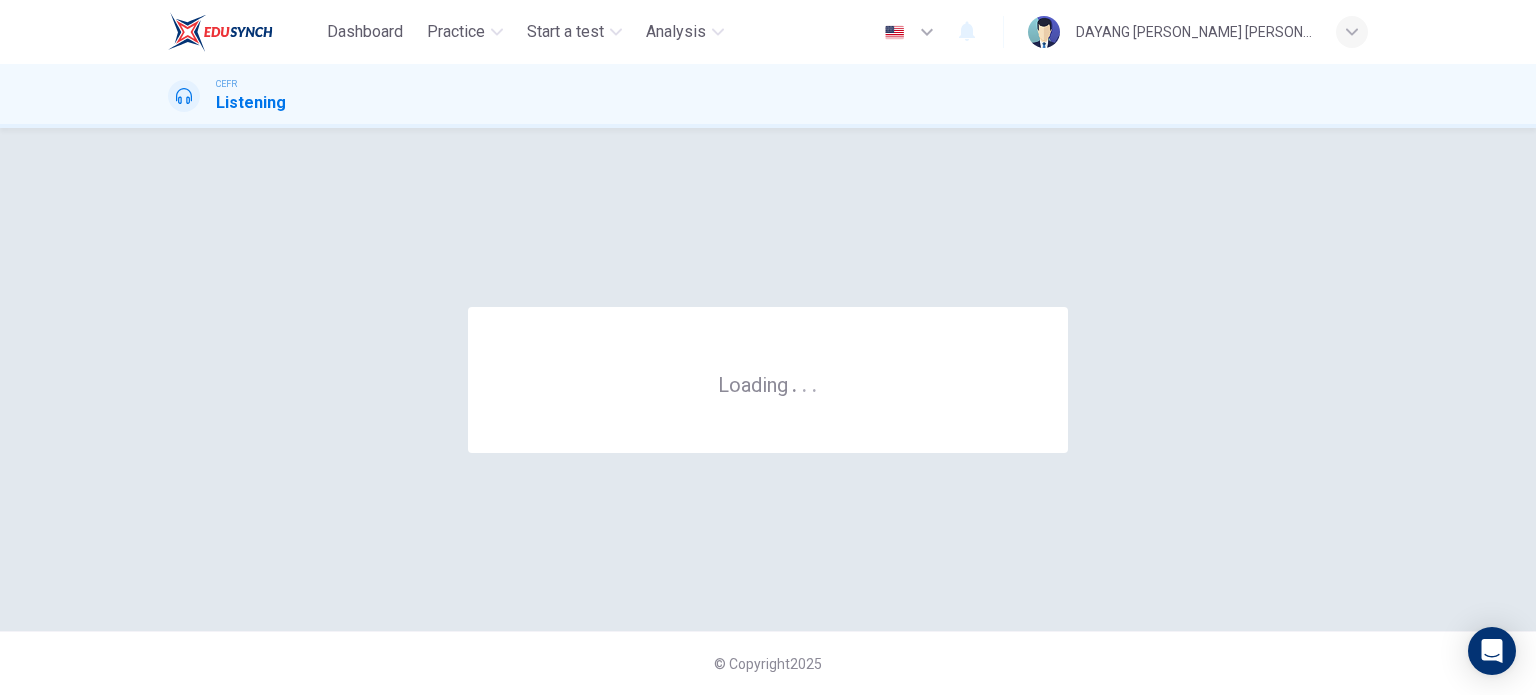 scroll, scrollTop: 0, scrollLeft: 0, axis: both 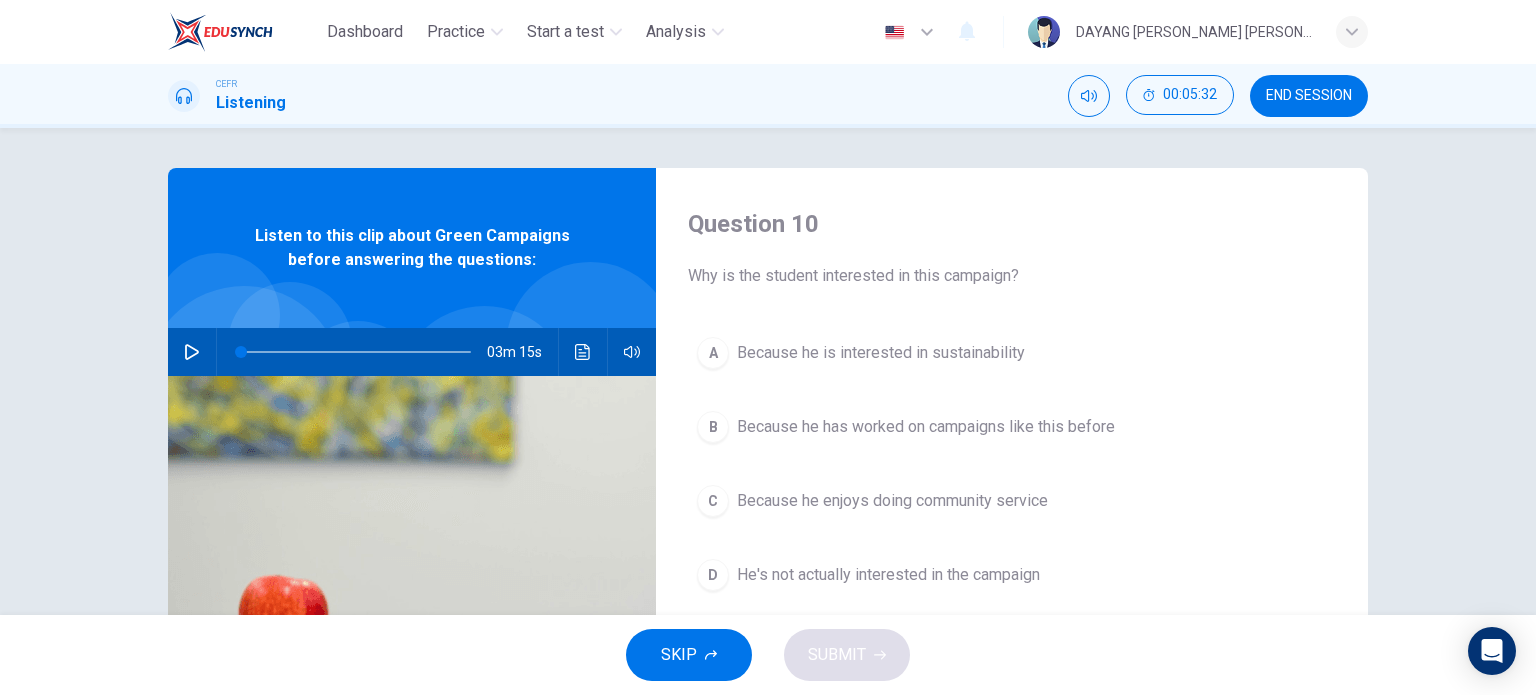 click 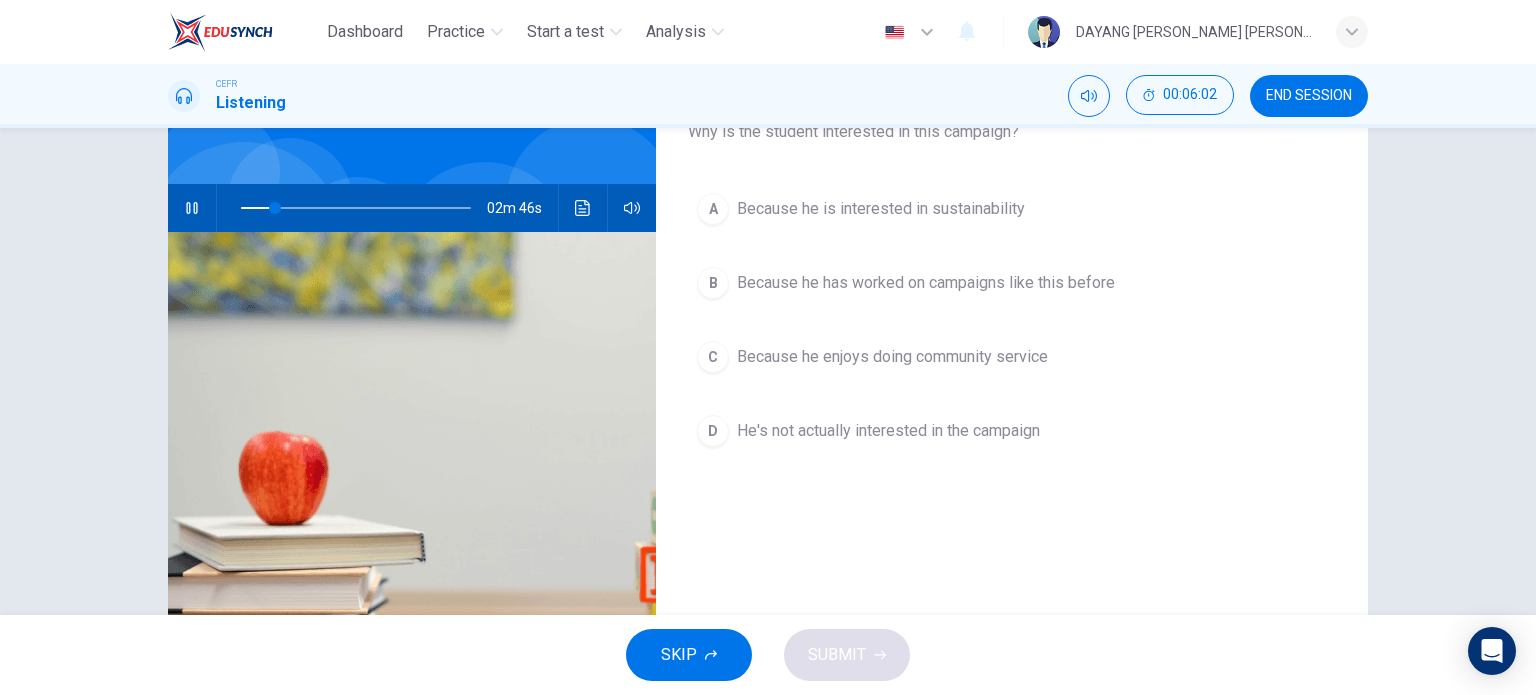 scroll, scrollTop: 100, scrollLeft: 0, axis: vertical 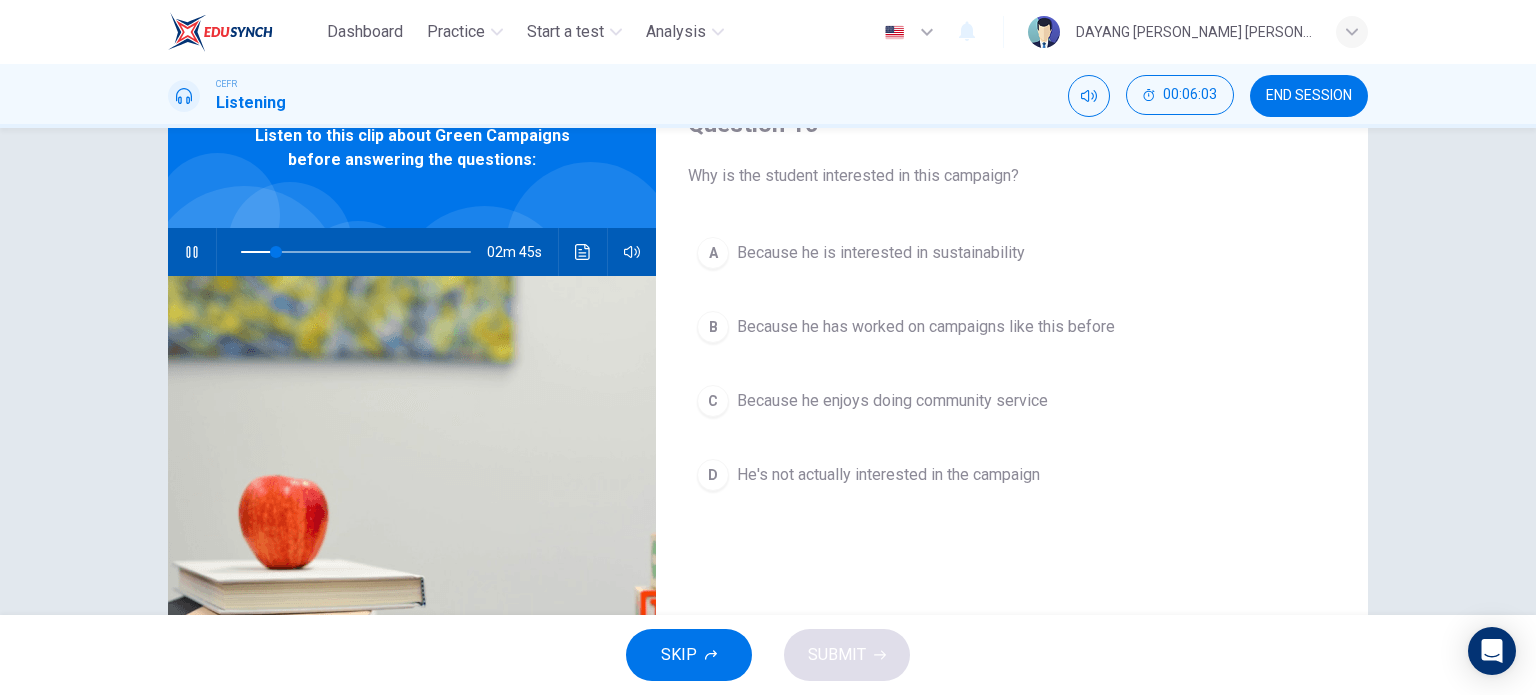 type on "16" 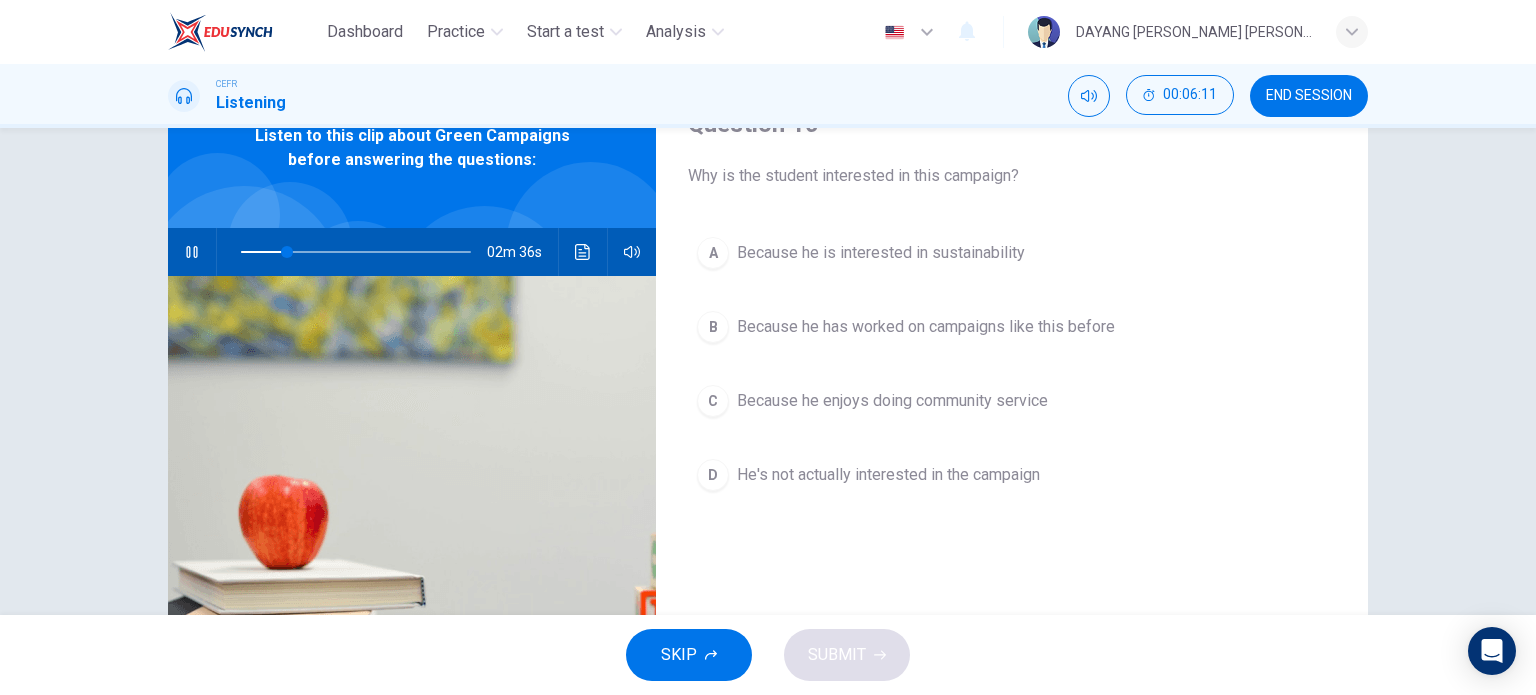 click on "A" at bounding box center [713, 253] 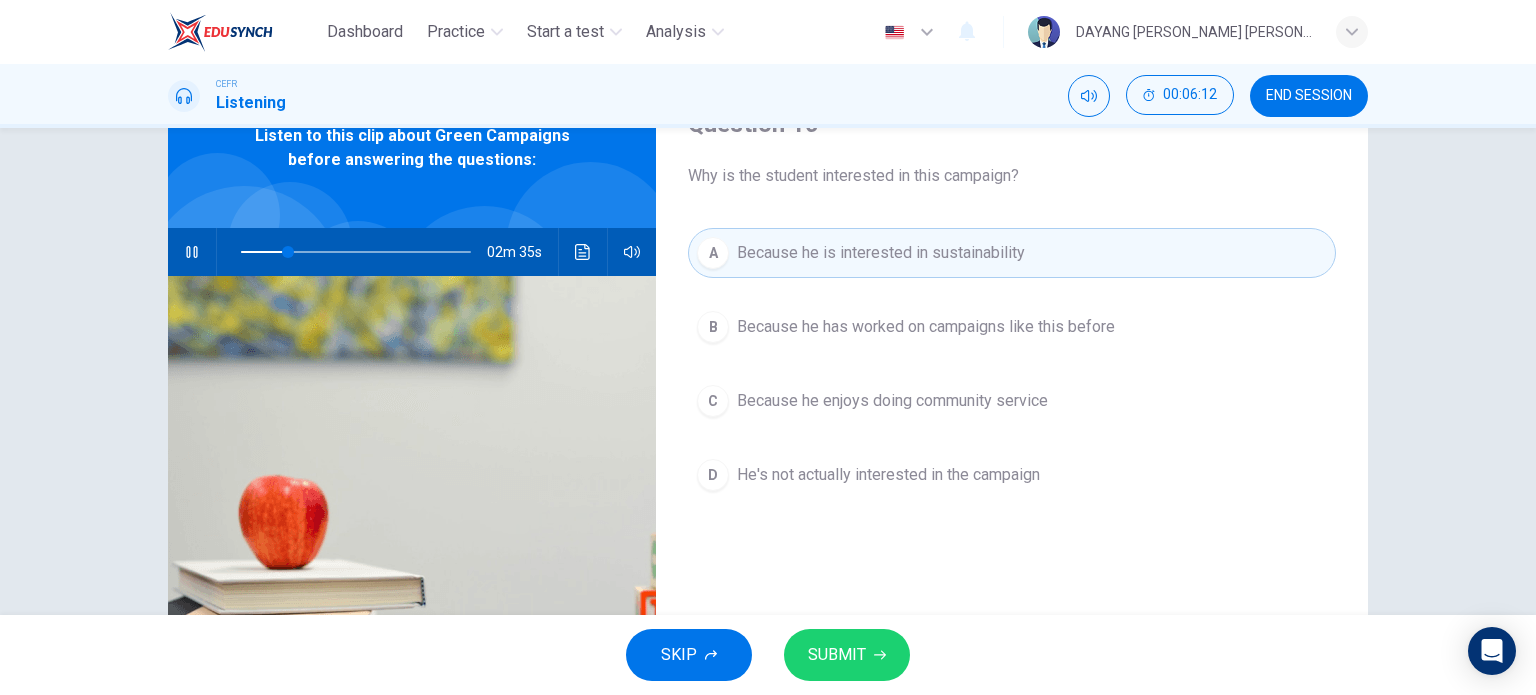 click 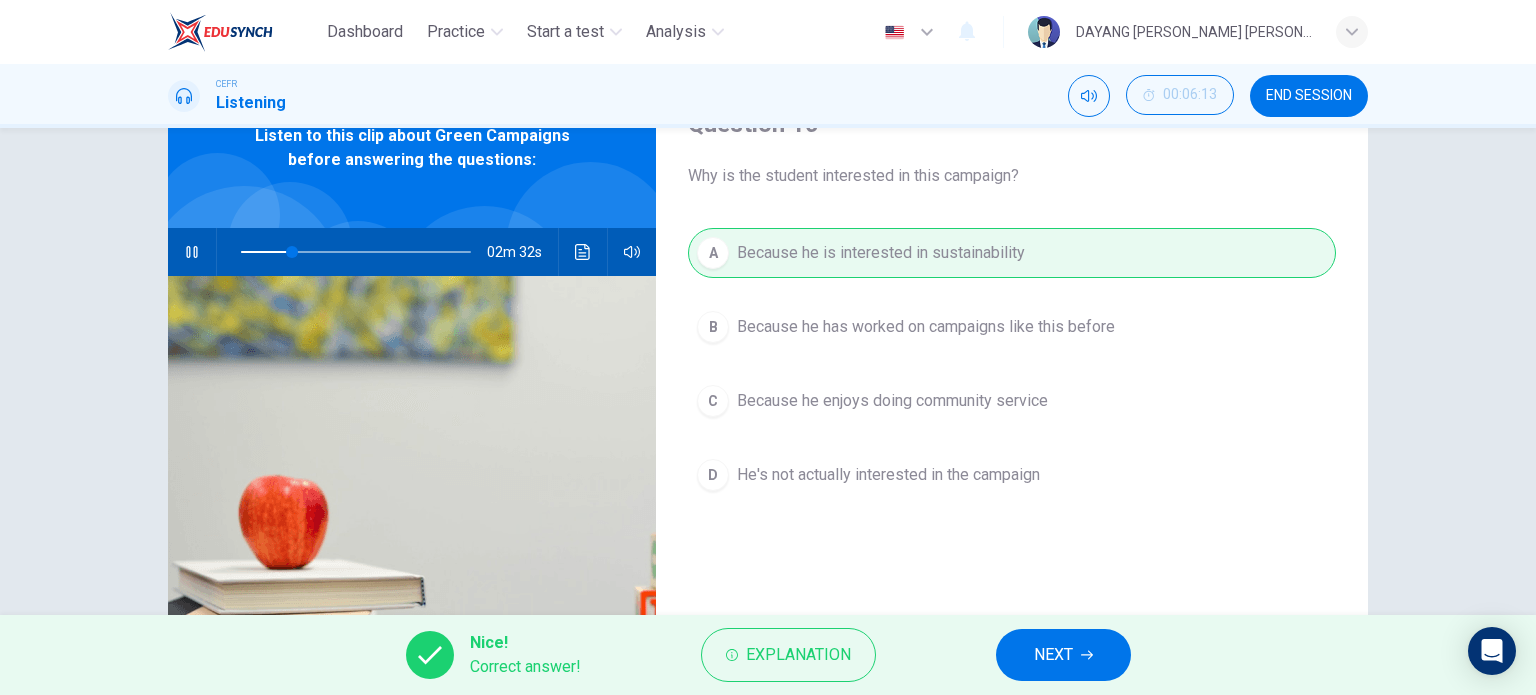 click on "NEXT" at bounding box center (1063, 655) 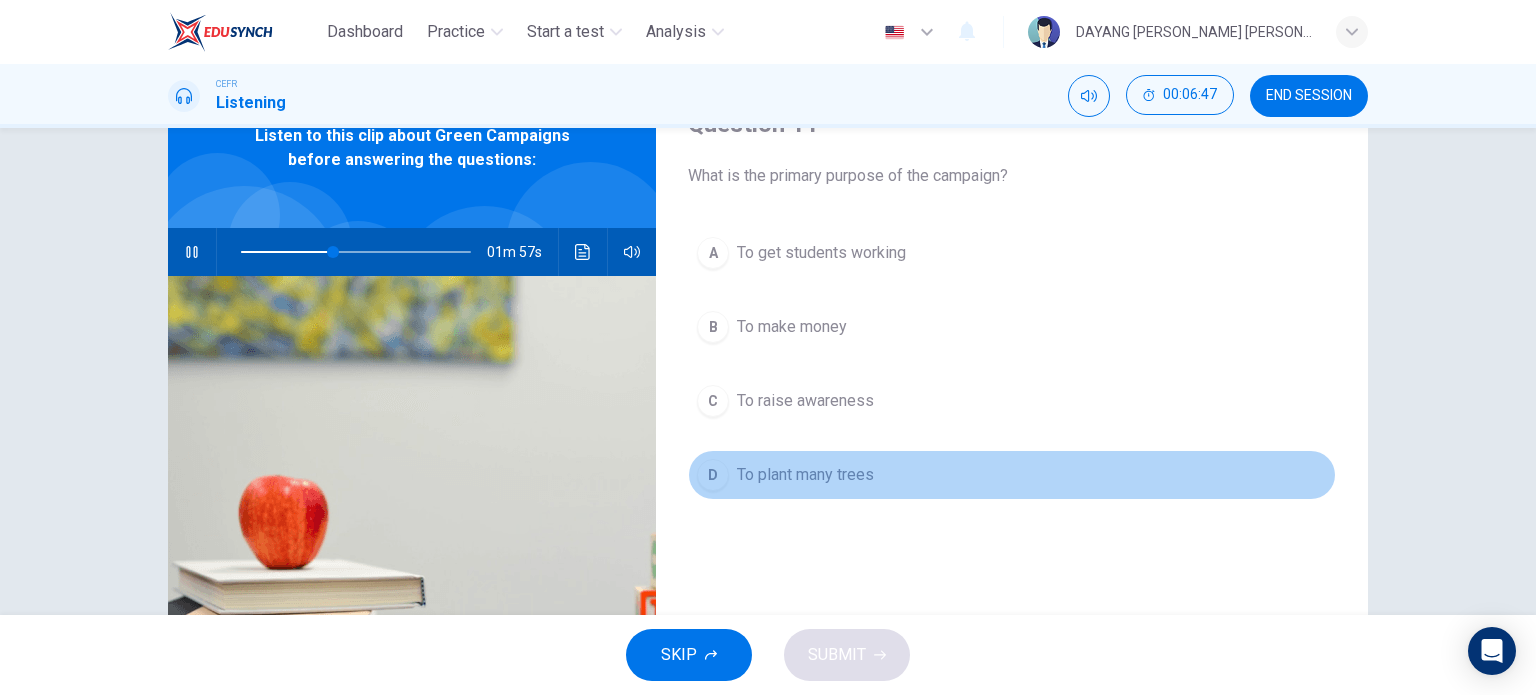 click on "D" at bounding box center (713, 475) 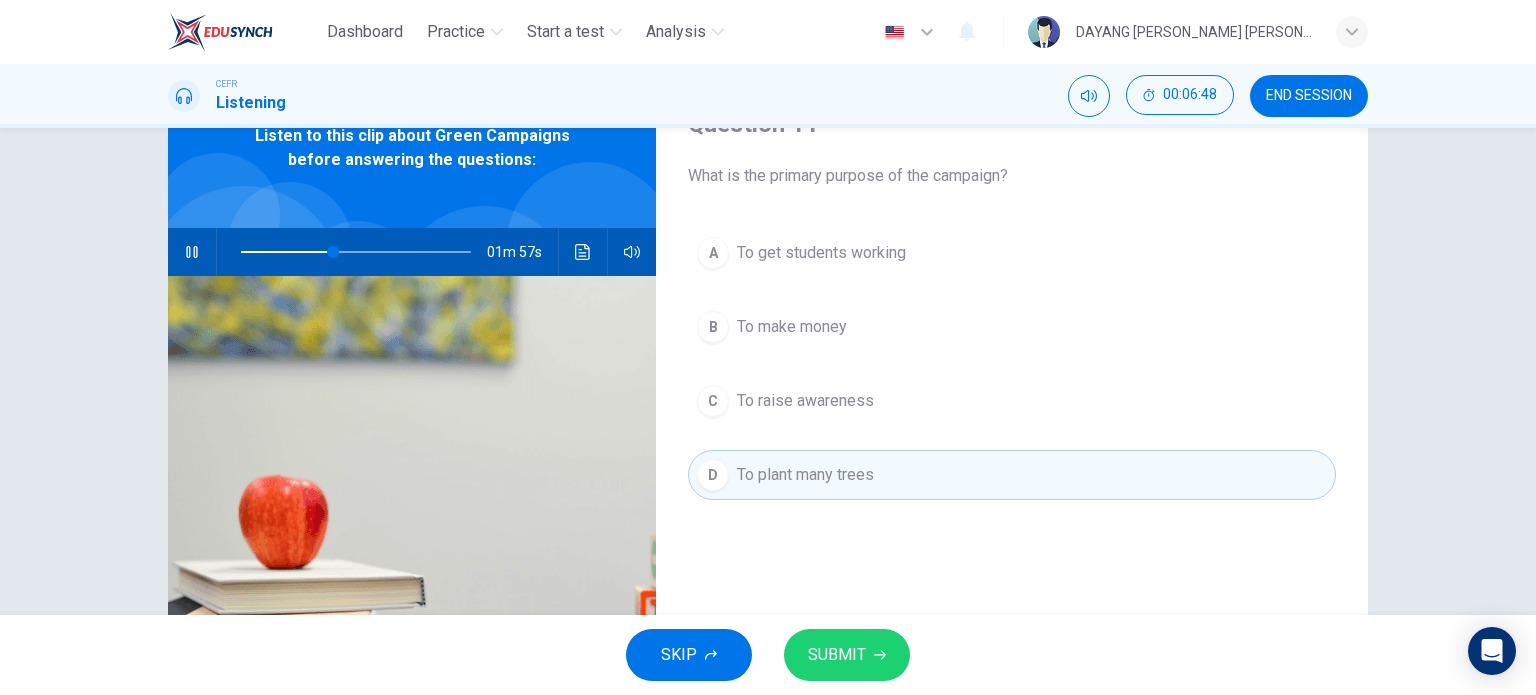 click on "SUBMIT" at bounding box center [847, 655] 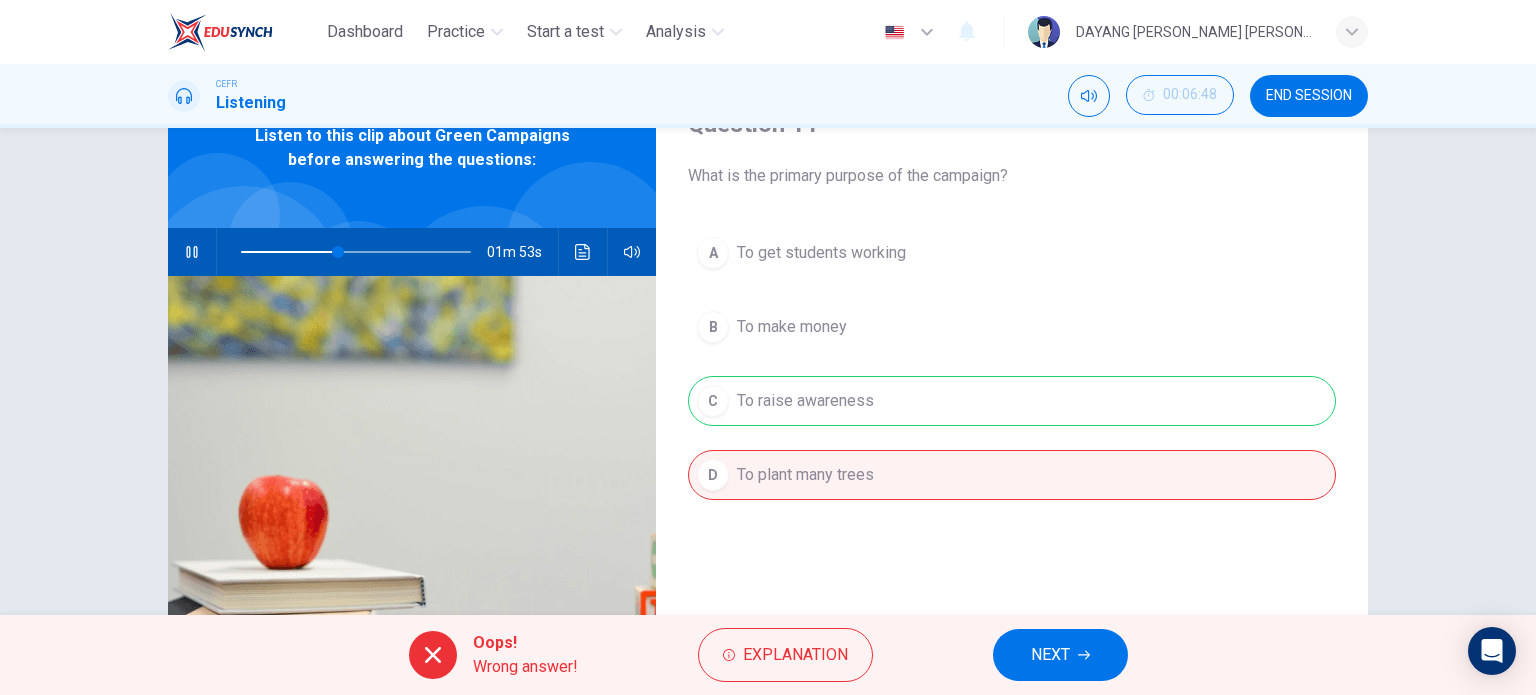 click on "A To get students working B To make money C To raise awareness D To plant many trees" at bounding box center (1012, 384) 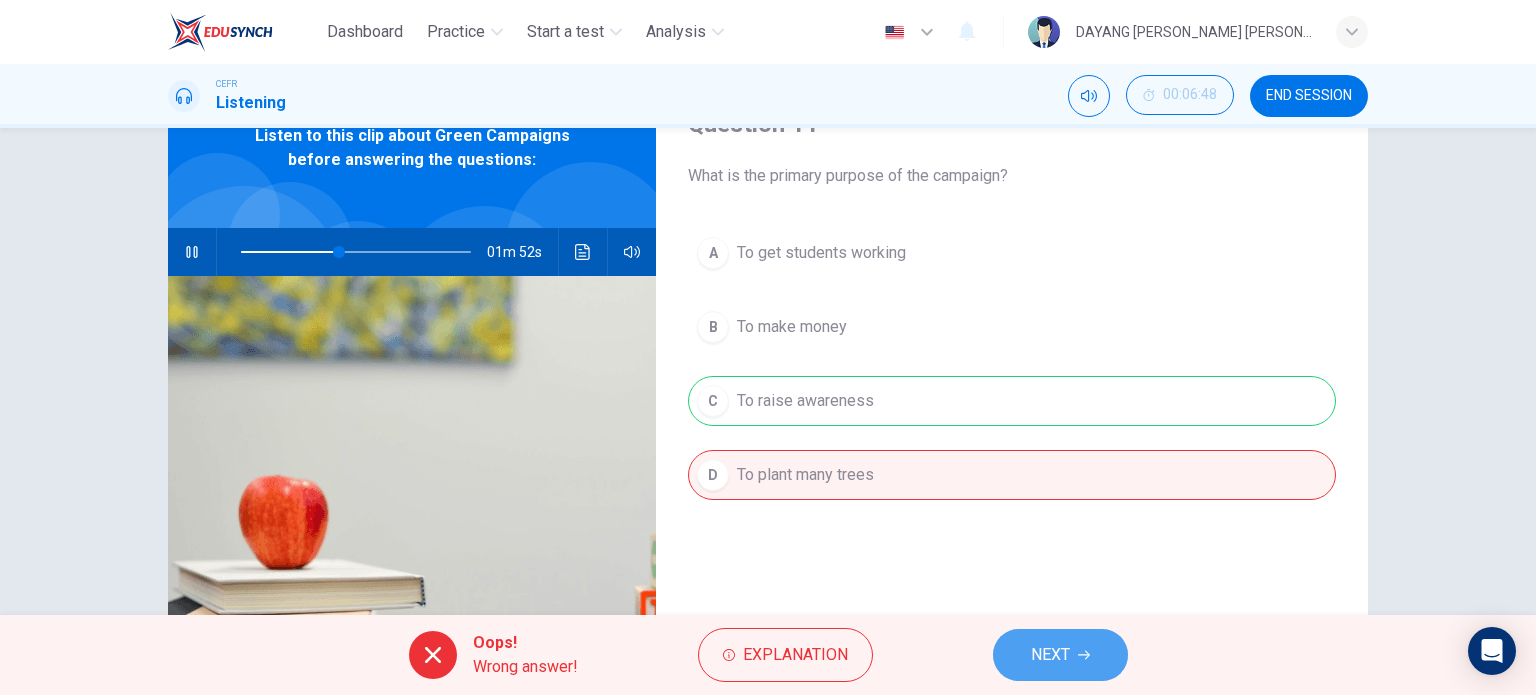 click on "NEXT" at bounding box center [1050, 655] 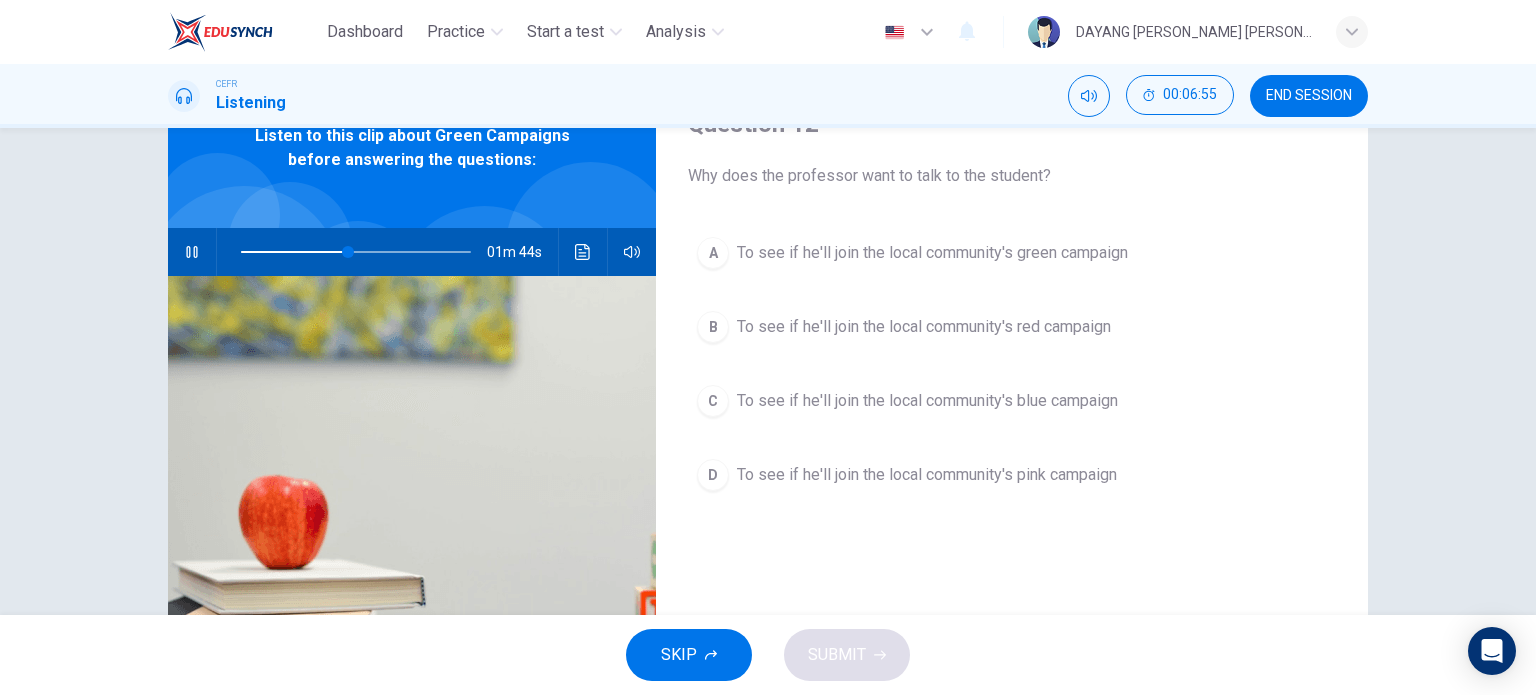 click on "To see if he'll join the local community's green campaign" at bounding box center [932, 253] 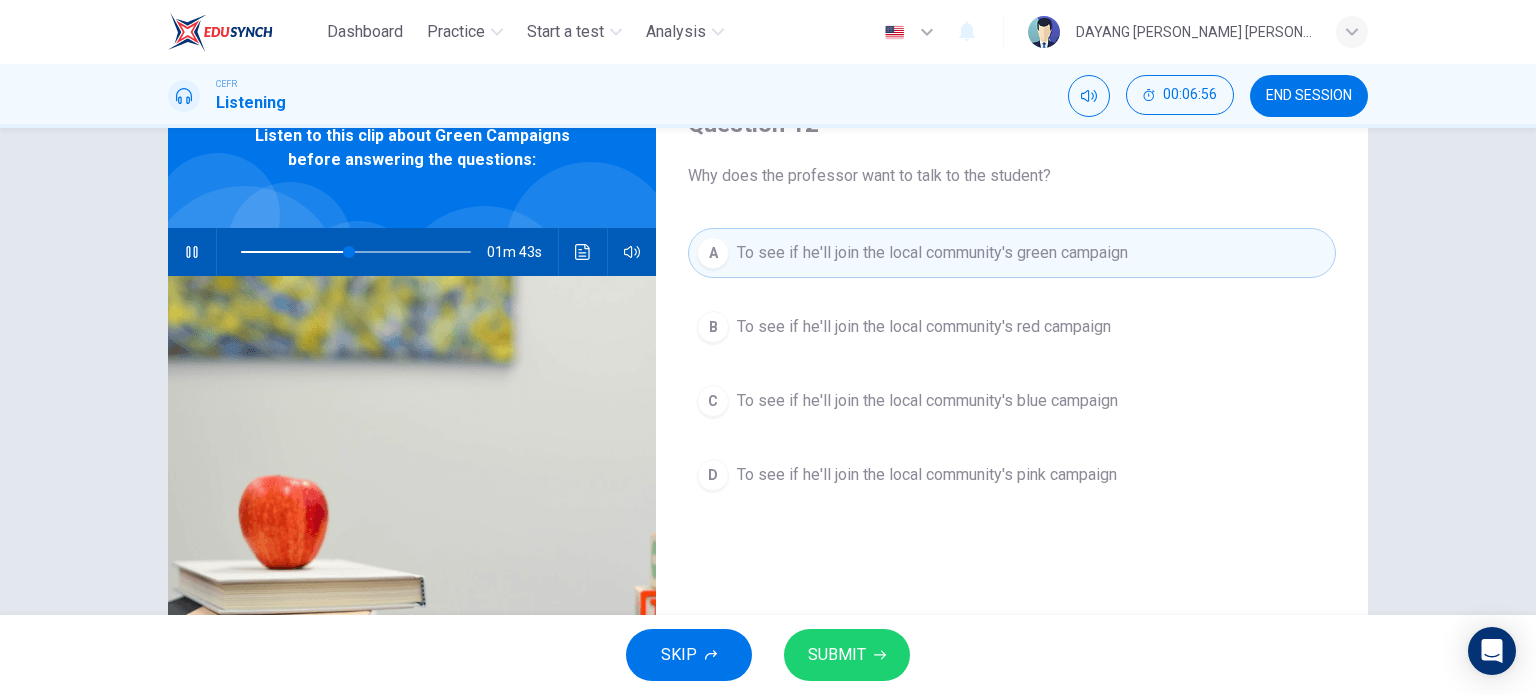 click on "SUBMIT" at bounding box center [837, 655] 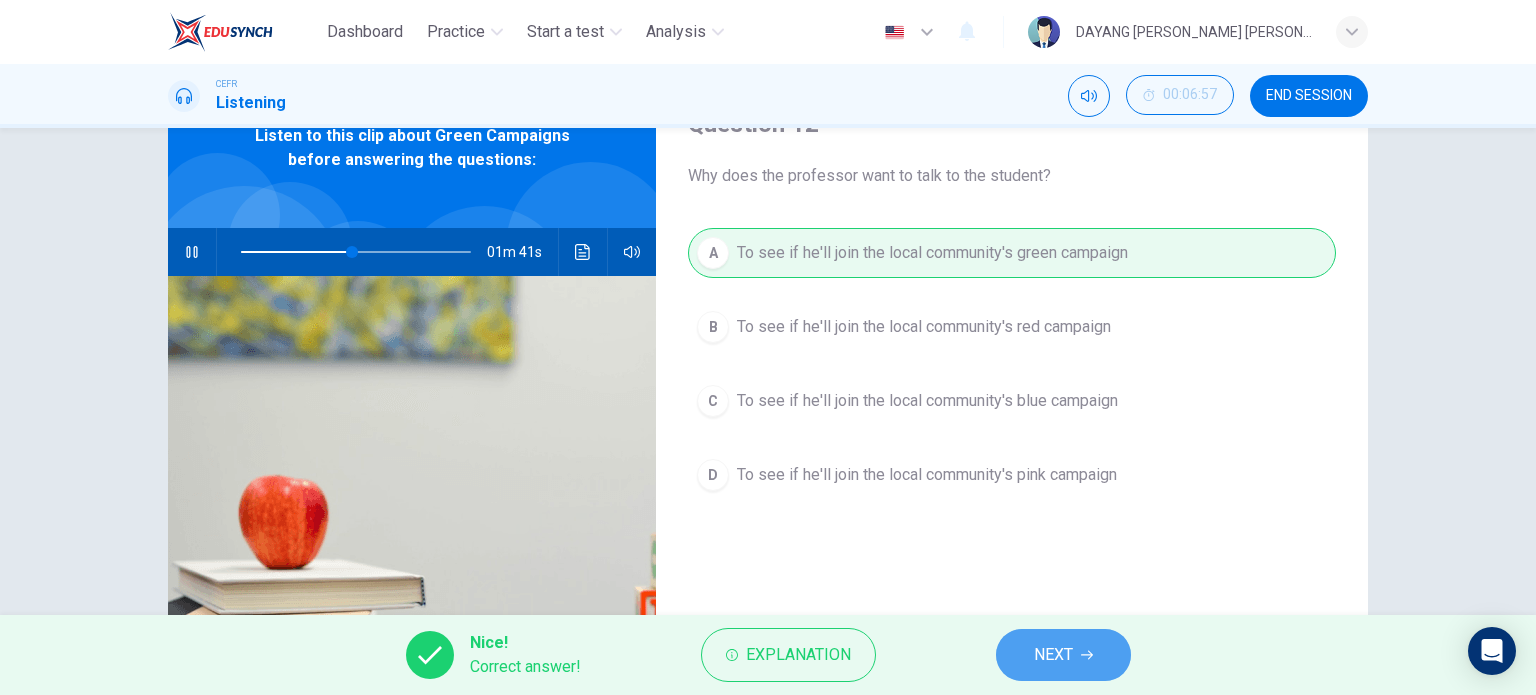click on "NEXT" at bounding box center (1053, 655) 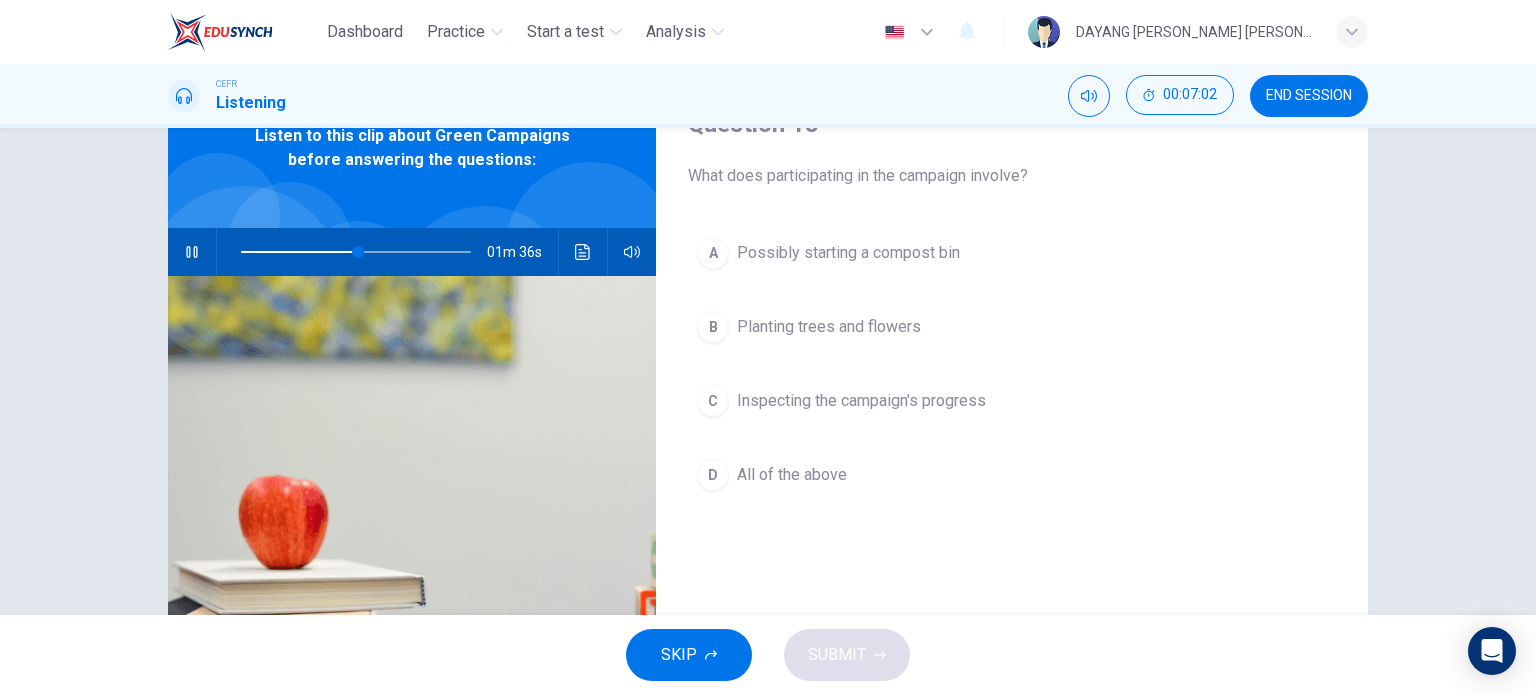 click on "Planting trees and flowers" at bounding box center (829, 327) 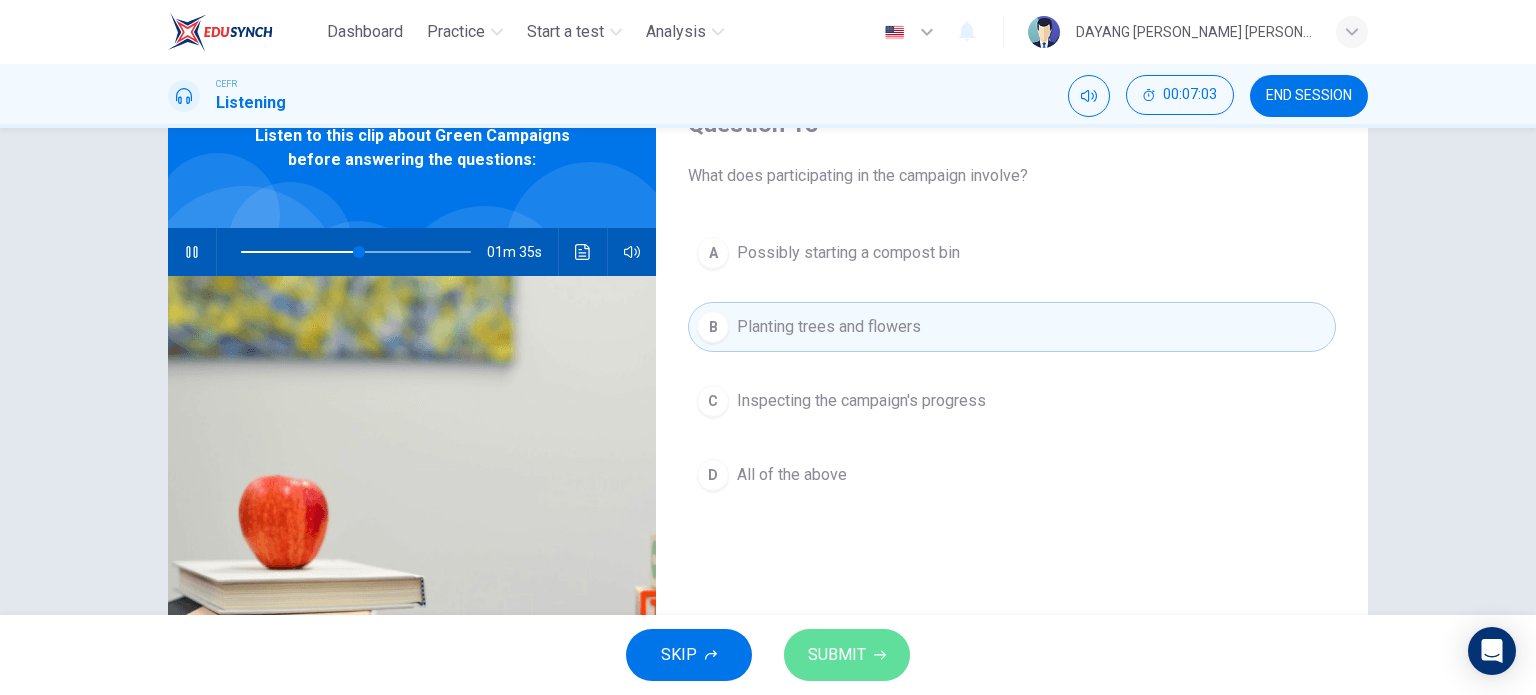 click on "SUBMIT" at bounding box center (847, 655) 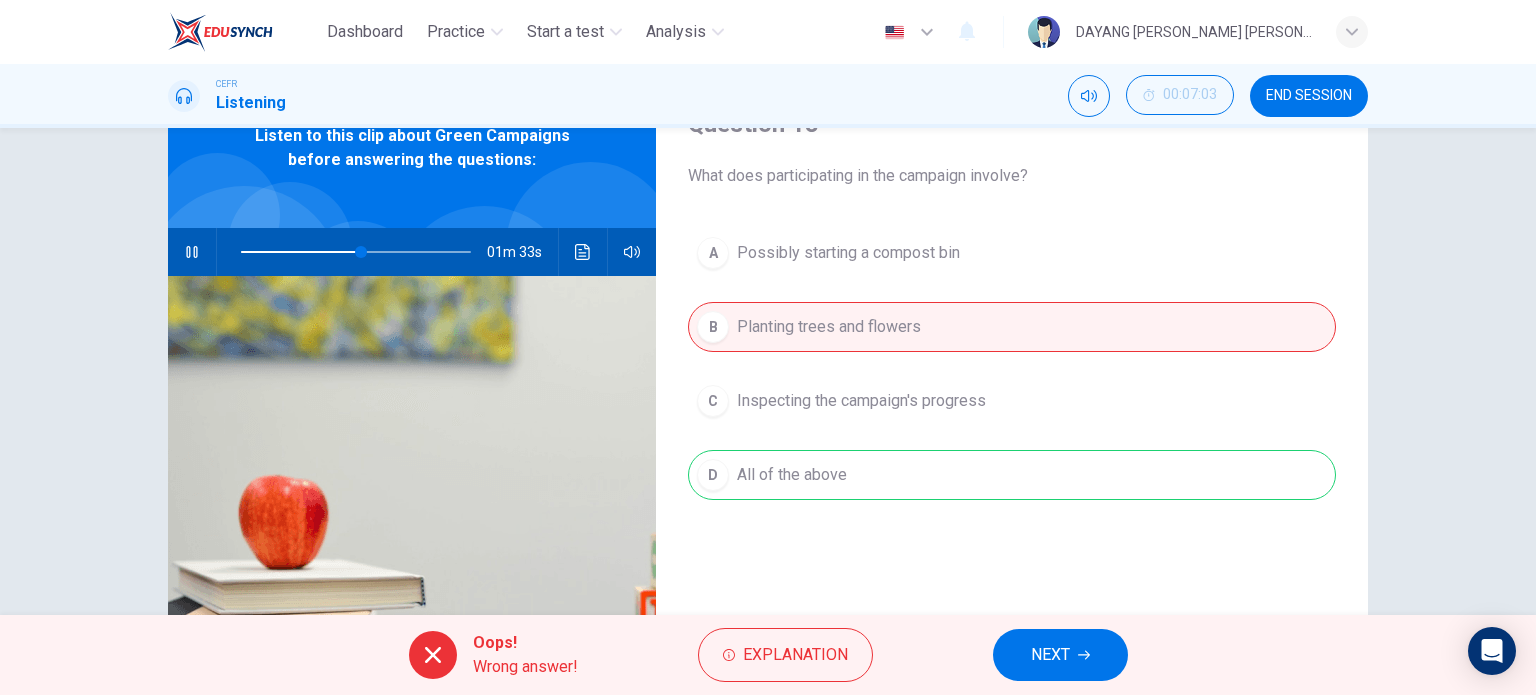 type on "53" 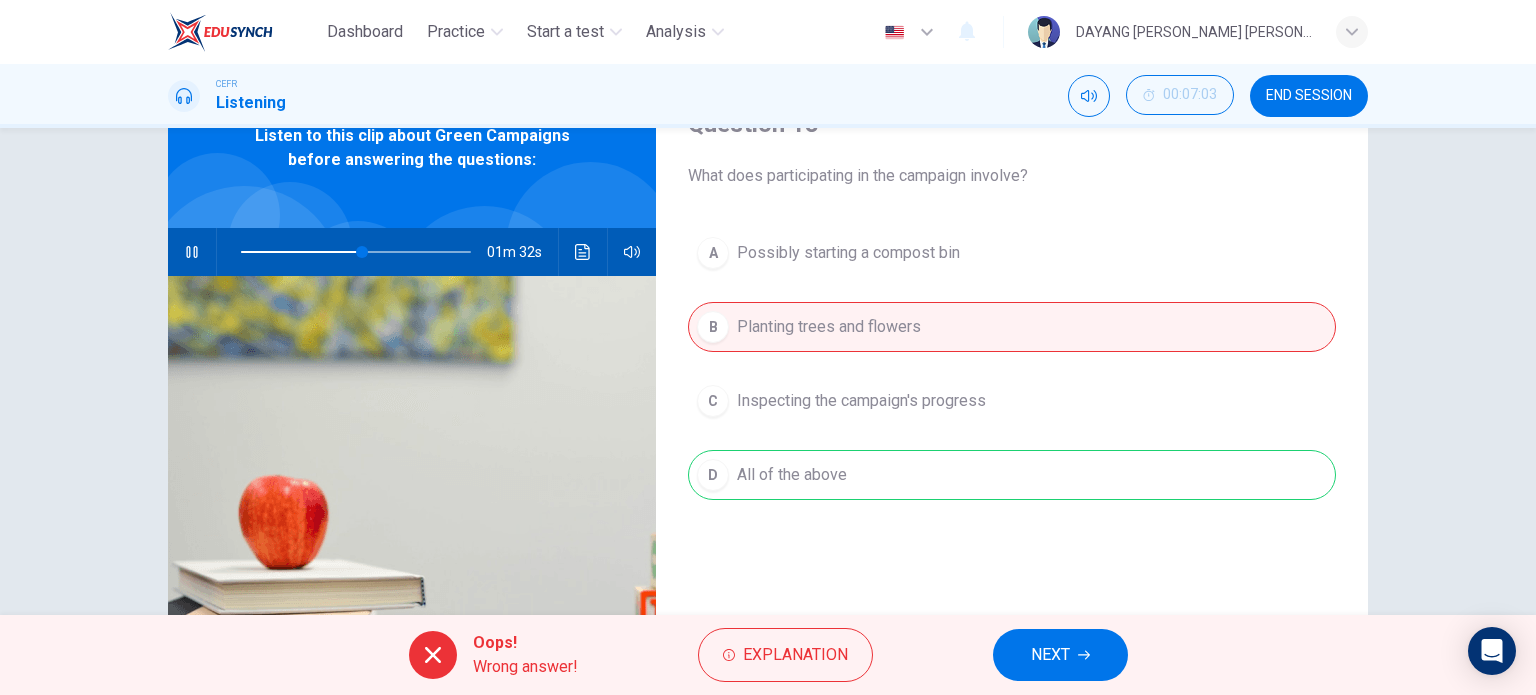 click on "NEXT" at bounding box center (1050, 655) 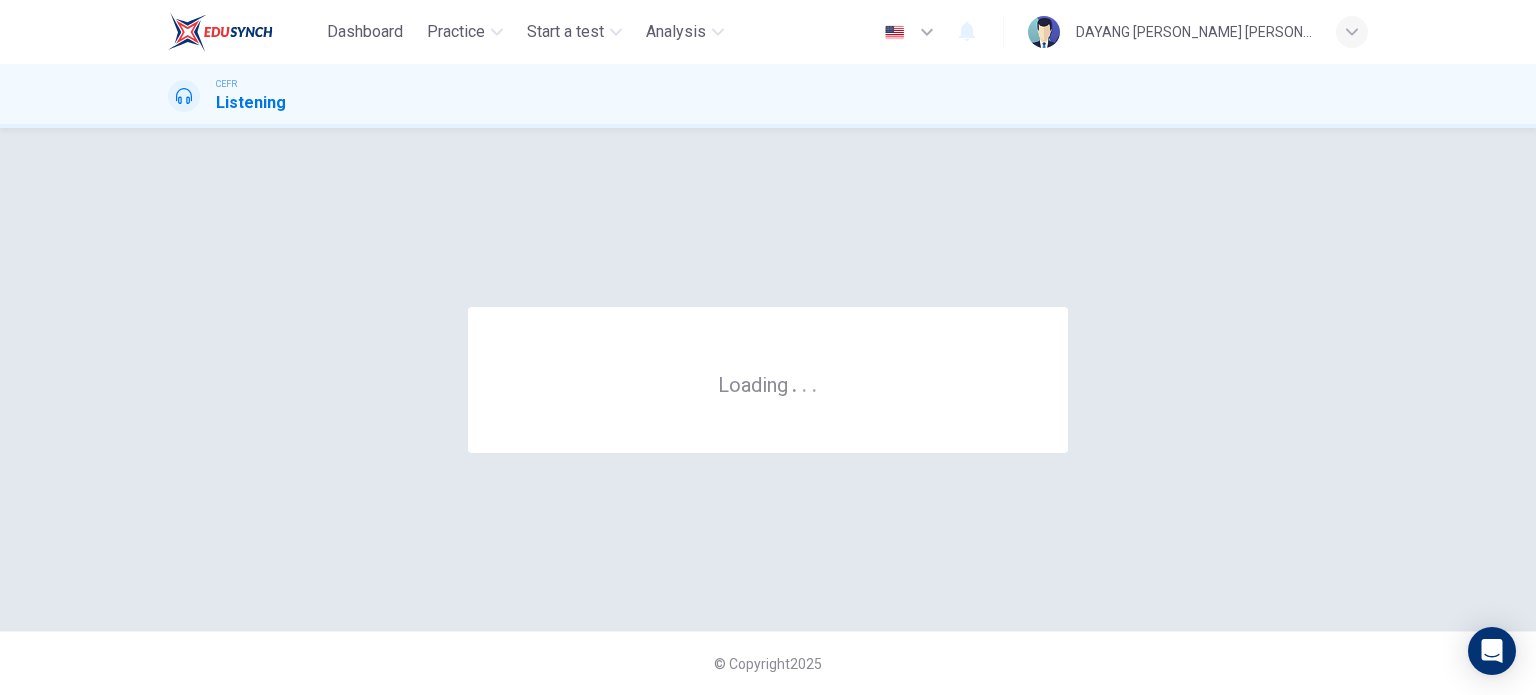 scroll, scrollTop: 0, scrollLeft: 0, axis: both 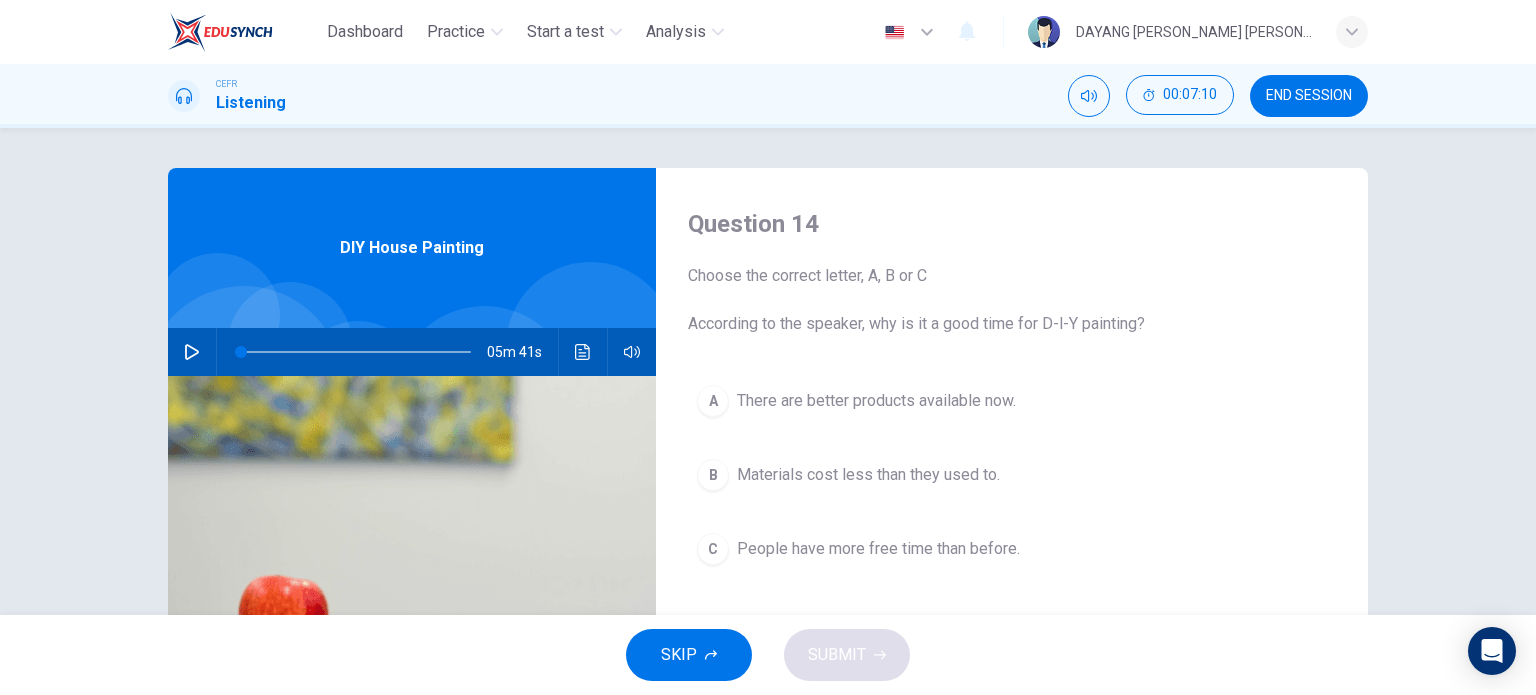 click on "END SESSION" at bounding box center [1309, 96] 